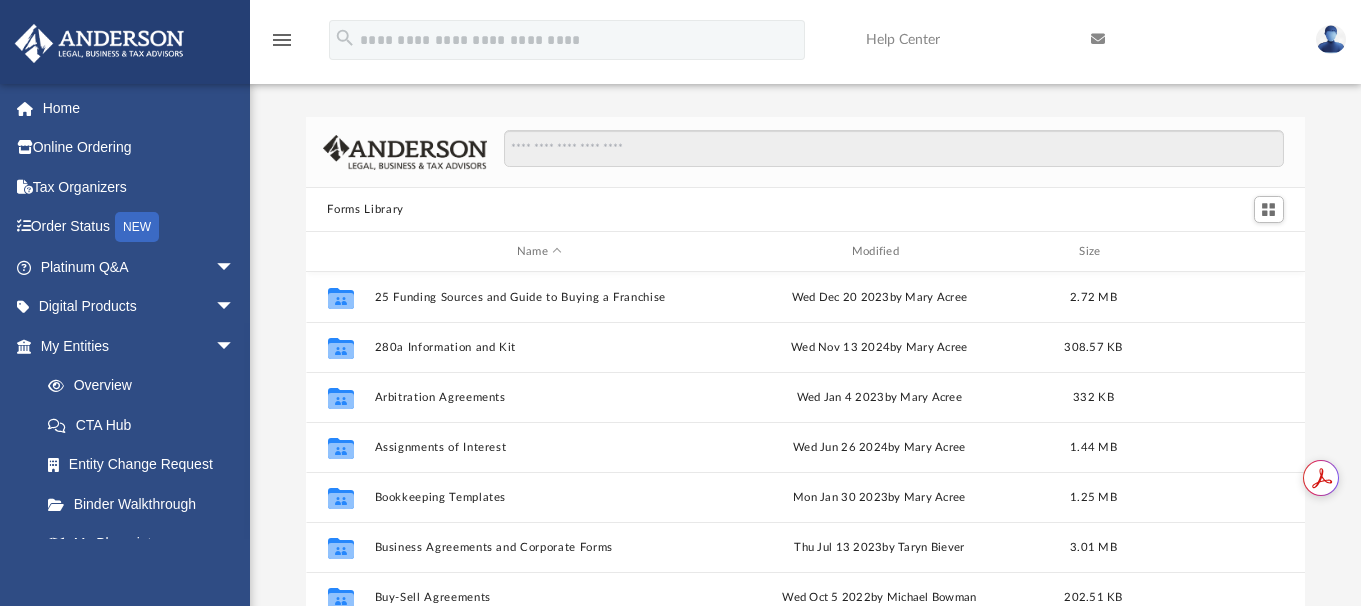 scroll, scrollTop: 0, scrollLeft: 0, axis: both 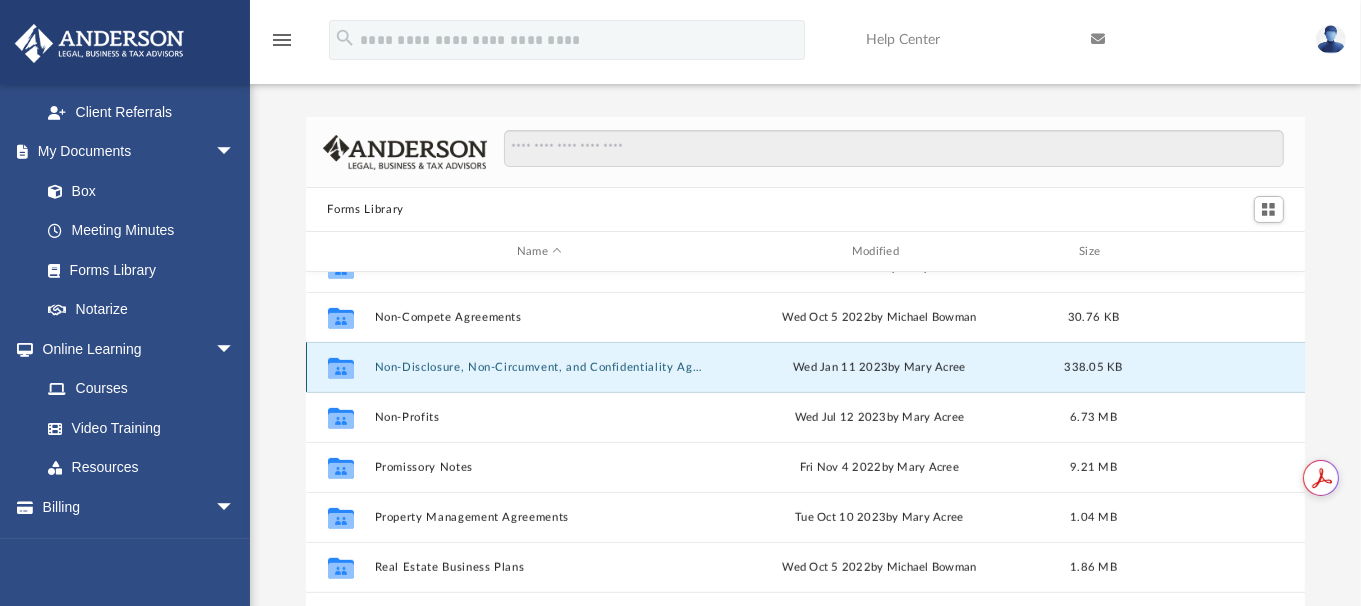 click on "Non-Disclosure, Non-Circumvent, and Confidentiality Agreements" at bounding box center [539, 367] 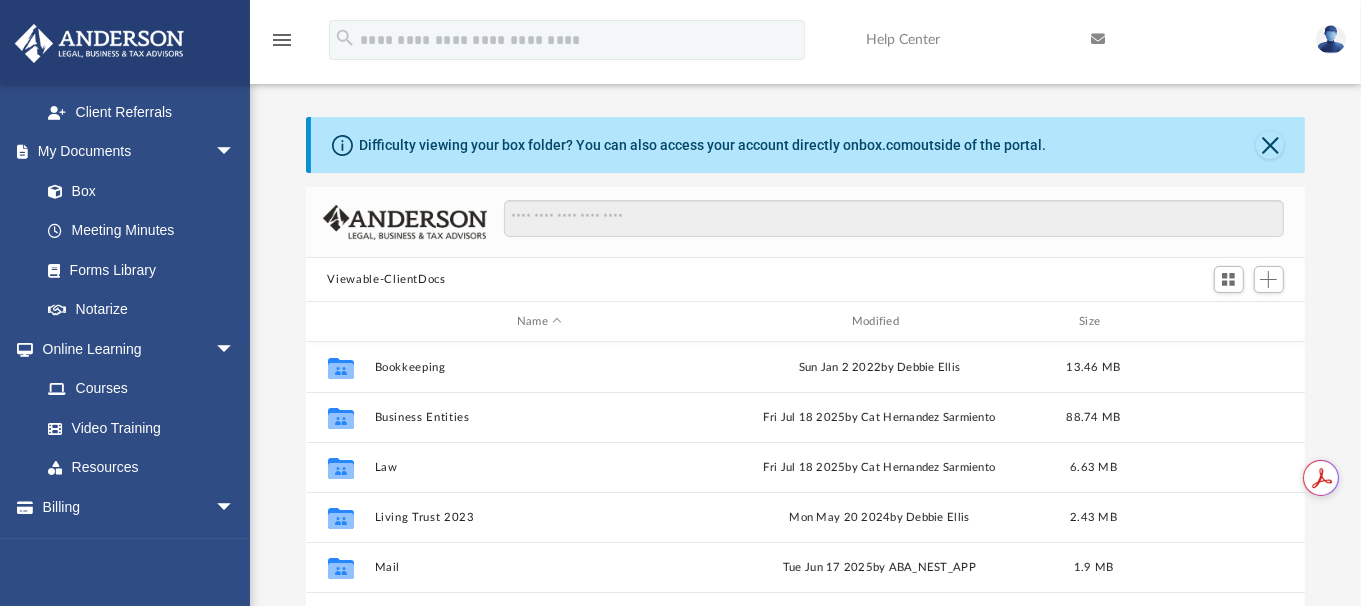 scroll, scrollTop: 17, scrollLeft: 15, axis: both 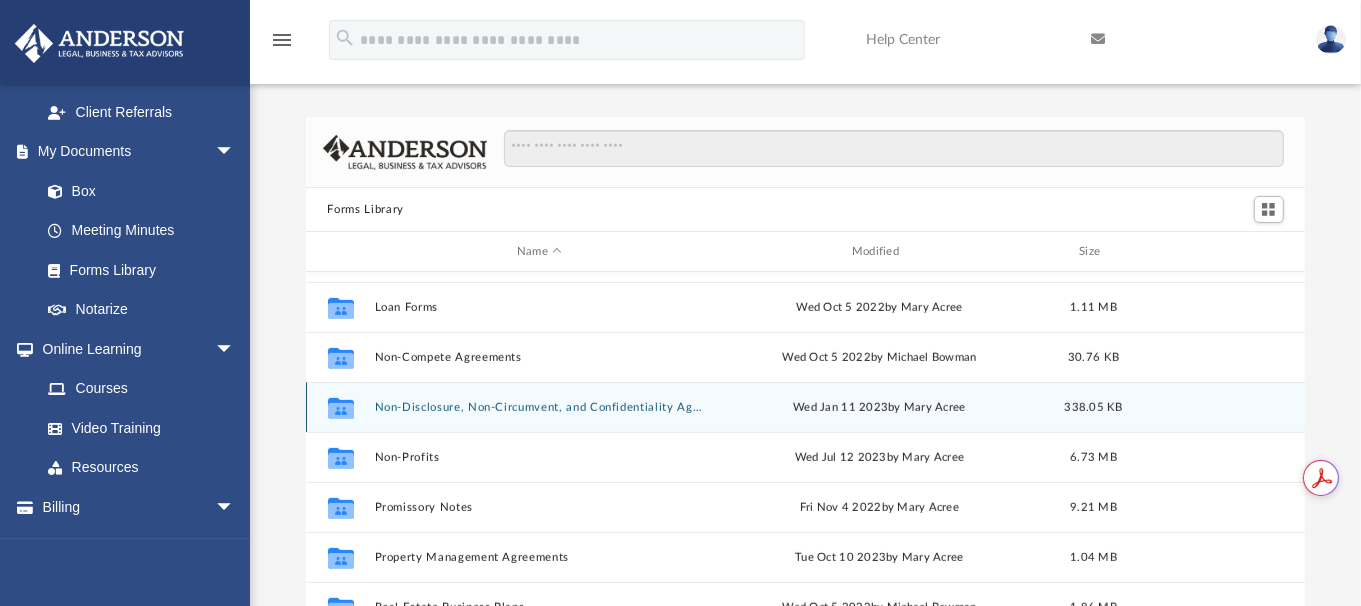 click on "Collaborated Folder Non-Disclosure, Non-Circumvent, and Confidentiality Agreements Wed Jan 11 2023  by [FIRST] [LAST] 338.05 KB" at bounding box center [806, 407] 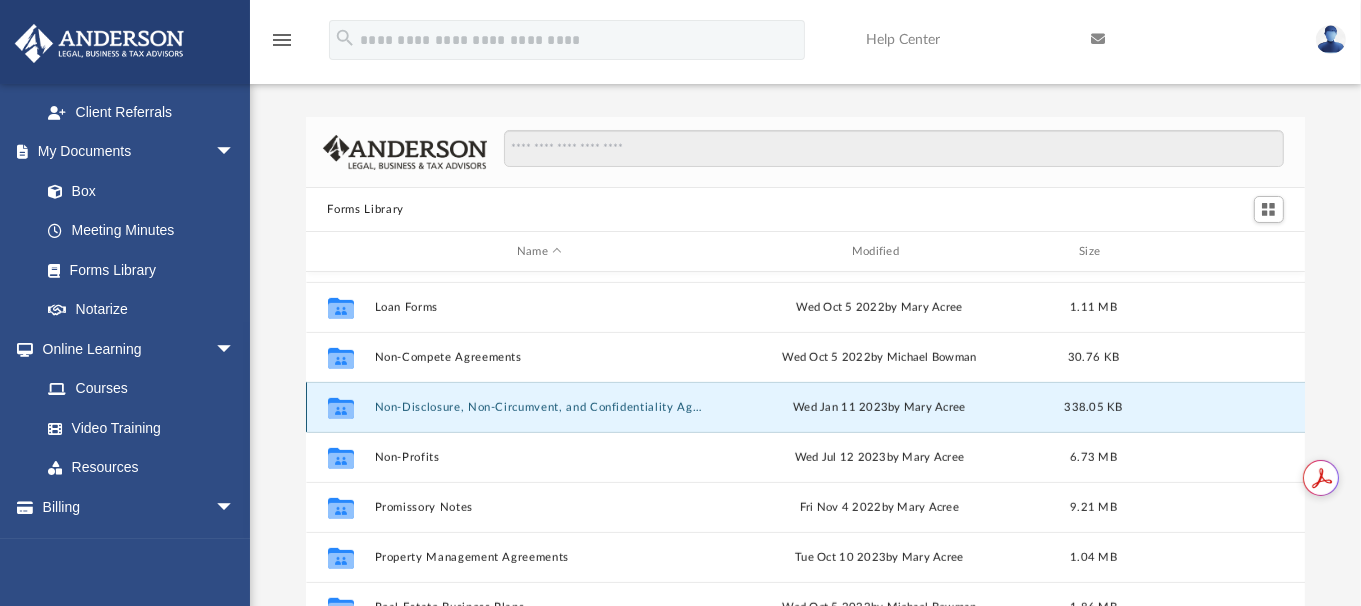 click on "Non-Disclosure, Non-Circumvent, and Confidentiality Agreements" at bounding box center (539, 407) 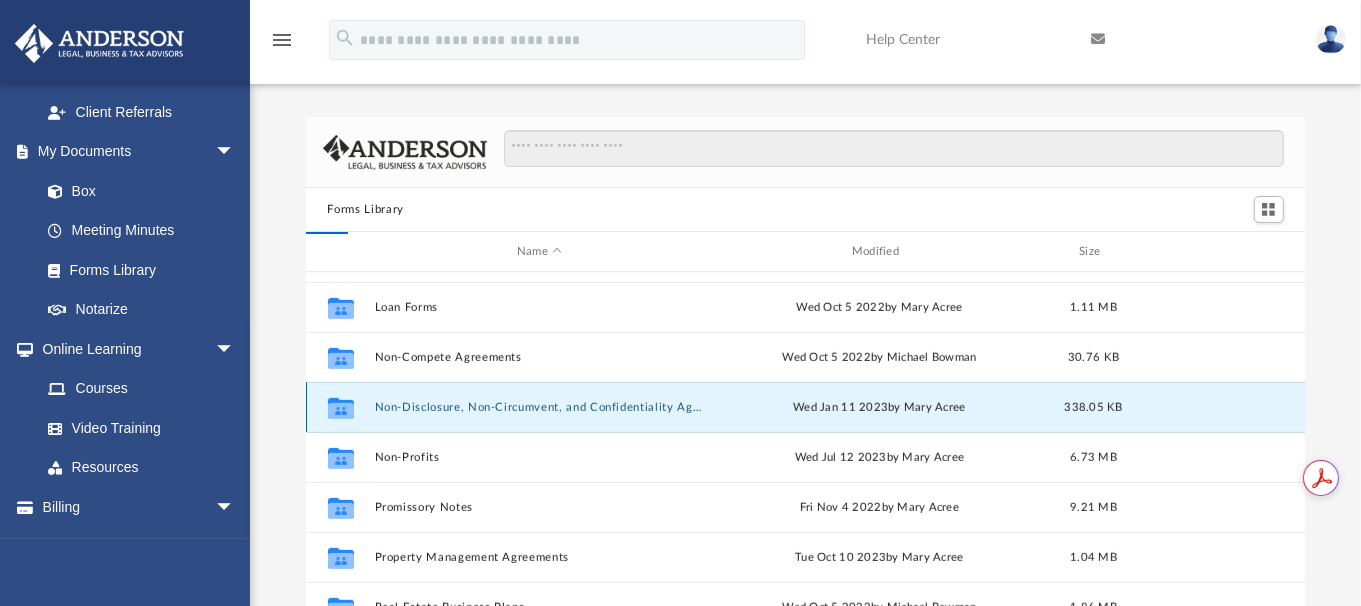 scroll, scrollTop: 0, scrollLeft: 0, axis: both 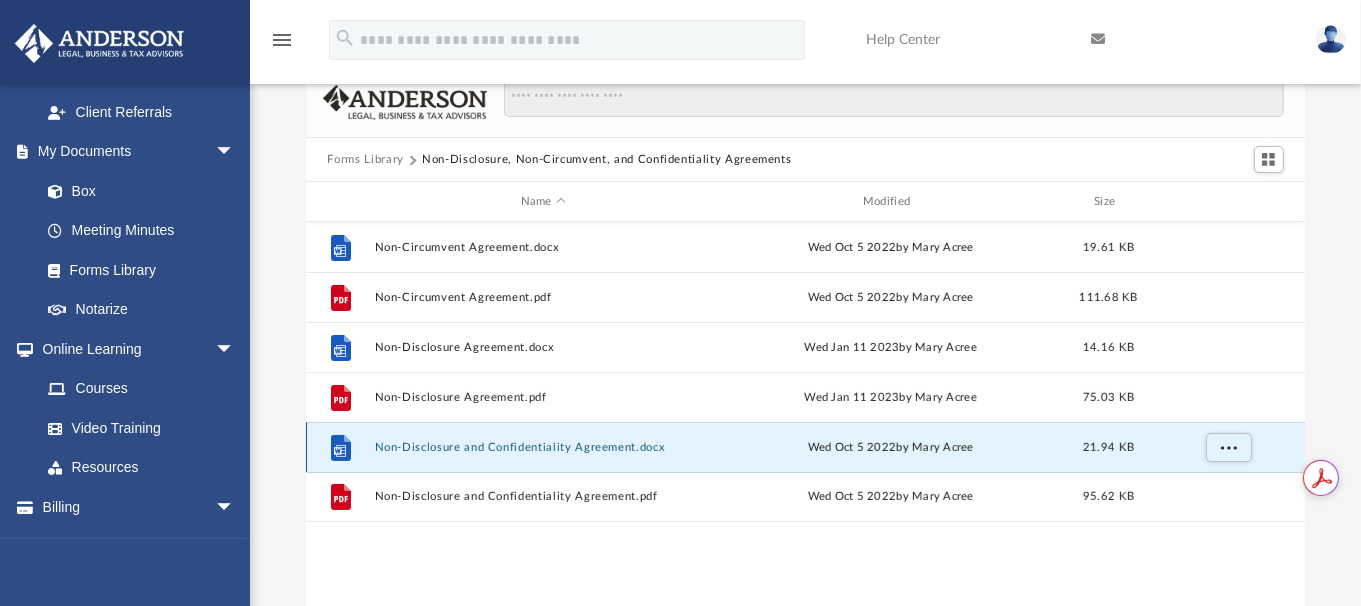 click on "Non-Disclosure and Confidentiality Agreement.docx" at bounding box center (543, 447) 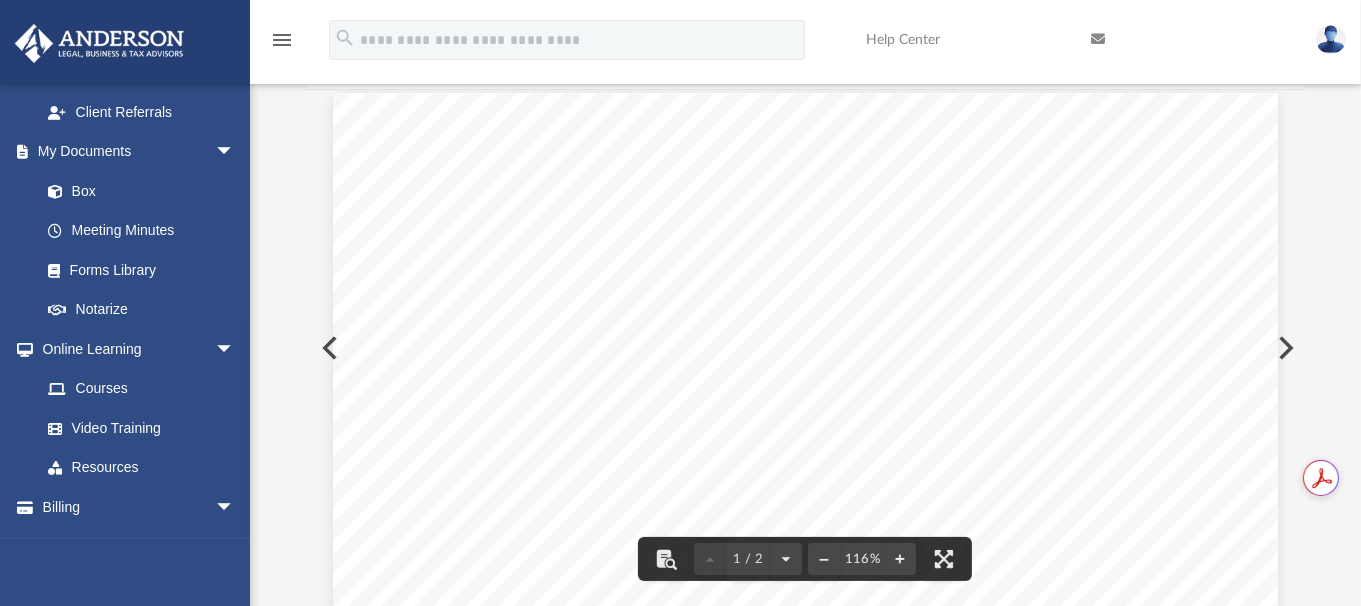 scroll, scrollTop: 0, scrollLeft: 0, axis: both 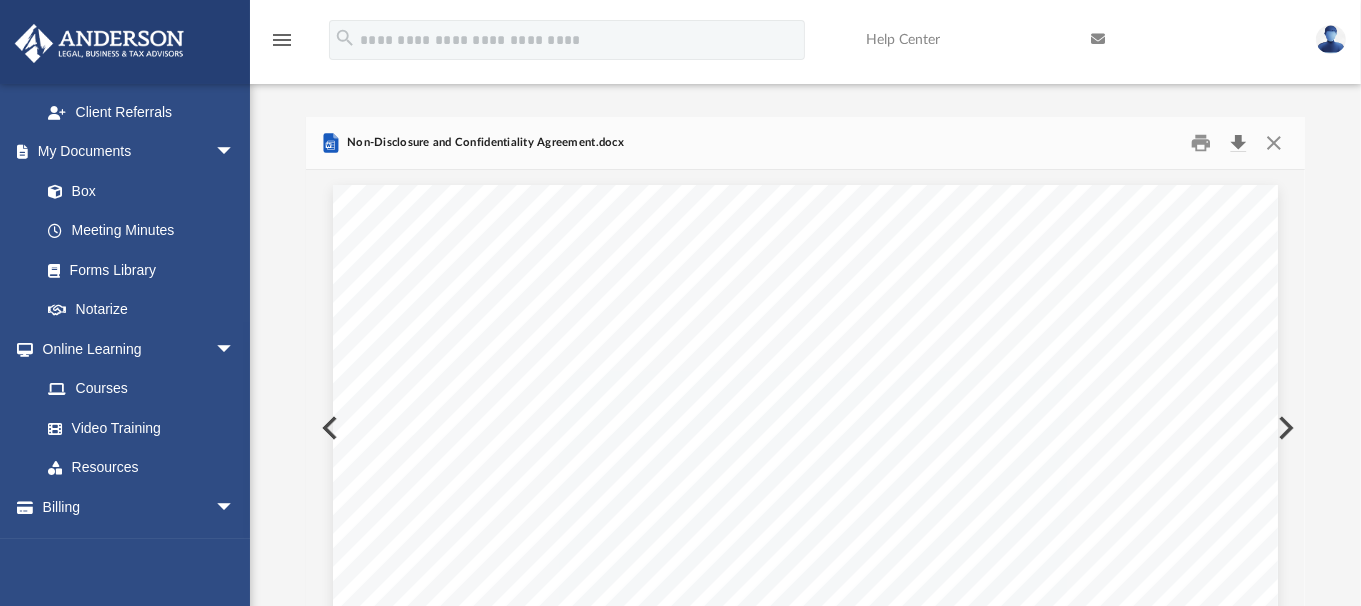 click at bounding box center (1239, 143) 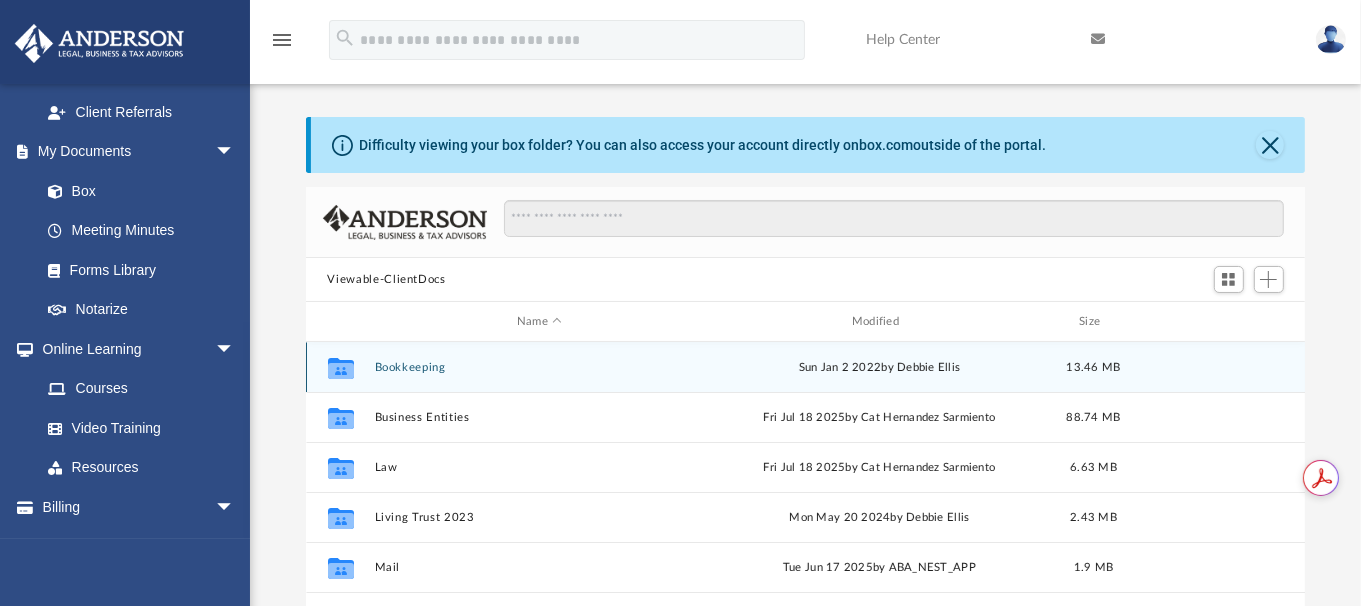 scroll, scrollTop: 17, scrollLeft: 15, axis: both 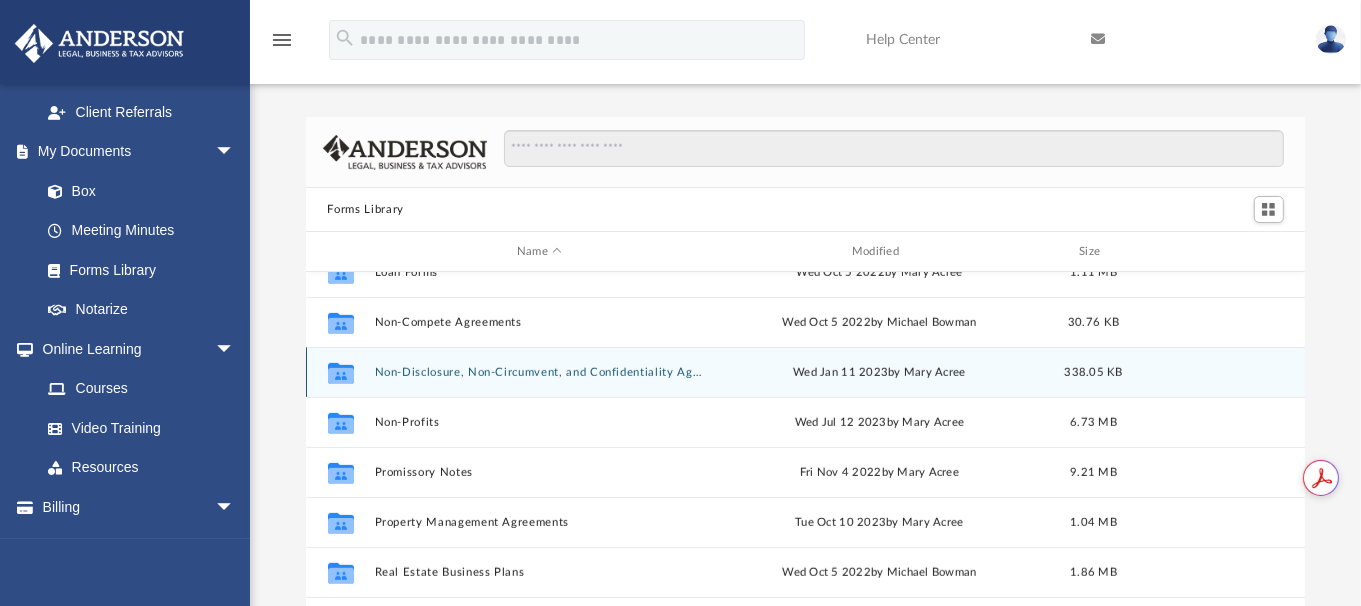 click on "Non-Disclosure, Non-Circumvent, and Confidentiality Agreements" at bounding box center (539, 372) 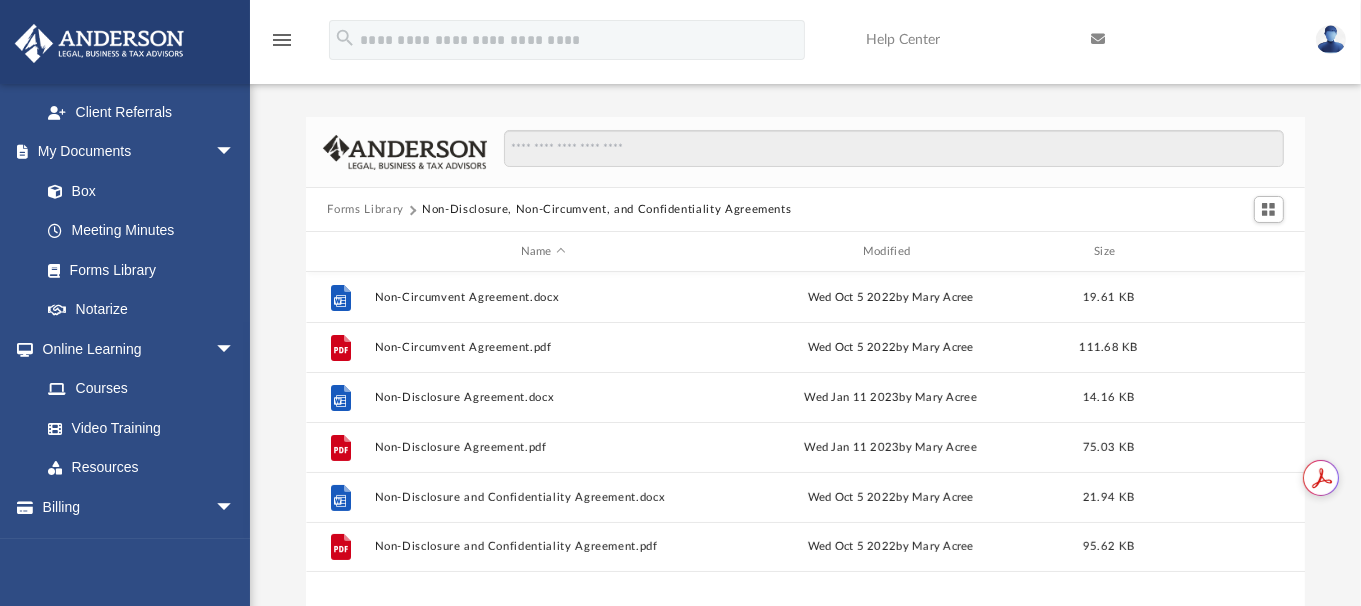 scroll, scrollTop: 0, scrollLeft: 0, axis: both 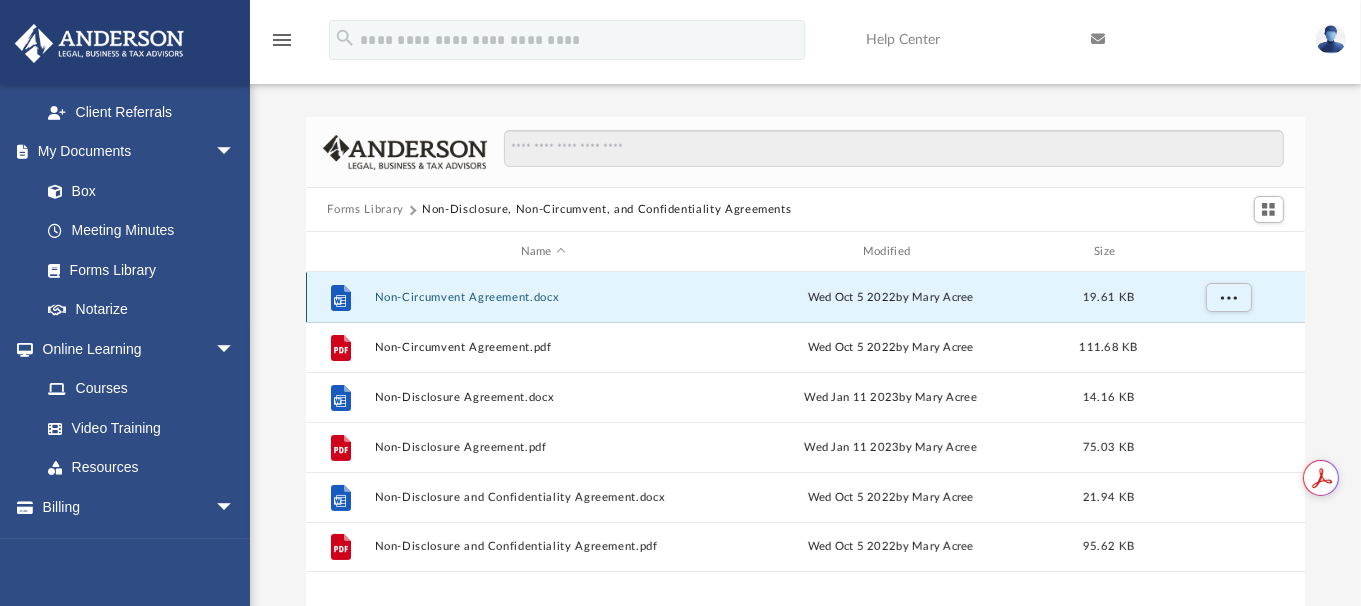 click on "Non-Circumvent Agreement.docx" at bounding box center (543, 297) 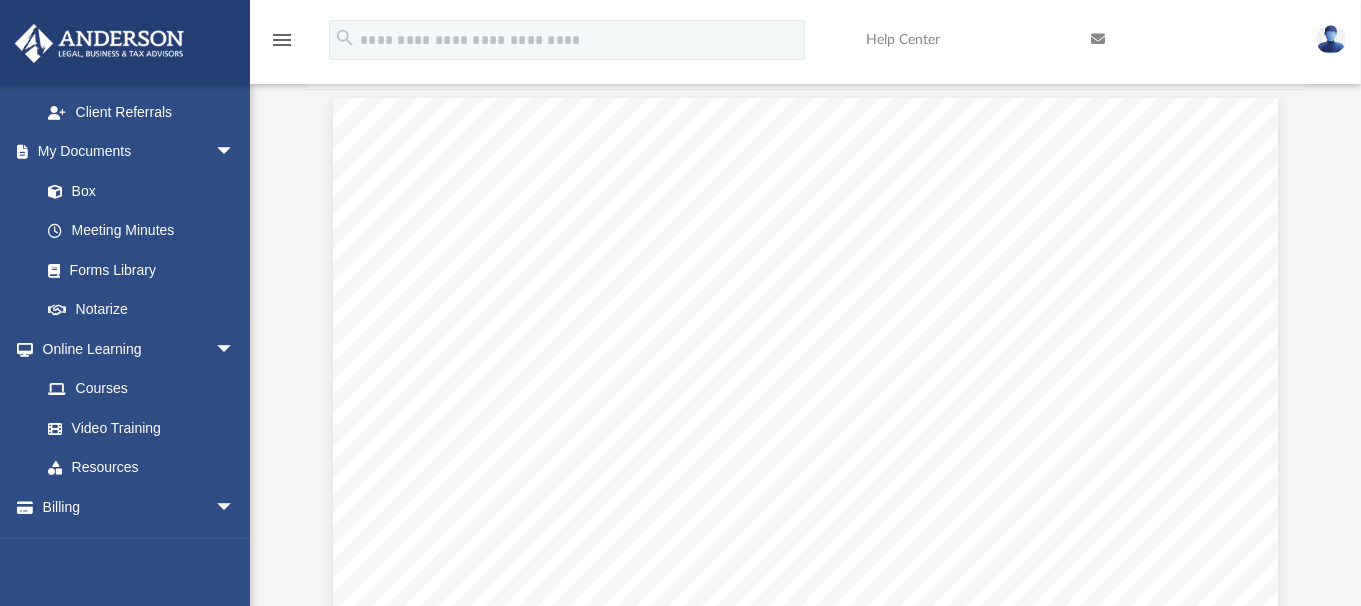 scroll, scrollTop: 0, scrollLeft: 0, axis: both 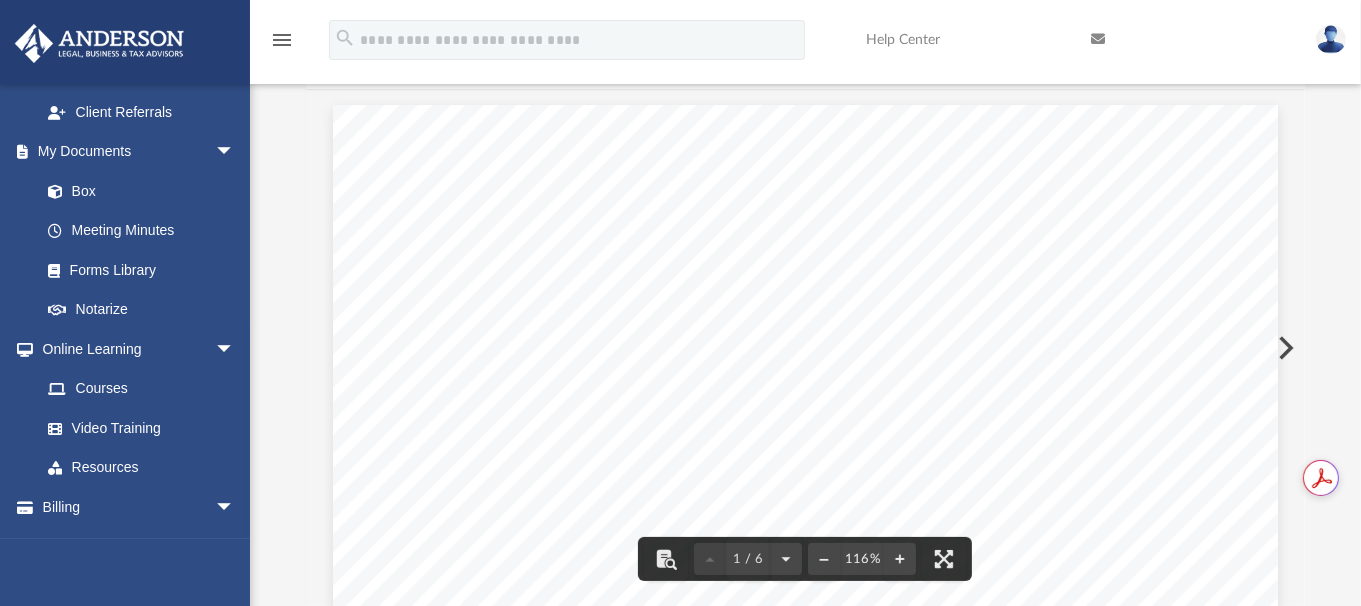 click on "Nondisclosure   Agreement Page   -   1   of   6 Recipient   Initials Company   Initials NON - DISCLOSURE/NON - CIRCUMVENTION   AGREEMENT This   Non - disclosure/Non - circumvention   Agreement   (this   "Agreement")   is   entered into   as of   (the “Effective   Date”),   between: ________________________.,   a   ________________________   Corporation   and   its   related companies,   agents   and   affiliates   (the   "Disclosing   Party"),   and: ,   its   related   companies,   agents,   and   affiliates   (the “Receiving   Party”).   The   Disclosing   Party   and   the   Receiving   party   shall   hereinafter   be referred   to   as   the   “Parties.” WHEREAS,   the   Parties   wish   to   enter   into   a   strategic   business   relationship   wherein   both parties   will   have   access   to   sensitive   data   of   the   other,   some   of   which   will   be   confidential and   privileged; WHEREAS,   the   Disclosing   Party   has   developed   certain   property,   intellectua l" at bounding box center (805, 716) 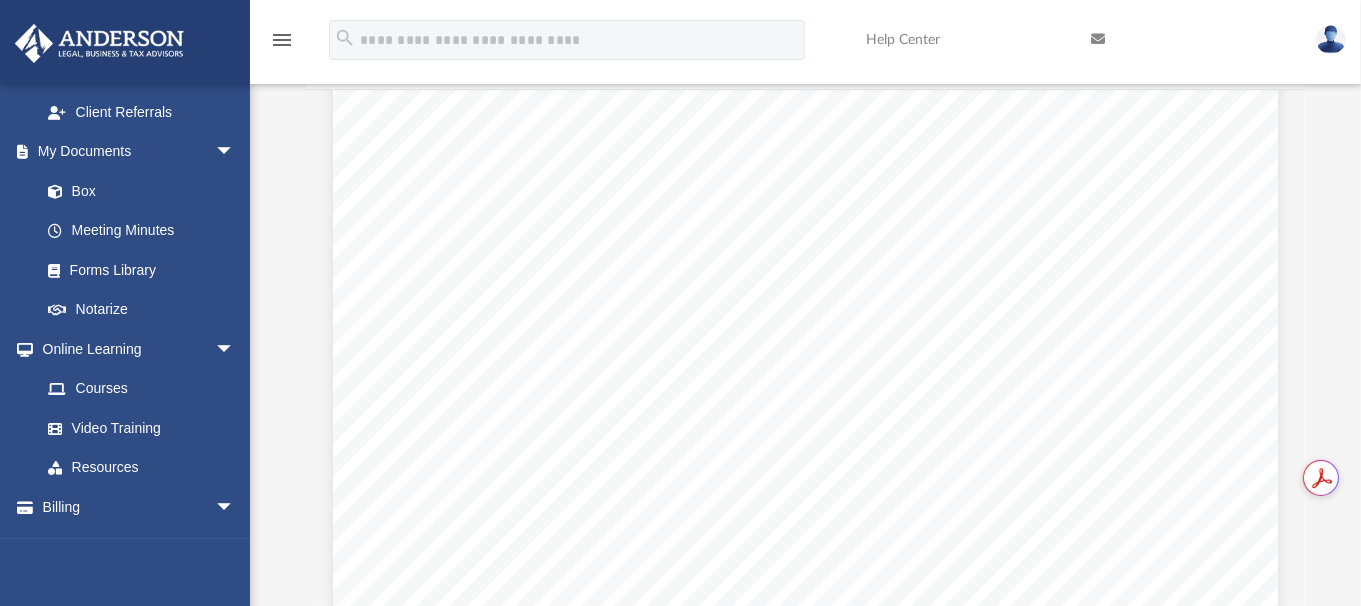 scroll, scrollTop: 0, scrollLeft: 0, axis: both 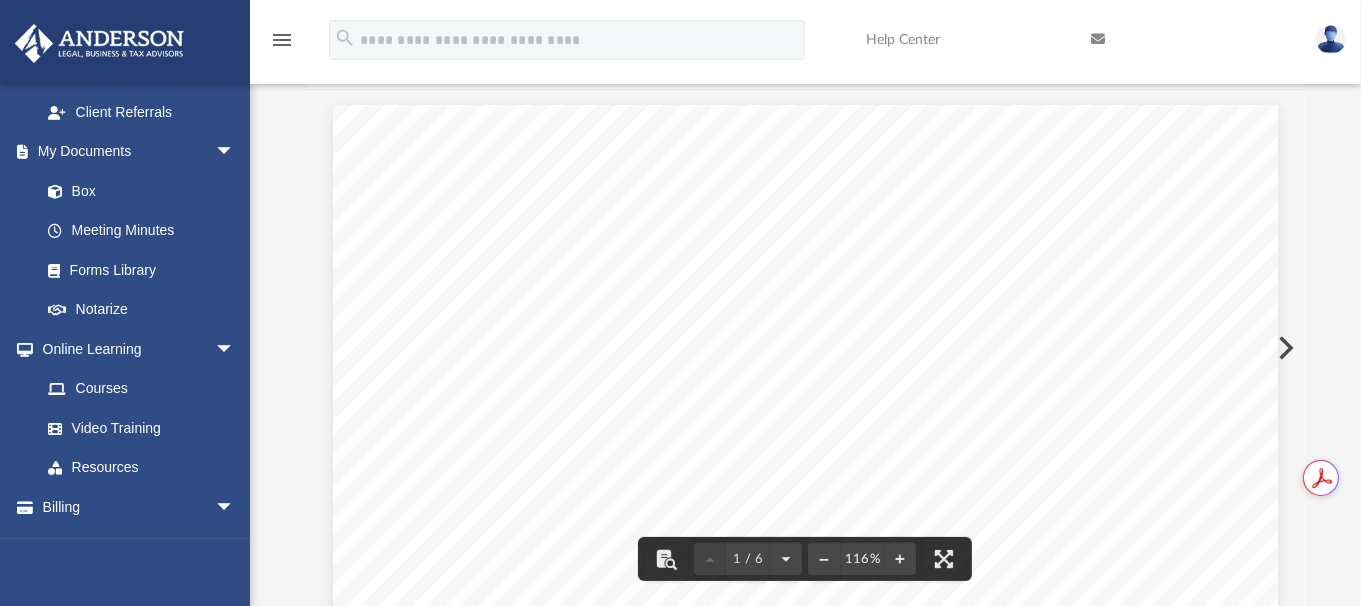 click on "Nondisclosure   Agreement Page   -   1   of   6 Recipient   Initials Company   Initials NON - DISCLOSURE/NON - CIRCUMVENTION   AGREEMENT This   Non - disclosure/Non - circumvention   Agreement   (this   "Agreement")   is   entered into   as of   (the “Effective   Date”),   between: ________________________.,   a   ________________________   Corporation   and   its   related companies,   agents   and   affiliates   (the   "Disclosing   Party"),   and: ,   its   related   companies,   agents,   and   affiliates   (the “Receiving   Party”).   The   Disclosing   Party   and   the   Receiving   party   shall   hereinafter   be referred   to   as   the   “Parties.” WHEREAS,   the   Parties   wish   to   enter   into   a   strategic   business   relationship   wherein   both parties   will   have   access   to   sensitive   data   of   the   other,   some   of   which   will   be   confidential and   privileged; WHEREAS,   the   Disclosing   Party   has   developed   certain   property,   intellectua l" at bounding box center (805, 716) 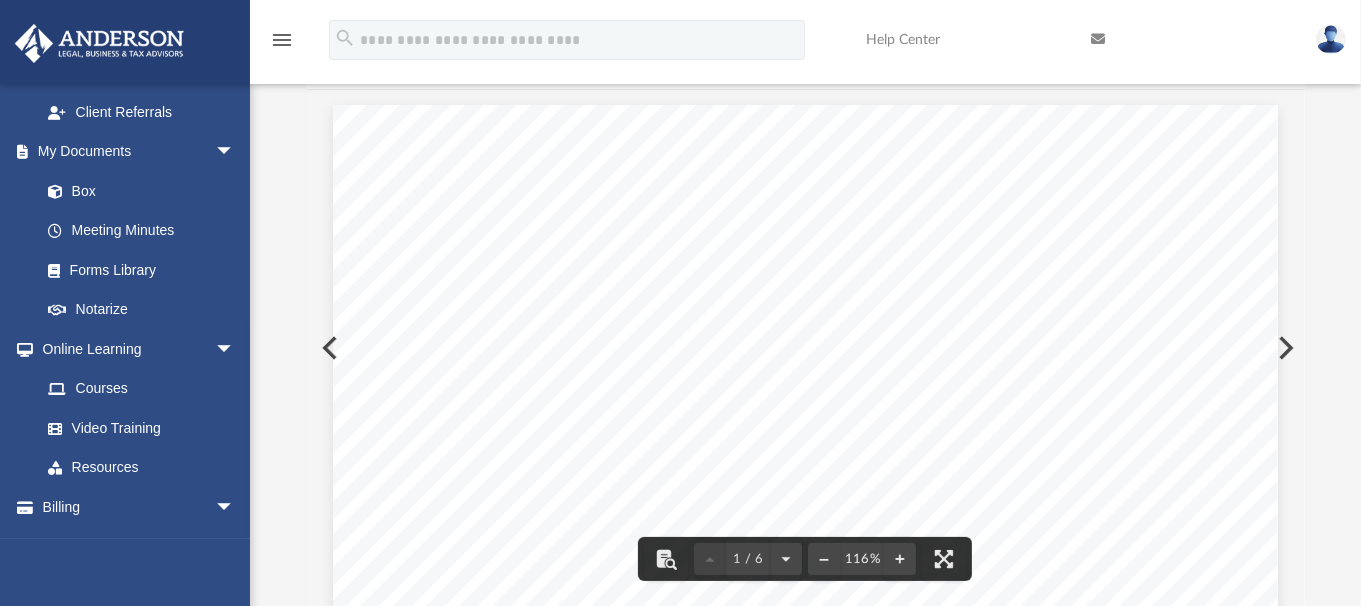 scroll, scrollTop: 0, scrollLeft: 0, axis: both 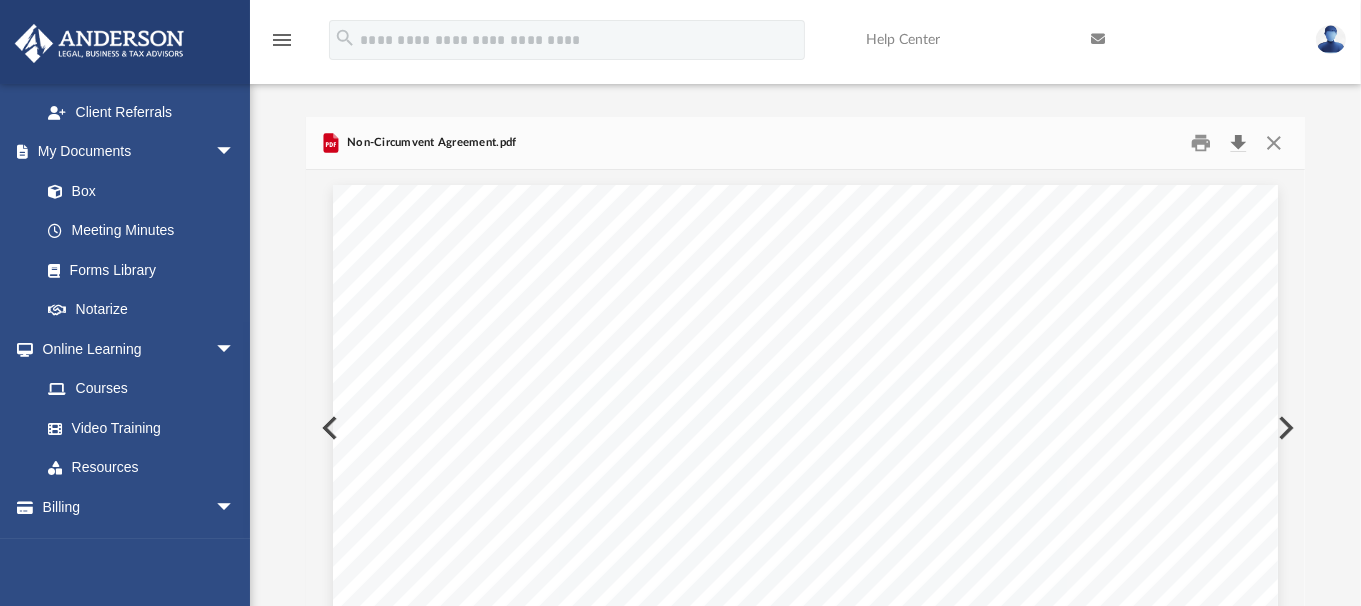 click at bounding box center (1239, 143) 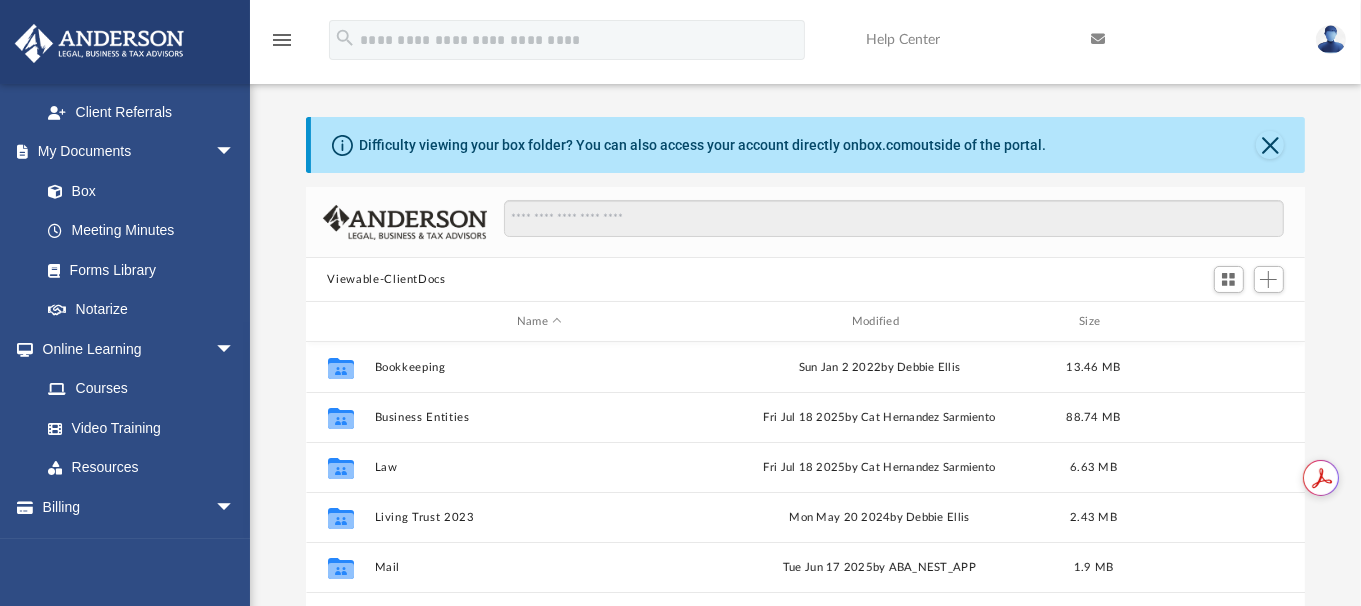scroll, scrollTop: 17, scrollLeft: 15, axis: both 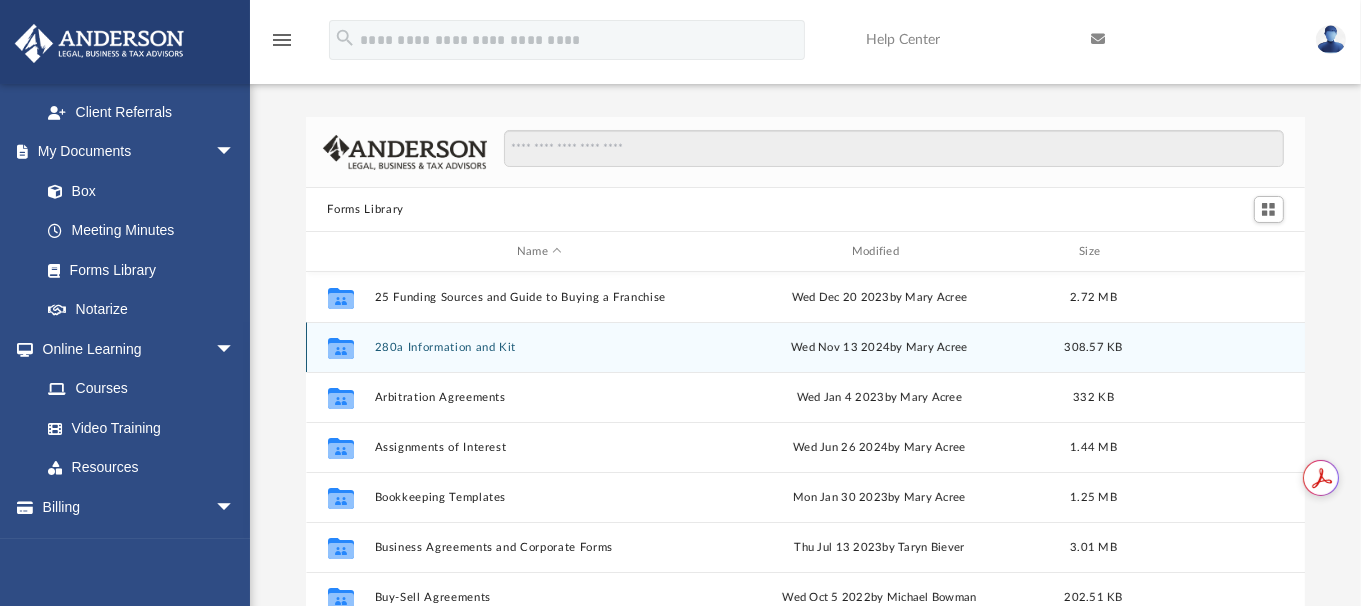 click on "280a Information and Kit" at bounding box center [539, 347] 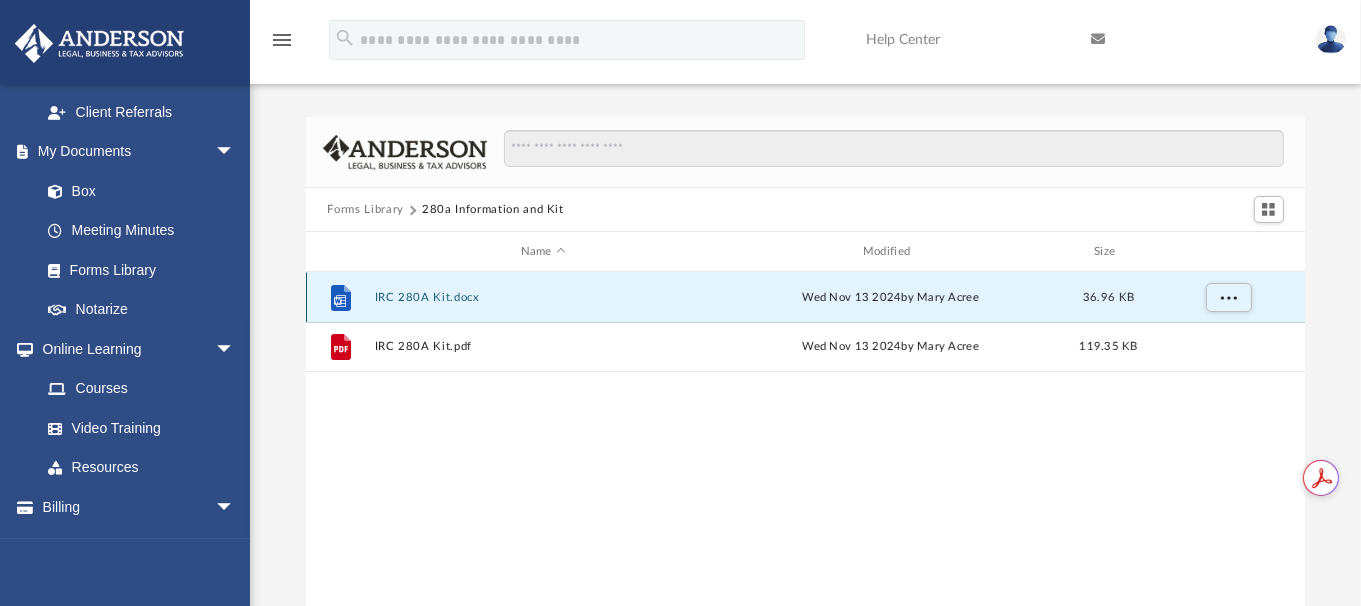 click on "IRC 280A Kit.docx" at bounding box center [543, 297] 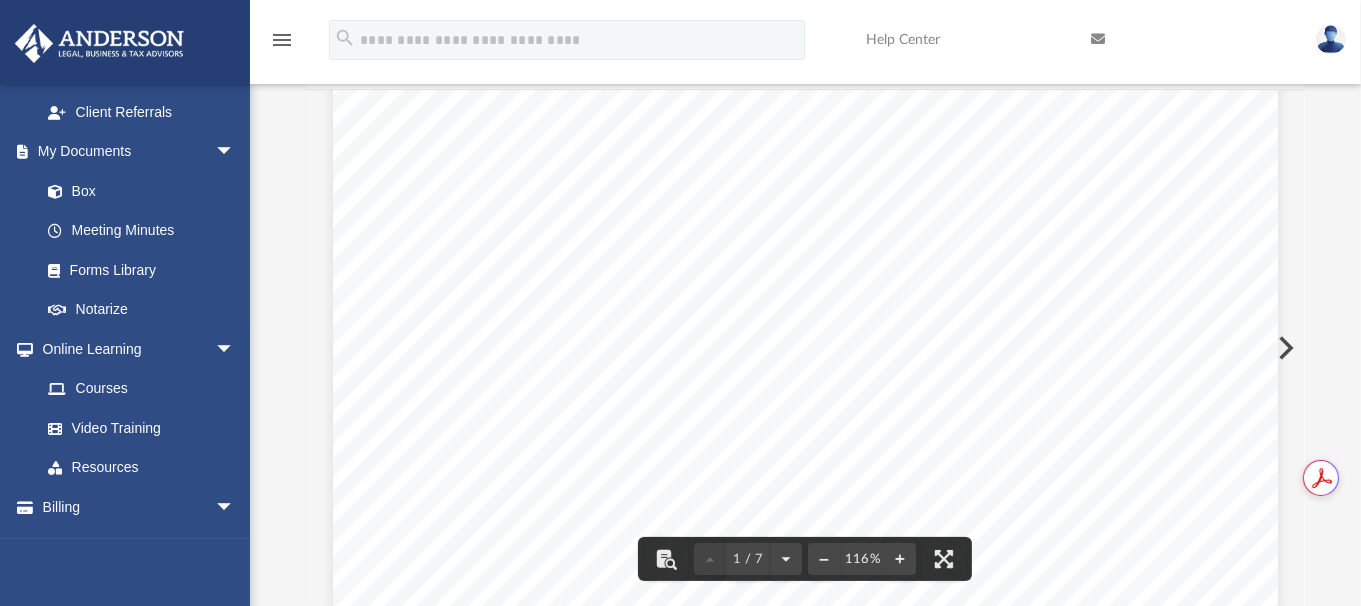 scroll, scrollTop: 0, scrollLeft: 0, axis: both 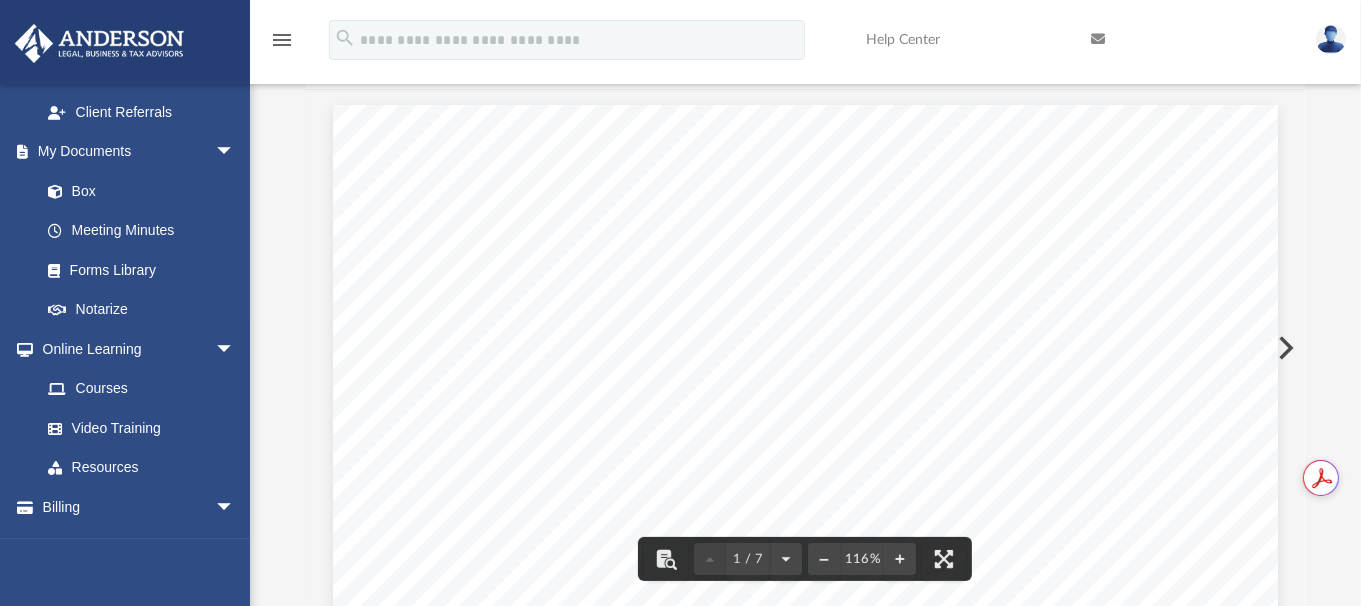 click on "FORM   KIT   FOR   USING   INTERNAL REVENUE   CODE   SECTION   280A All   rights   reserved.   No   part   of   this   publication   may   be   reproduced   or   transmitted   by   any m ea n s   w h a t s o e v e r   w i t h o u t   t h e   w r i tt e n   p e r mi ss i o n   of   t h e   p u b li s h e r . This   manual   is   intended   to   be   informative   and   to   aid   in   the   education   of   its   intended   audience.   As   laws are   constantly   changing,   it   is   recommended   you   engage   the   services   of   a   competent   professional   if legal   or   expert   assistance   is   required.   It   is   the   desire   of   the   publisher   to   make   the   information   provided both   informative   and   entertaining   to   promote   retention   and   understanding   of   the   materials.   Please   use the   forms   at   your   own   risk,   they   are   not   a   replacement   for   competent   legal   or   accounting   advice. Copyright   ©   2016   by Anderson   Law   Group," at bounding box center [805, 716] 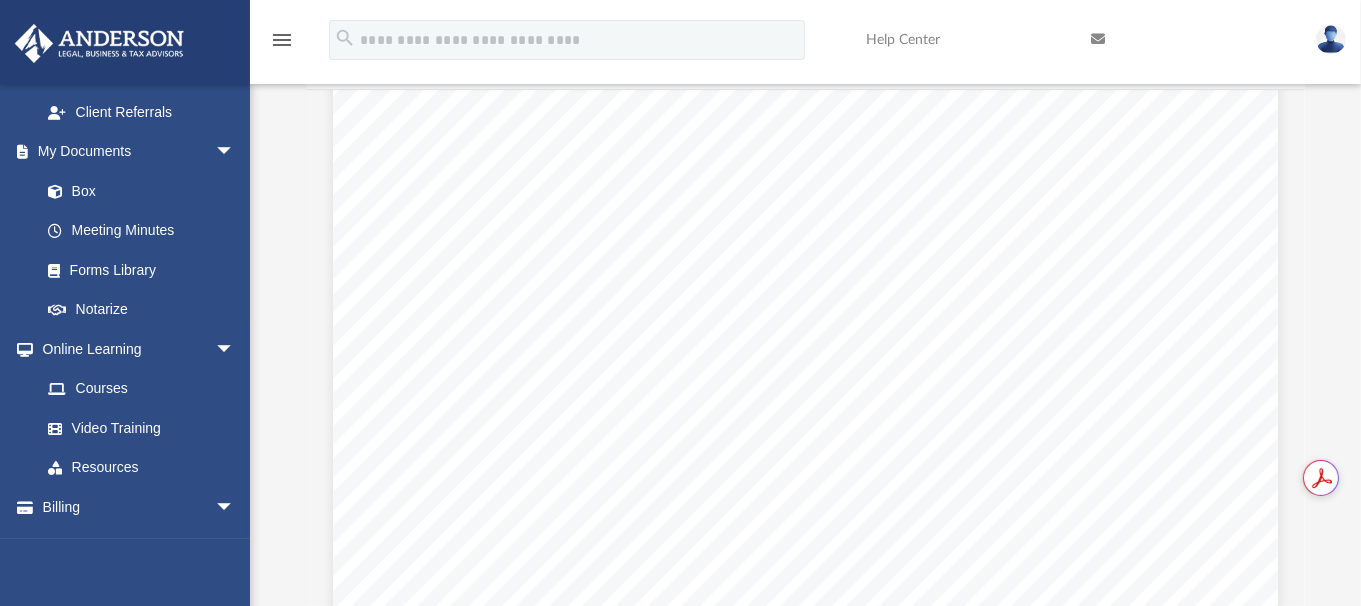 scroll, scrollTop: 0, scrollLeft: 0, axis: both 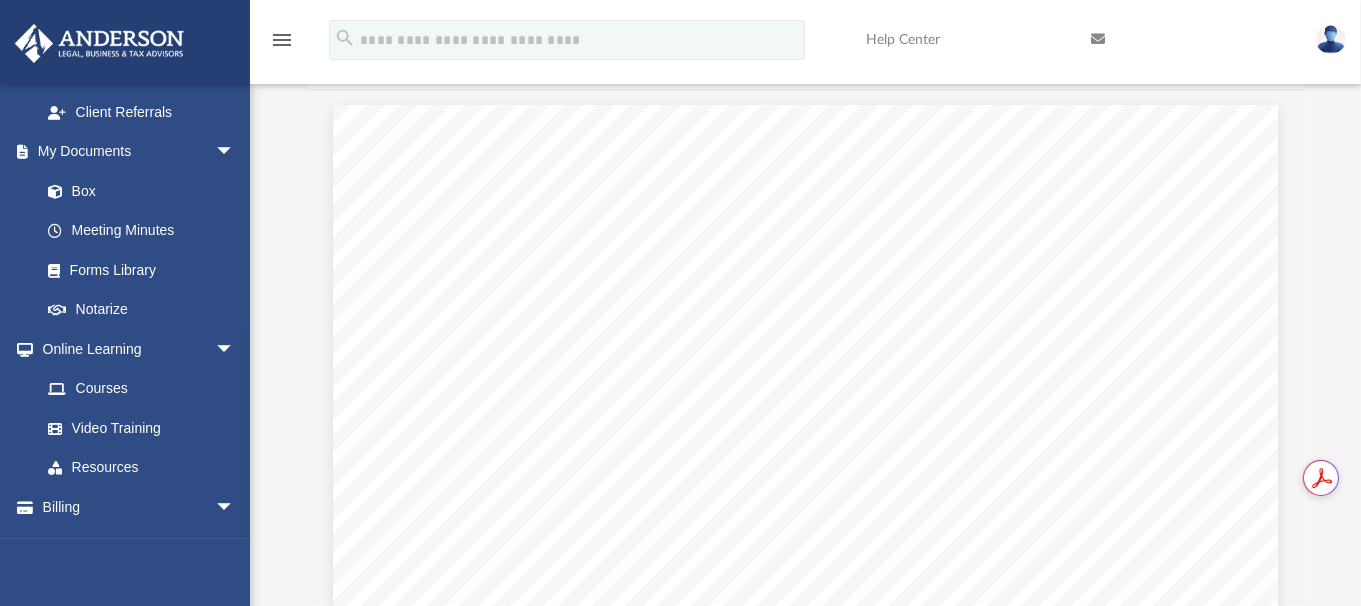click at bounding box center [1188, 39] 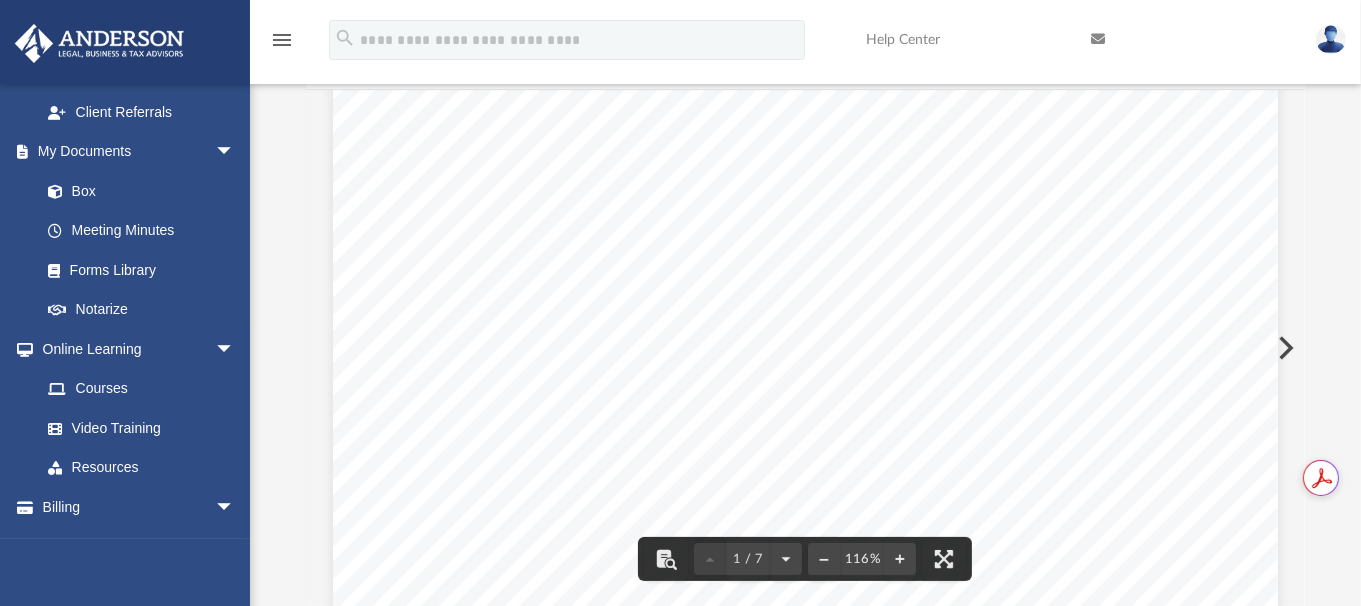 scroll, scrollTop: 0, scrollLeft: 0, axis: both 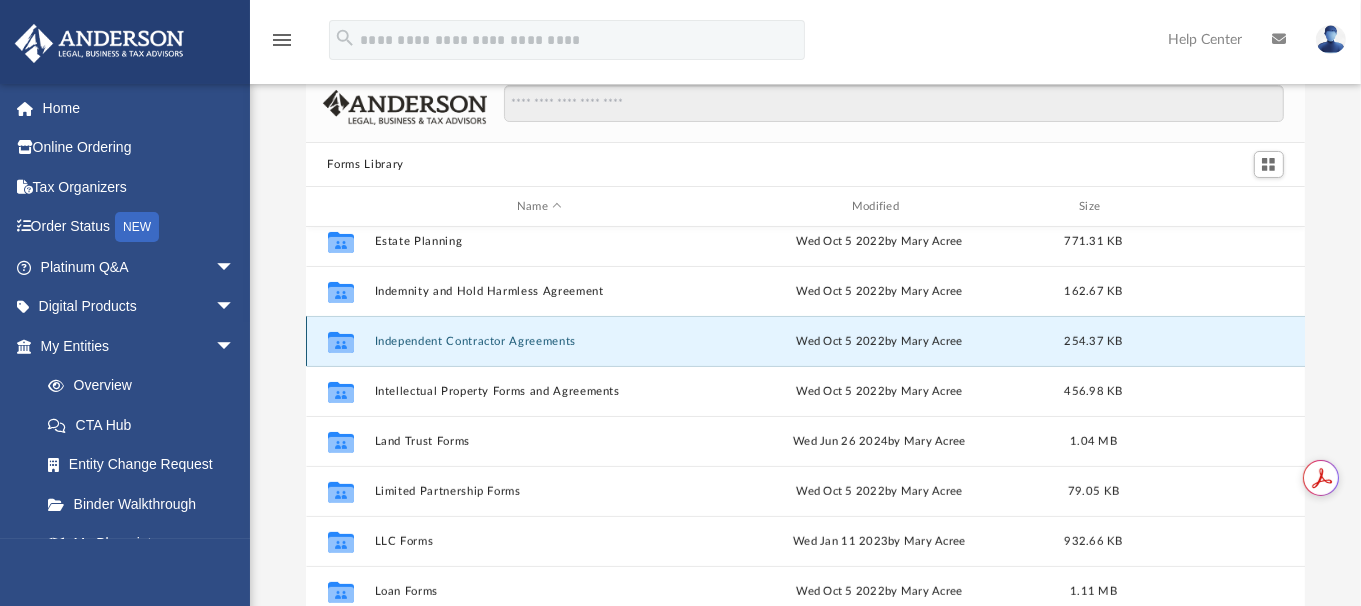 click on "Independent Contractor Agreements" at bounding box center (539, 341) 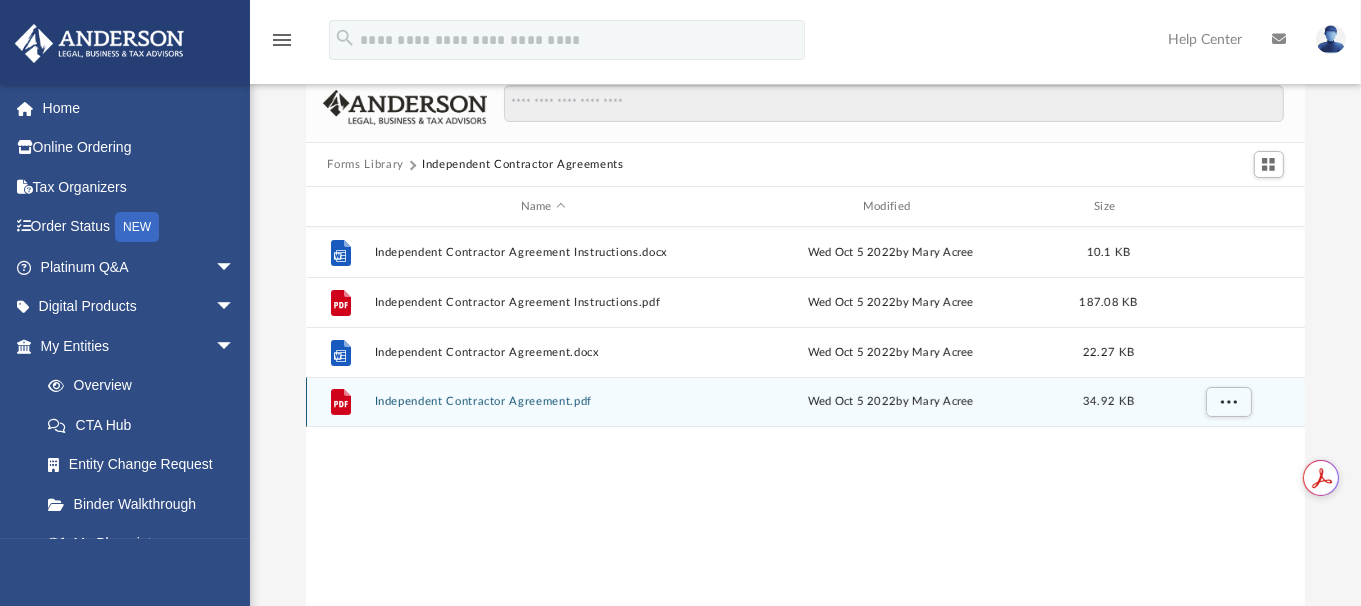 scroll, scrollTop: 0, scrollLeft: 0, axis: both 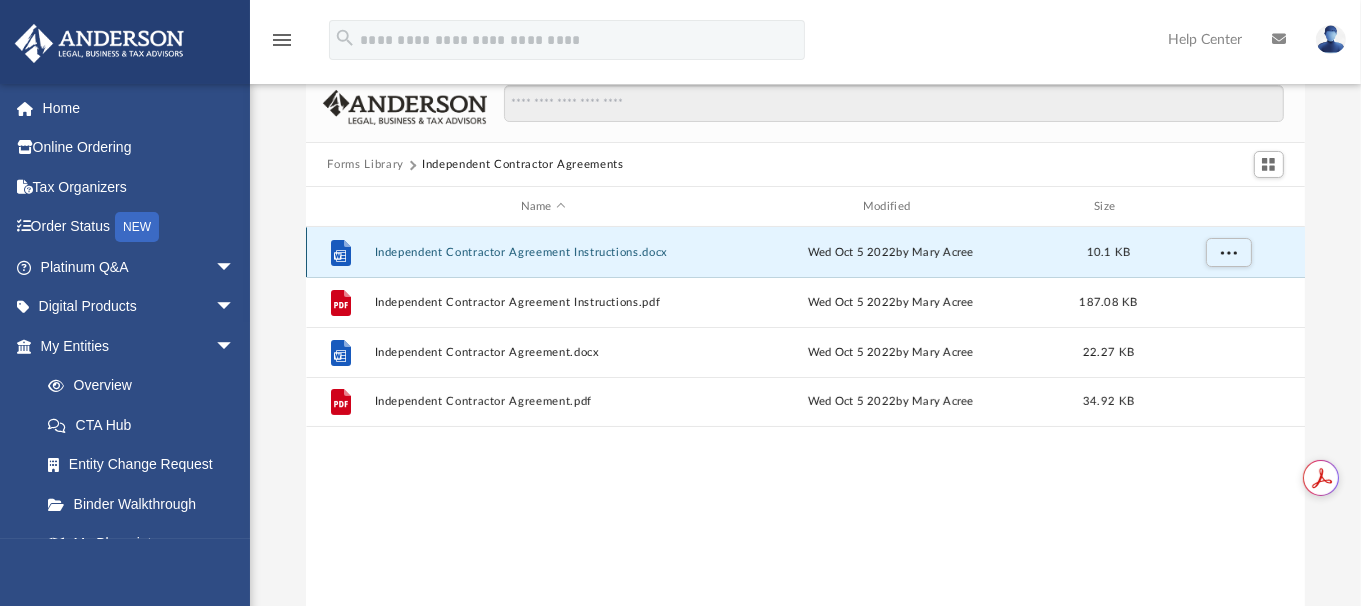 click on "Independent Contractor Agreement Instructions.docx" at bounding box center (543, 252) 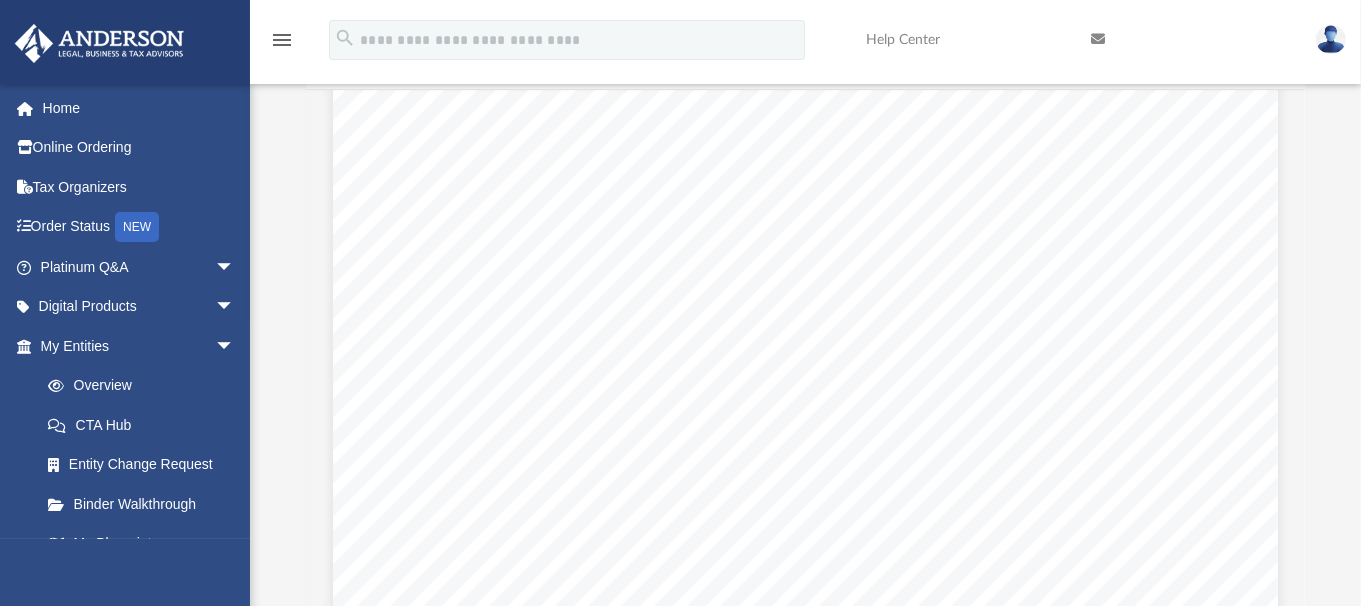 scroll, scrollTop: 736, scrollLeft: 0, axis: vertical 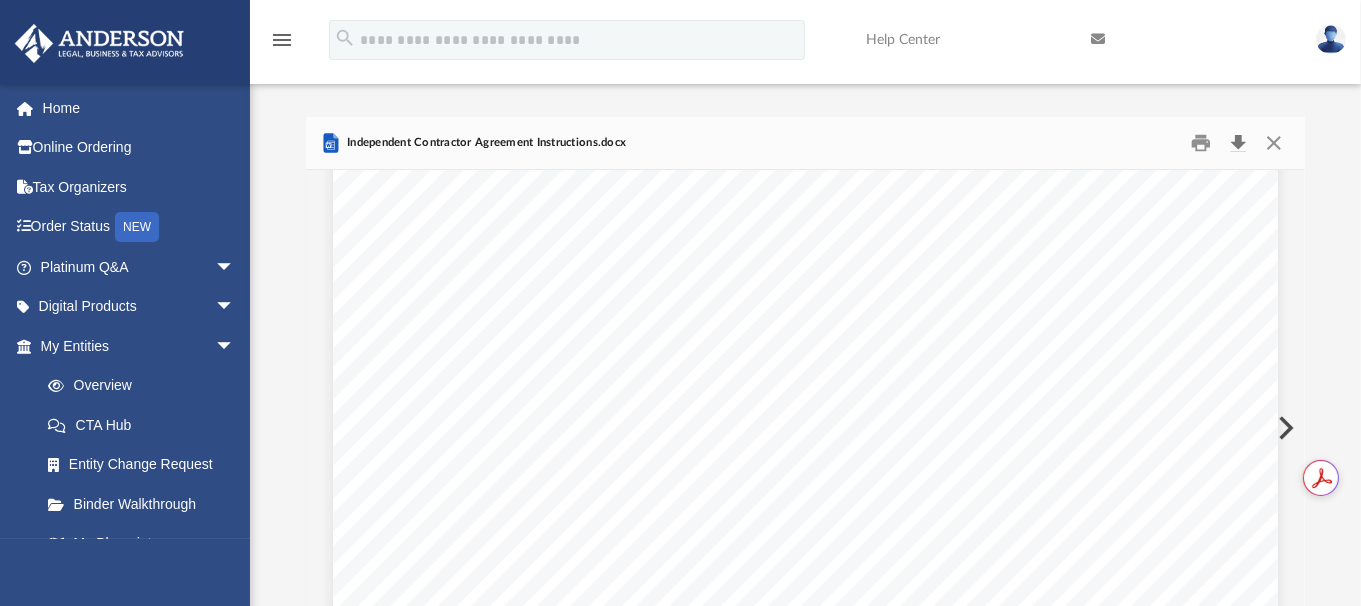 click at bounding box center (1239, 143) 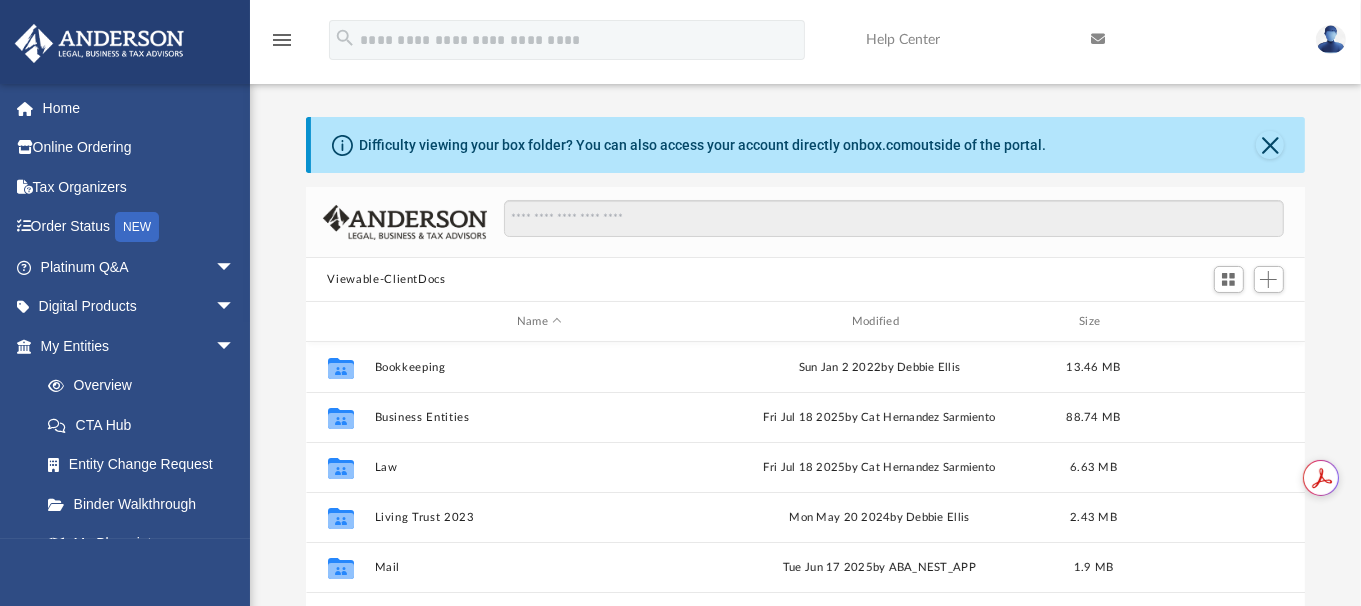 scroll, scrollTop: 17, scrollLeft: 15, axis: both 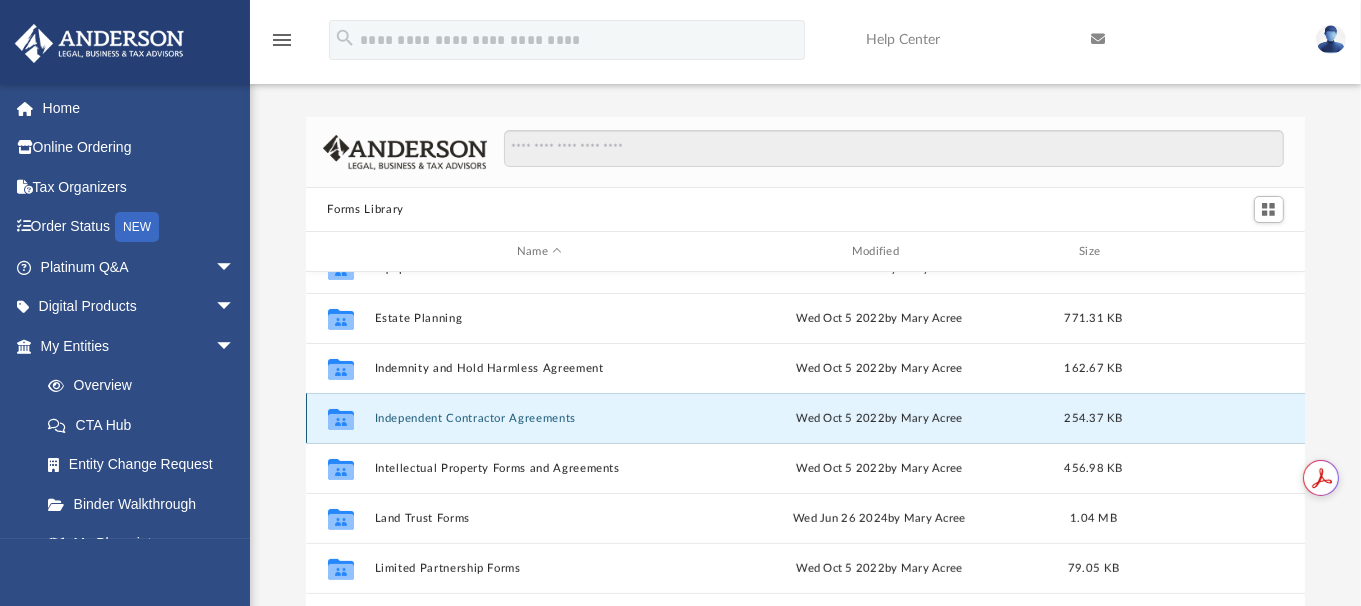 click on "Independent Contractor Agreements" at bounding box center (539, 418) 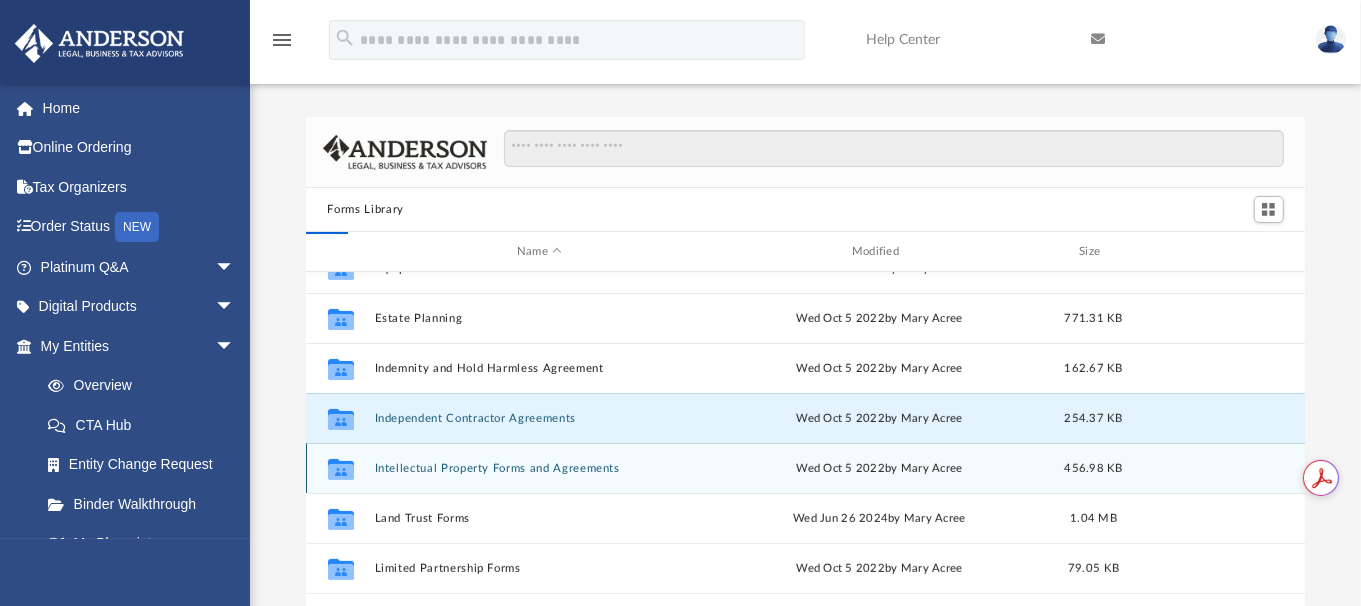 scroll, scrollTop: 0, scrollLeft: 0, axis: both 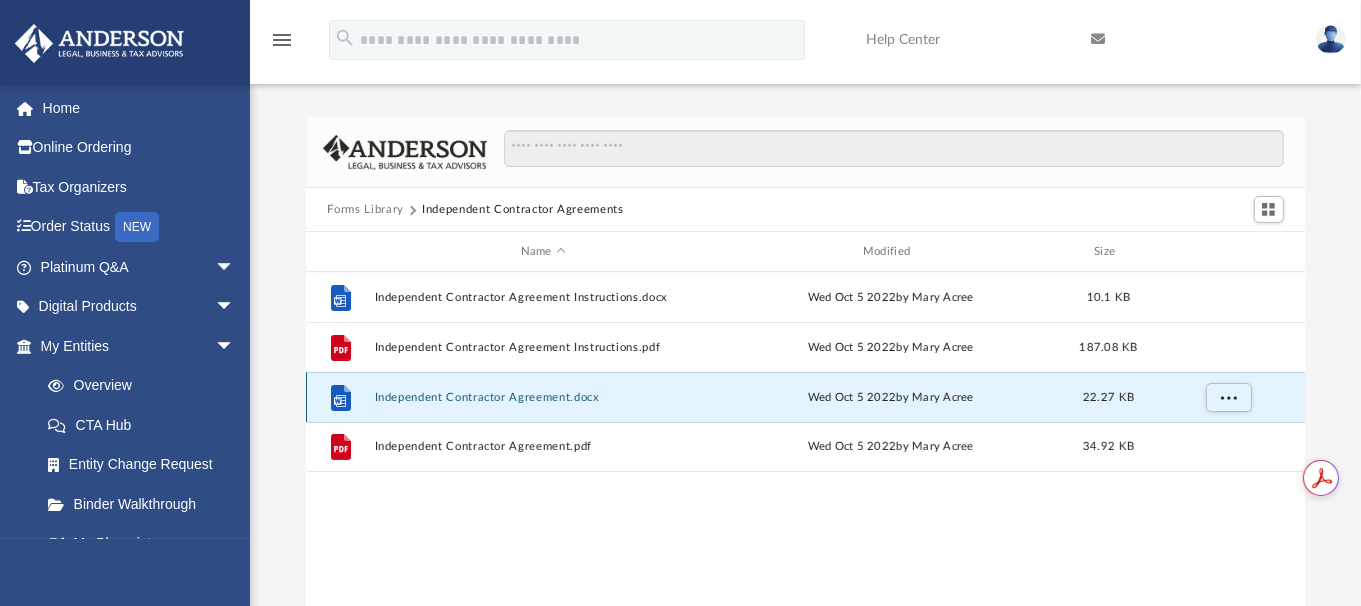 click on "Independent Contractor Agreement.docx" at bounding box center (543, 397) 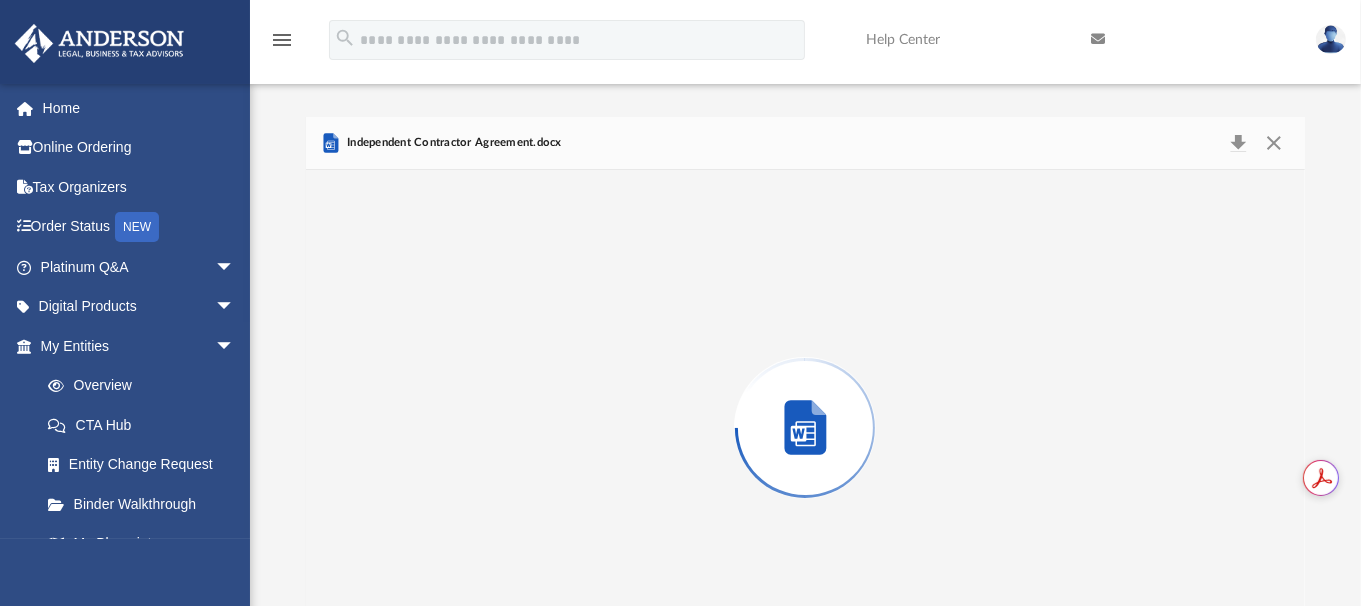 scroll, scrollTop: 80, scrollLeft: 0, axis: vertical 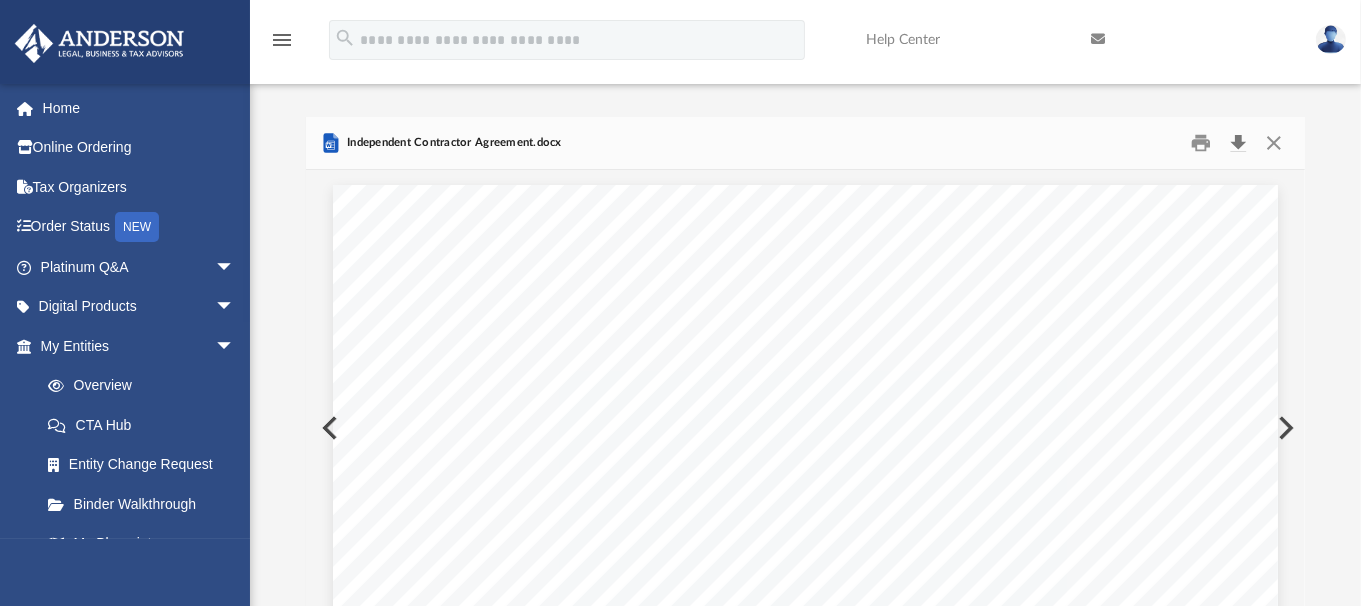 click at bounding box center [1239, 143] 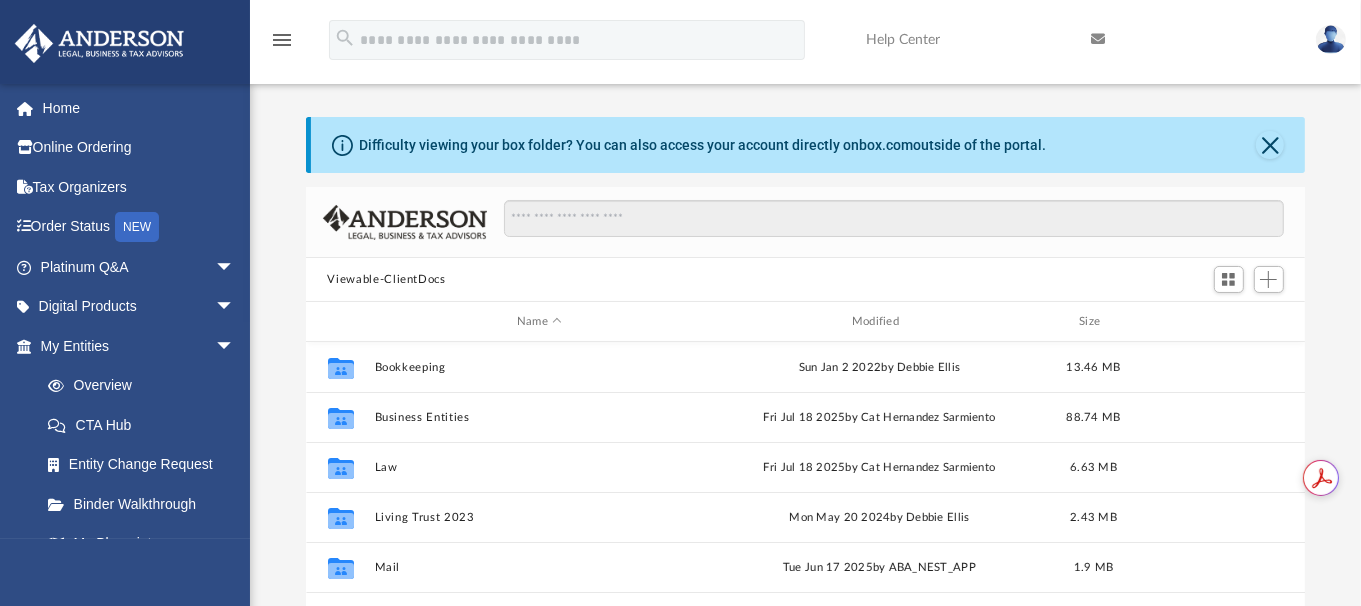 scroll, scrollTop: 17, scrollLeft: 15, axis: both 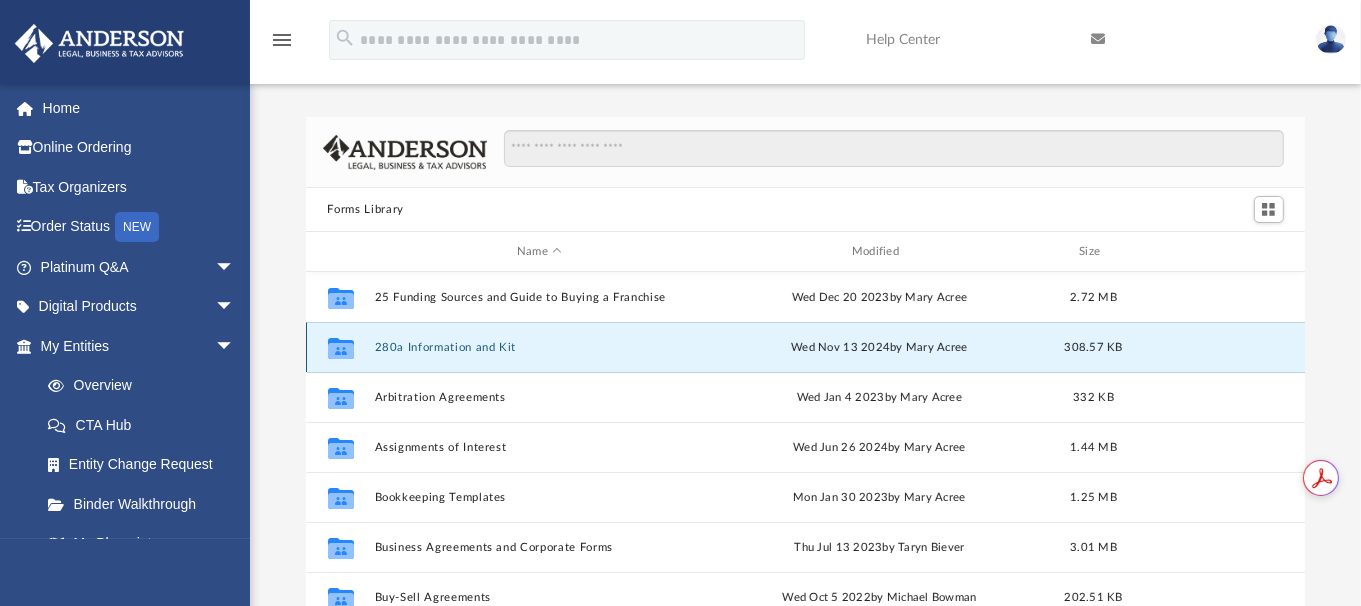 click on "280a Information and Kit" at bounding box center (539, 347) 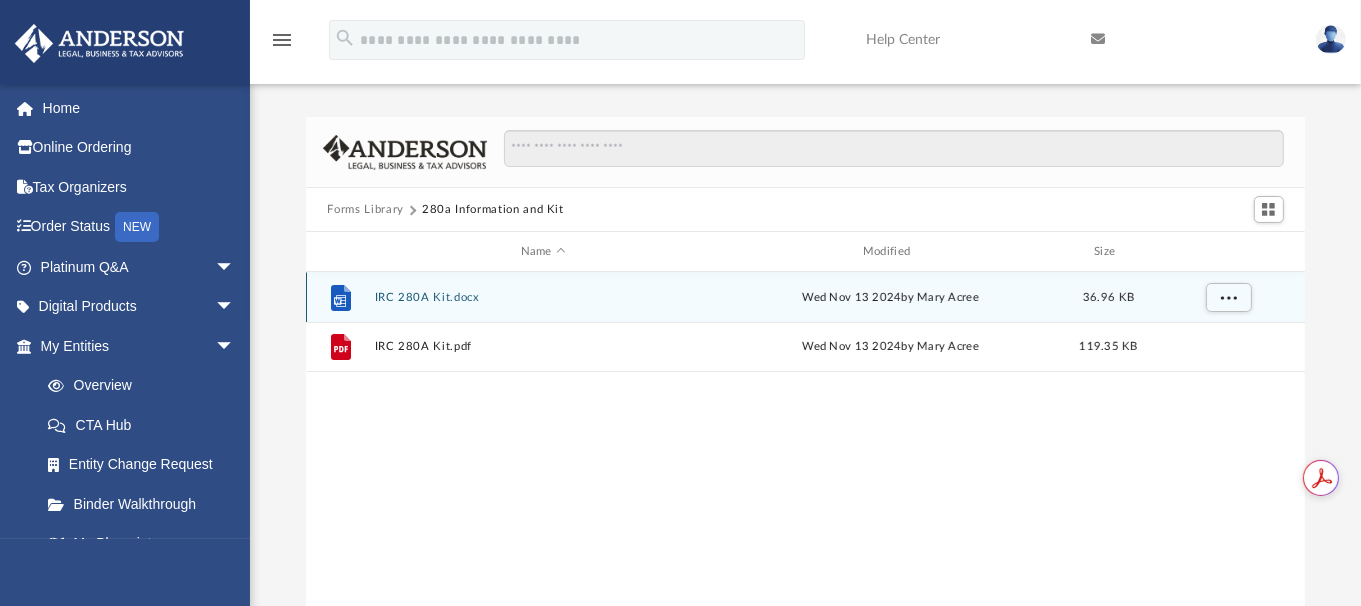 click on "File IRC 280A Kit.docx Wed Nov 13 2024  by [NAME] [NAME] 36.96 KB" at bounding box center (806, 297) 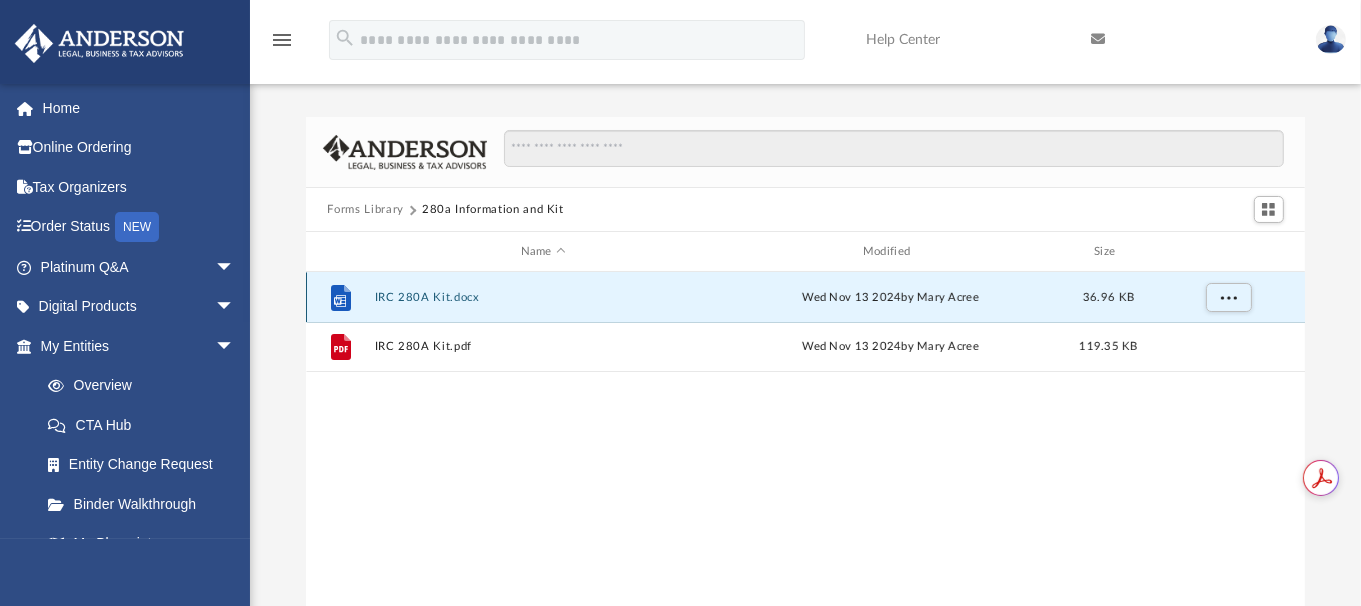 click on "Wed Nov 13 2024  by [NAME] [NAME]" at bounding box center [890, 298] 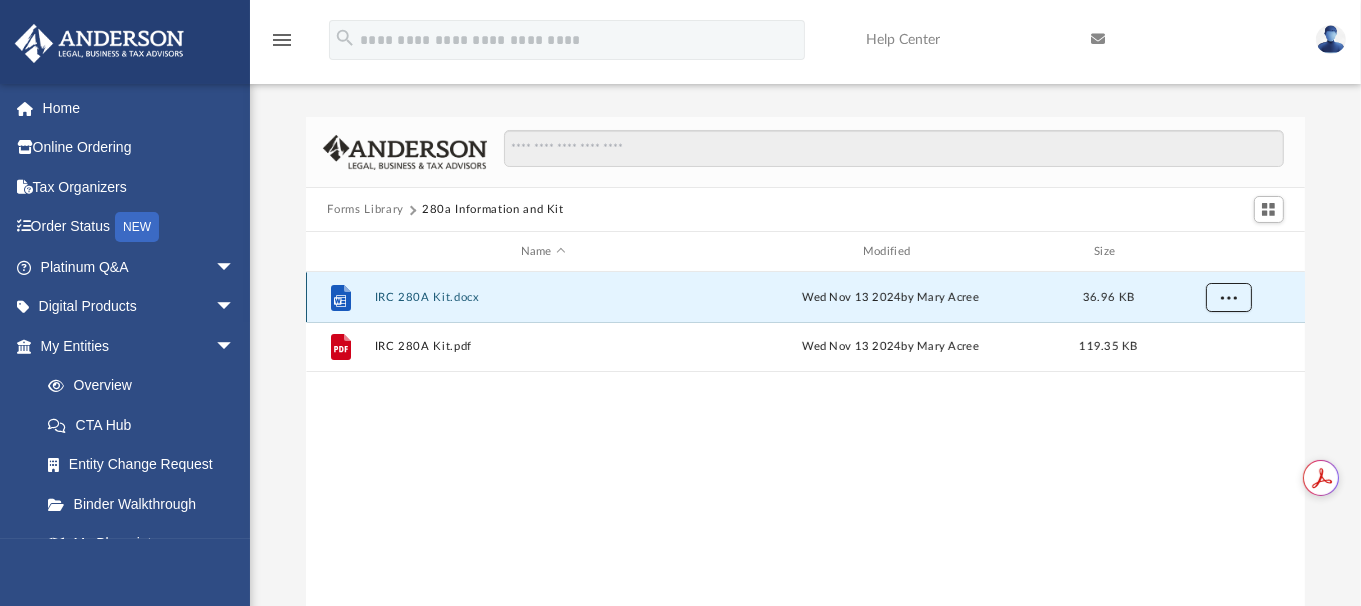 click at bounding box center (1228, 296) 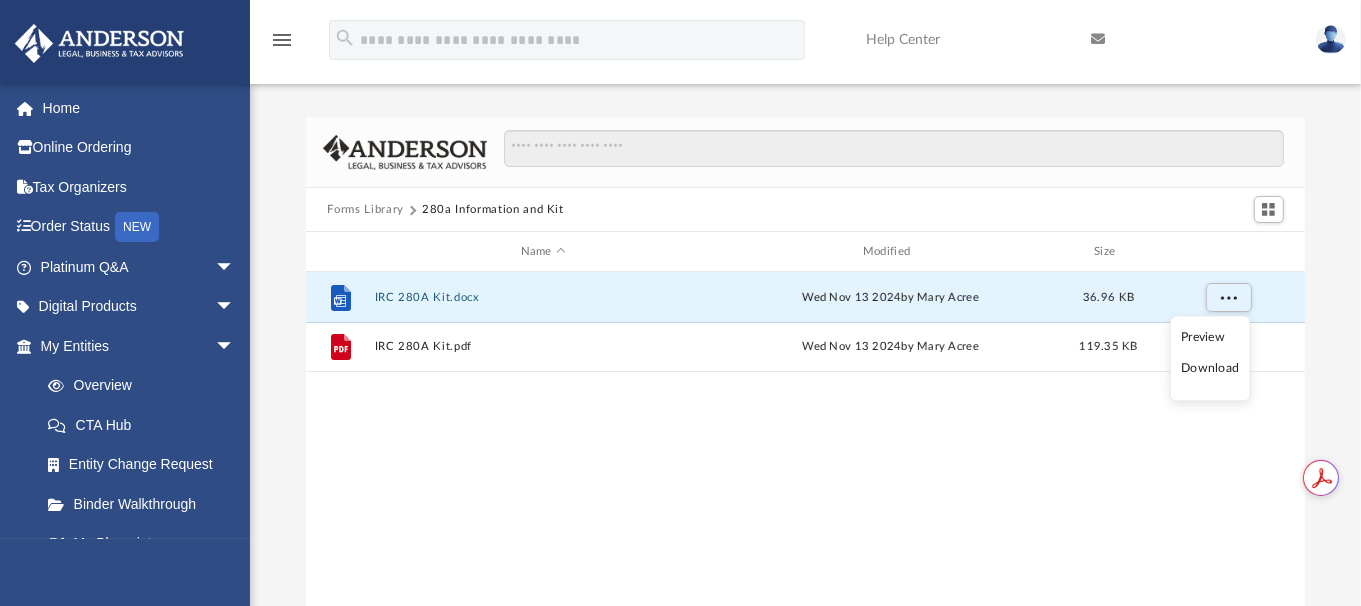 click on "Download" at bounding box center [1210, 369] 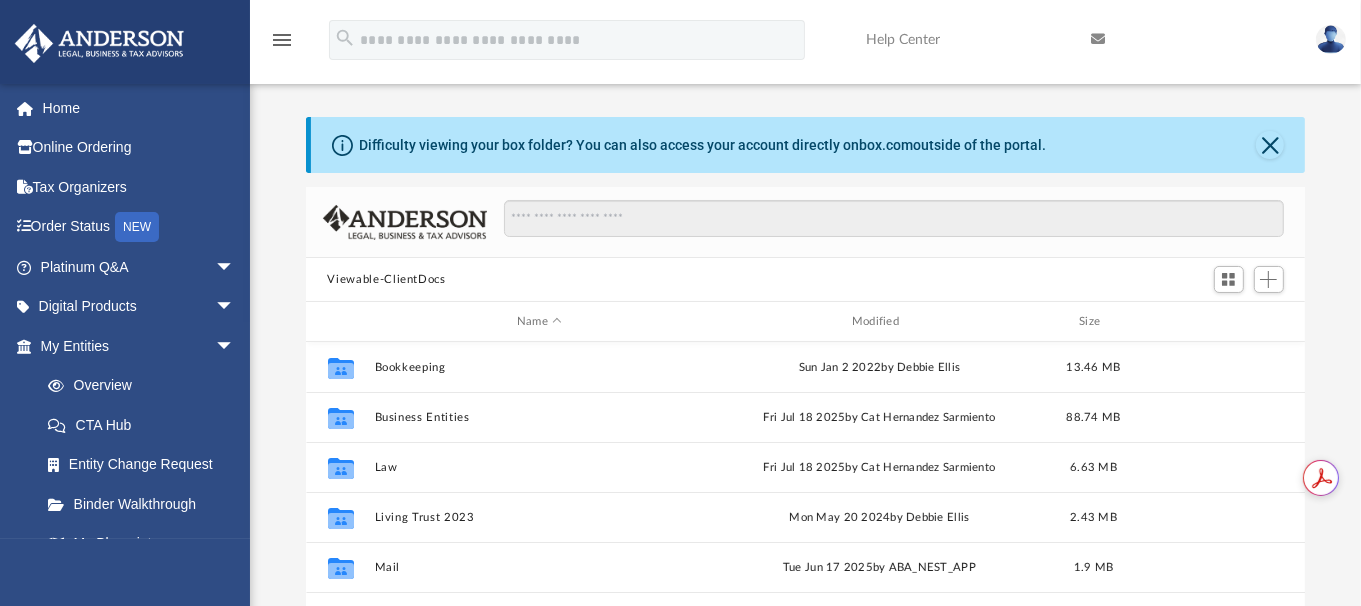 scroll, scrollTop: 17, scrollLeft: 15, axis: both 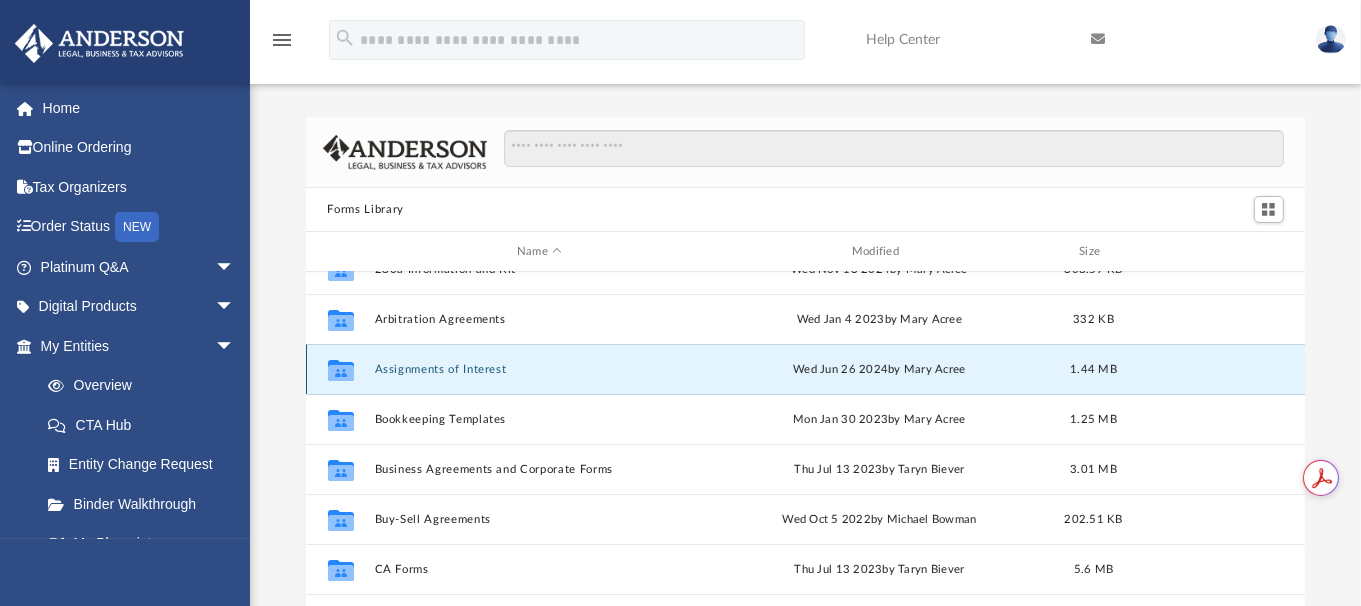 click on "Assignments of Interest" at bounding box center (539, 369) 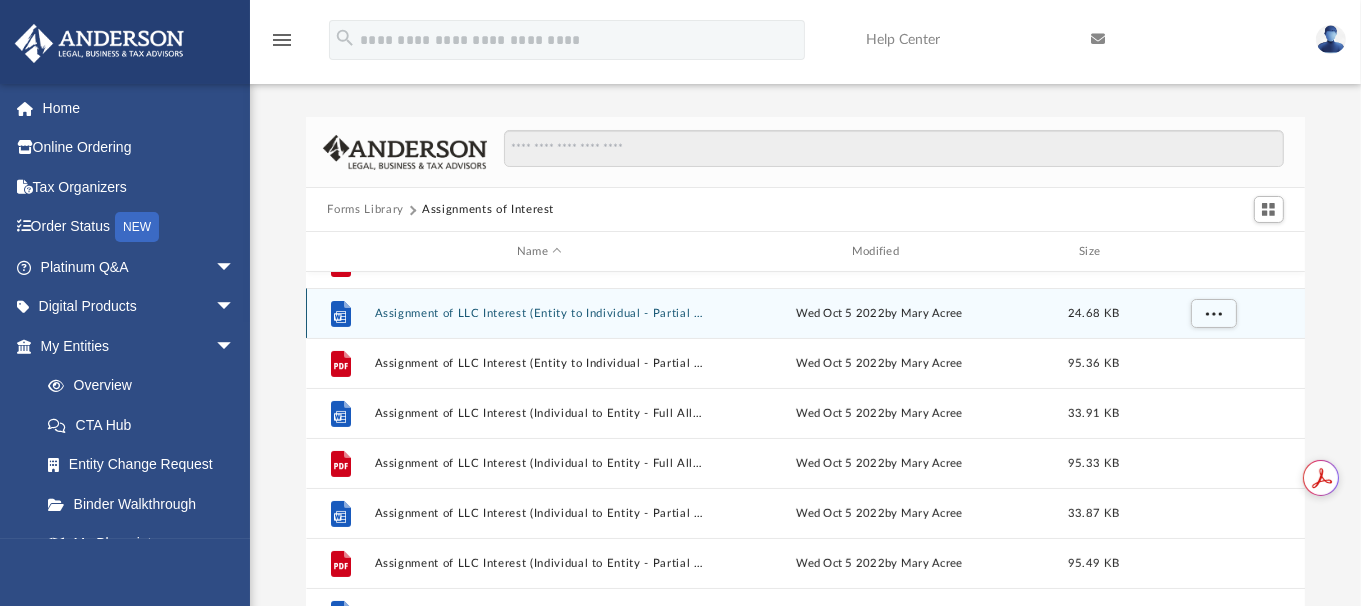 scroll, scrollTop: 403, scrollLeft: 0, axis: vertical 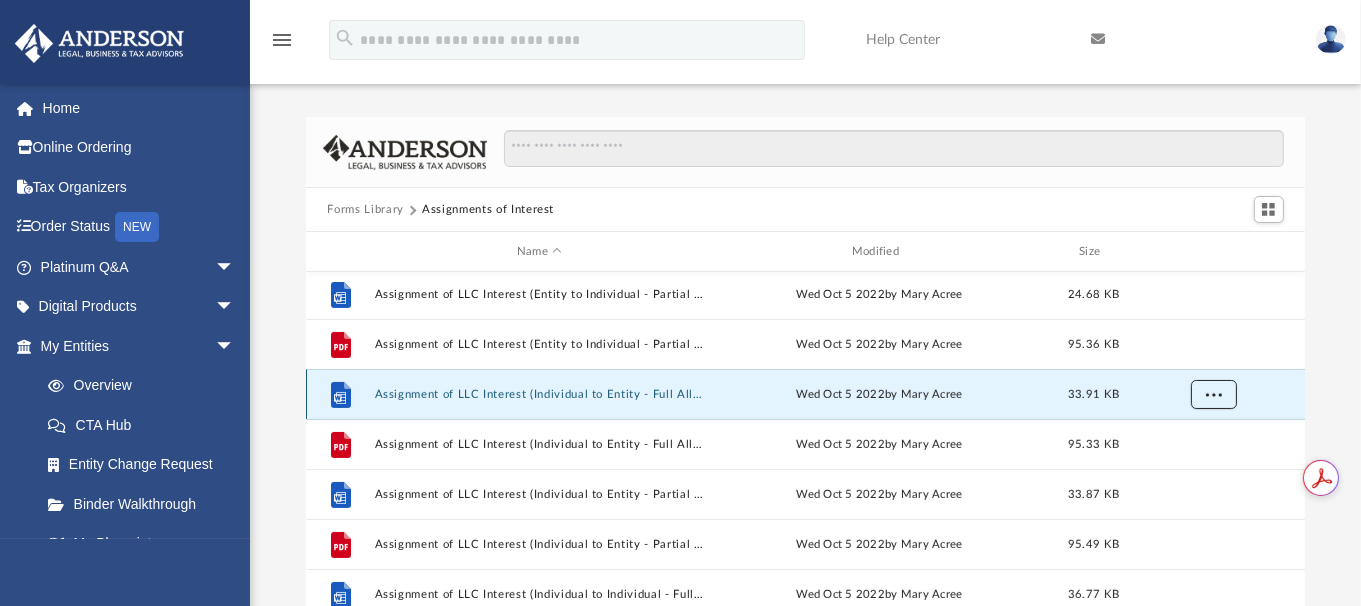 click at bounding box center (1213, 393) 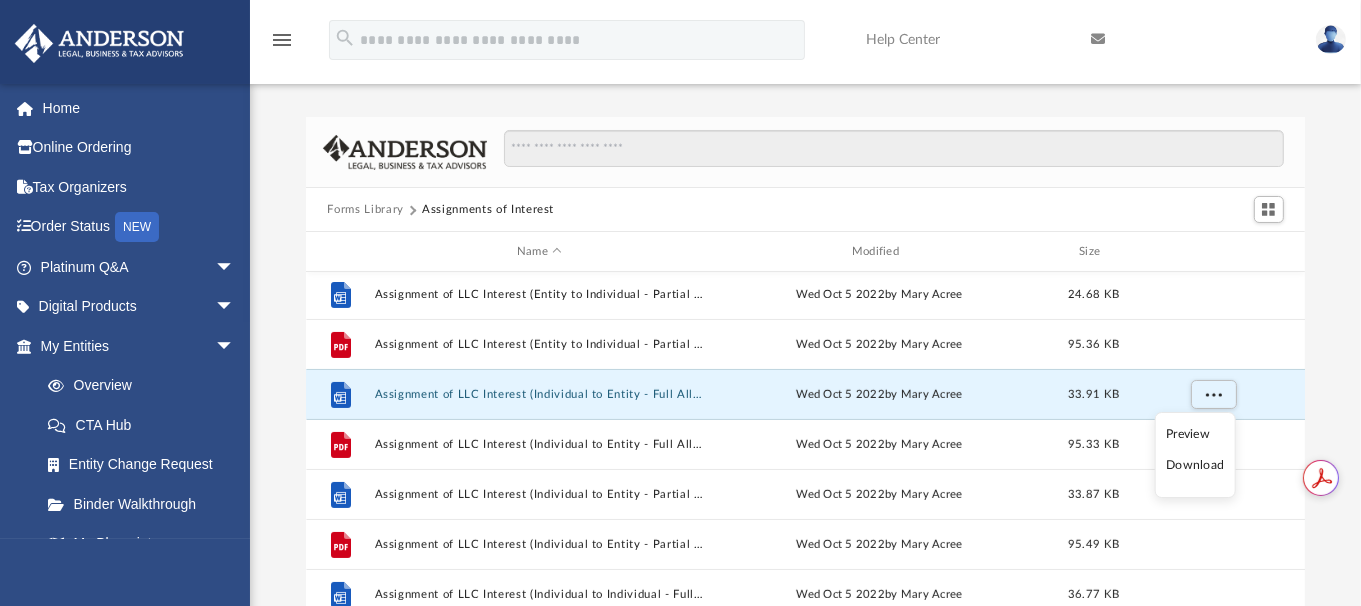 click on "Download" at bounding box center (1195, 465) 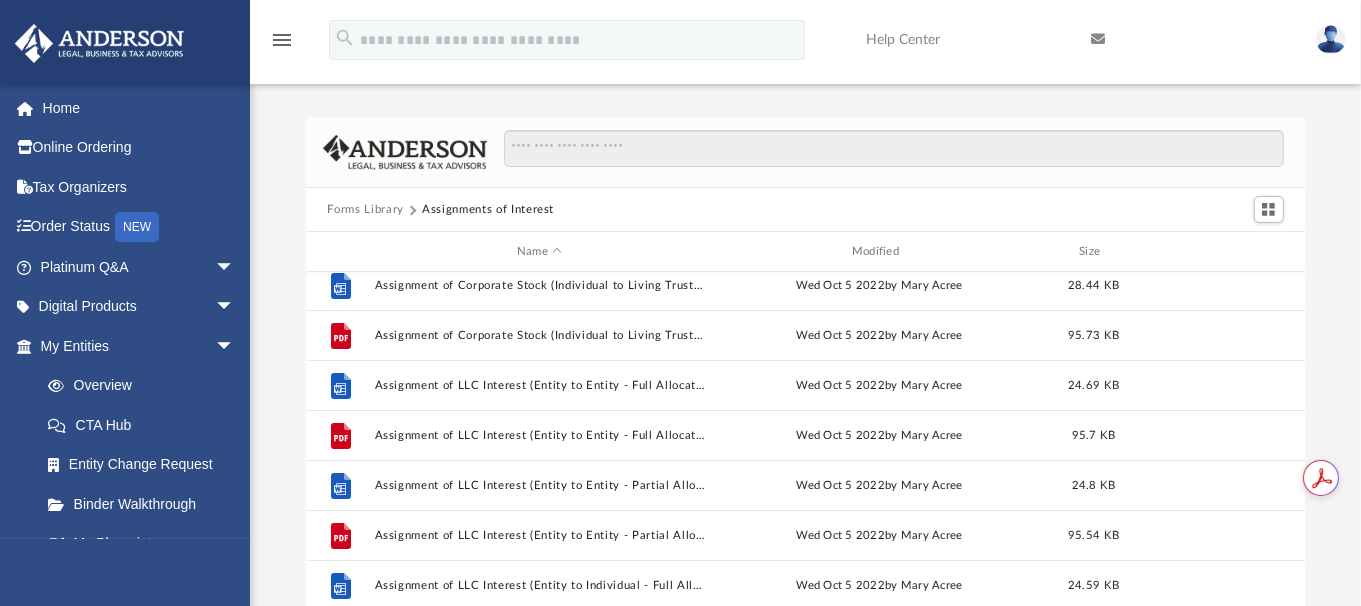 scroll, scrollTop: 0, scrollLeft: 0, axis: both 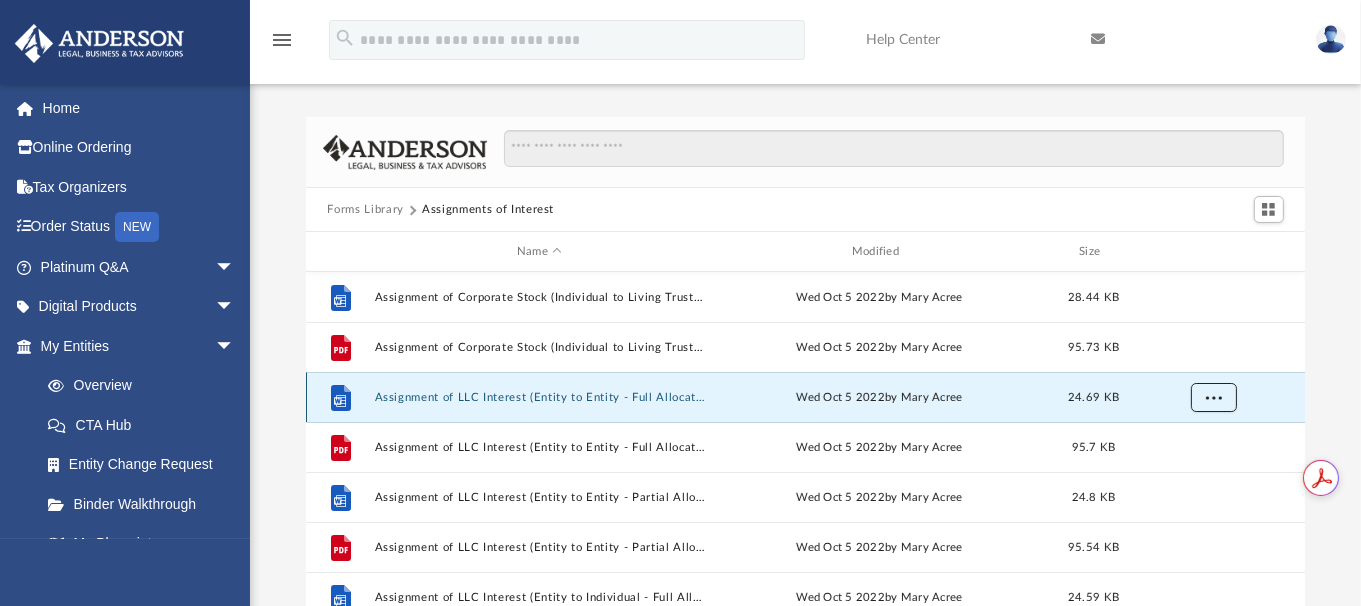 click at bounding box center [1213, 398] 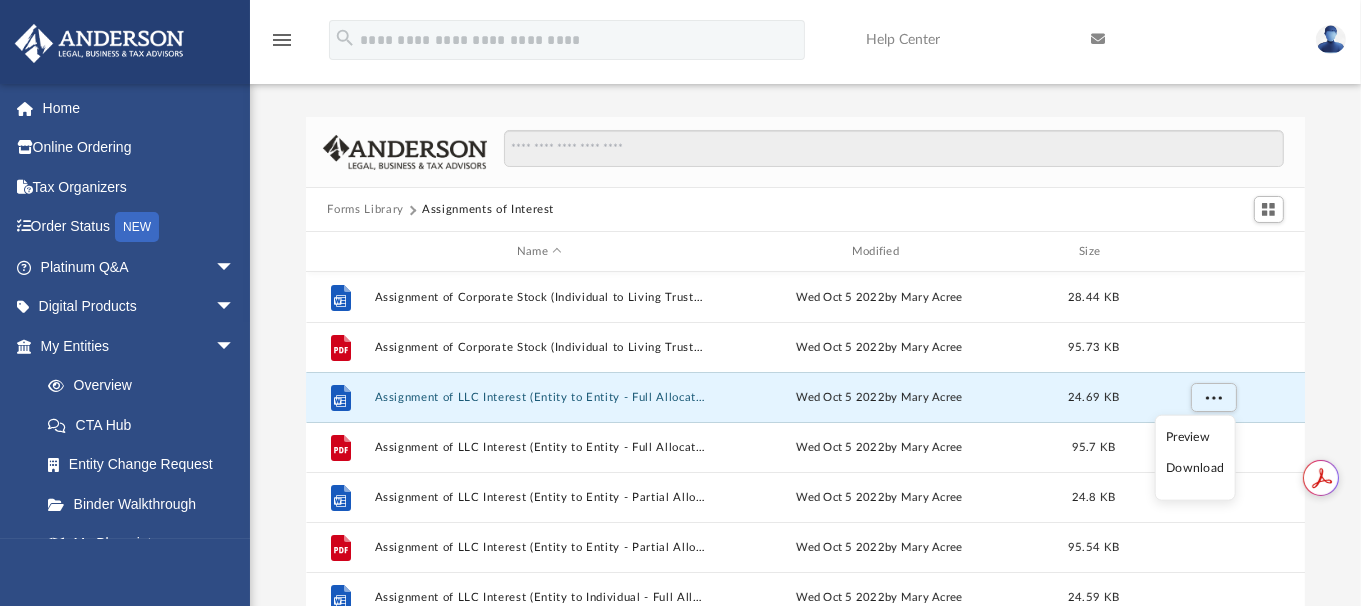 click on "Download" at bounding box center [1195, 468] 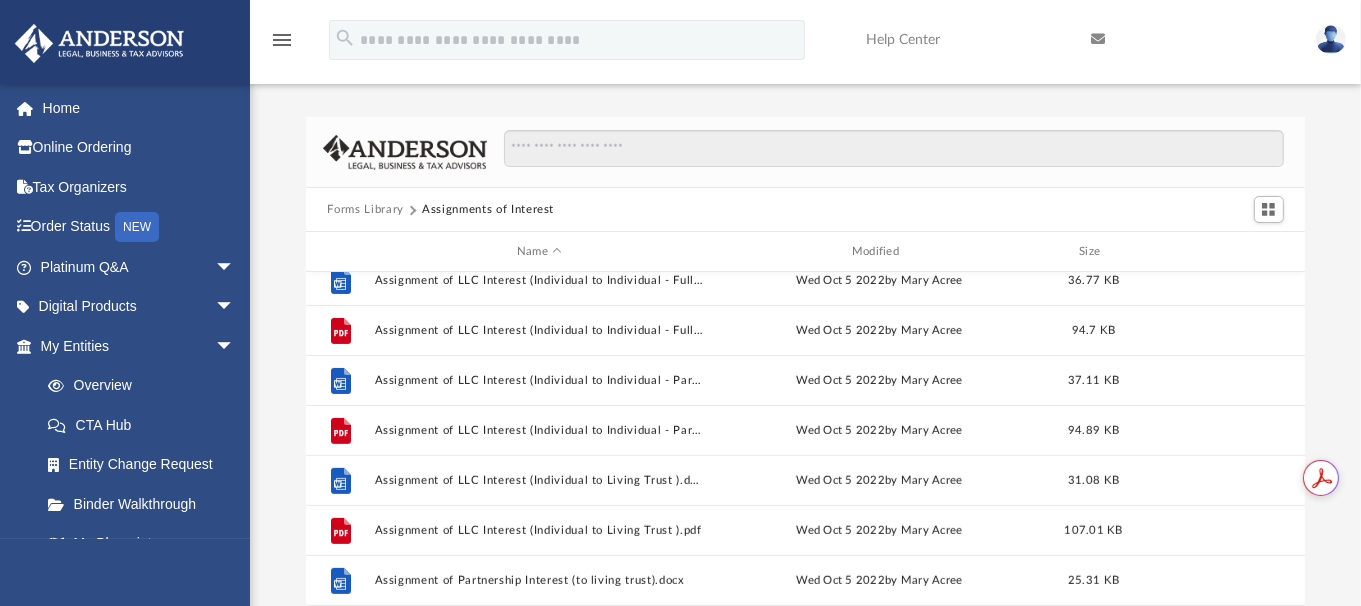 scroll, scrollTop: 735, scrollLeft: 0, axis: vertical 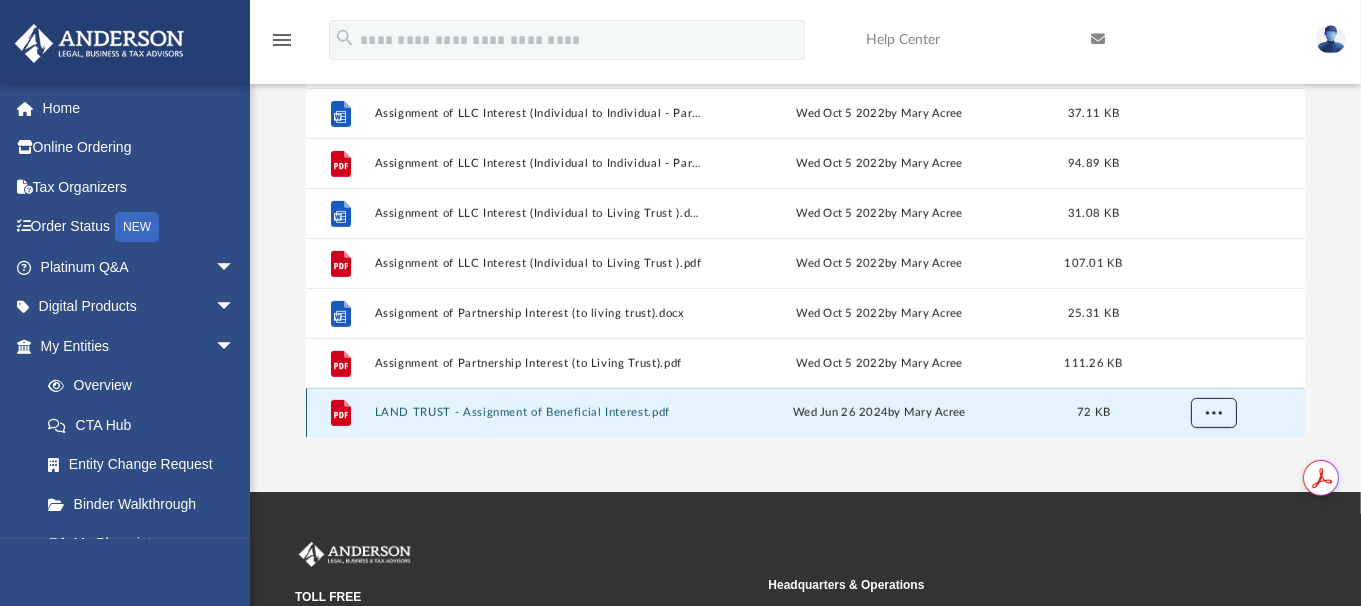 click at bounding box center (1213, 413) 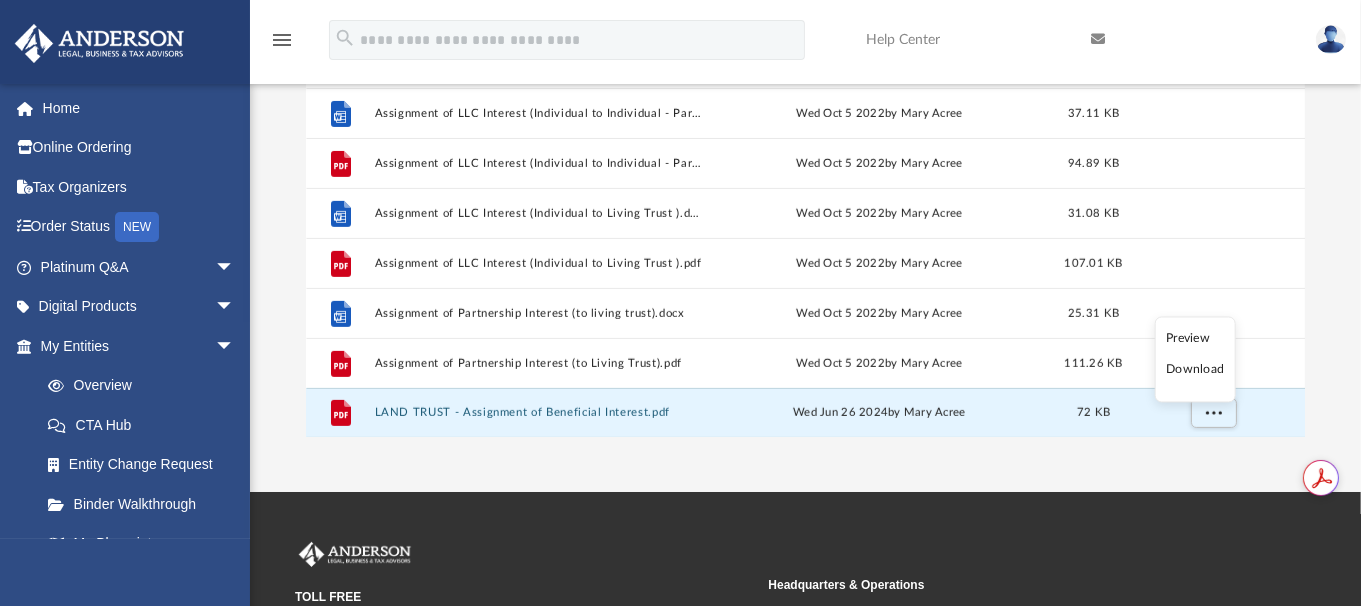 click on "Download" at bounding box center [1195, 370] 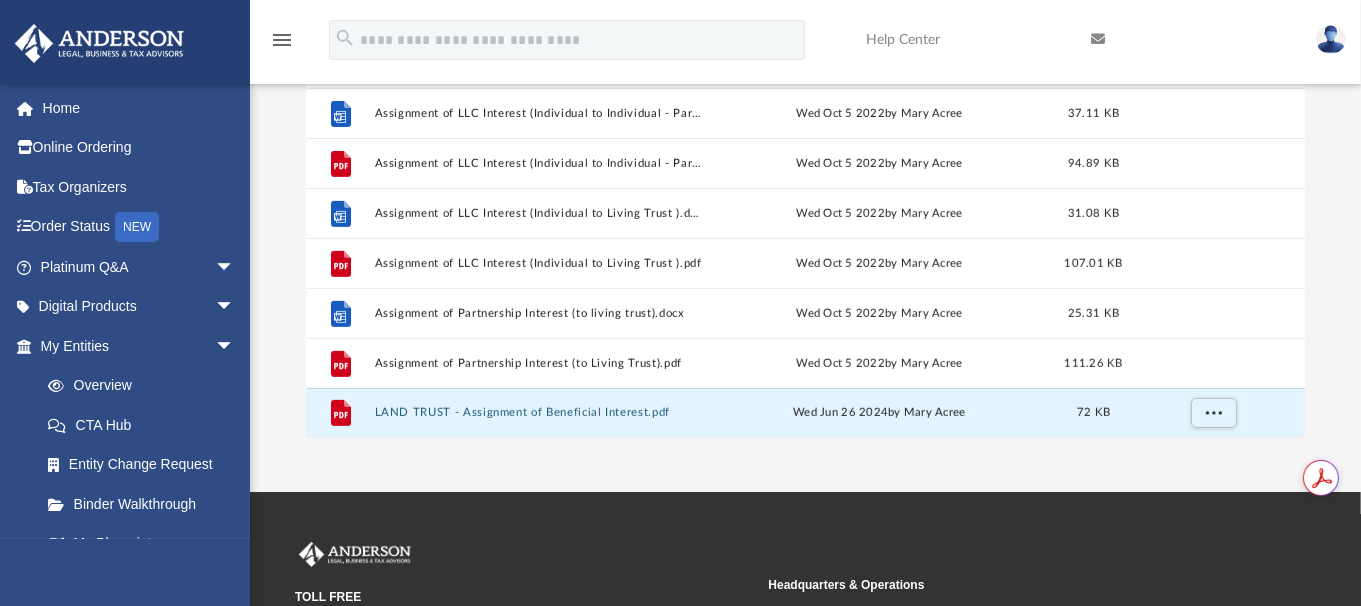 scroll, scrollTop: 0, scrollLeft: 0, axis: both 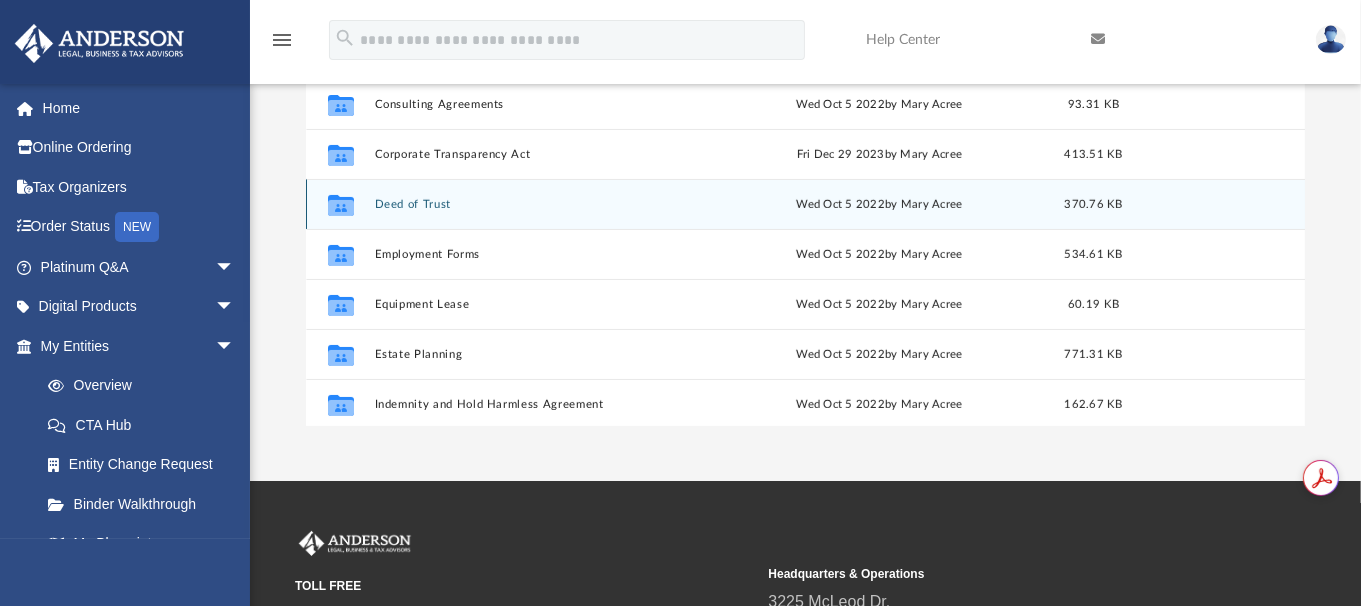 click on "Collaborated Folder Deed of Trust Wed Oct 5 2022  by [NAME] [NAME] 370.76 KB" at bounding box center (806, 204) 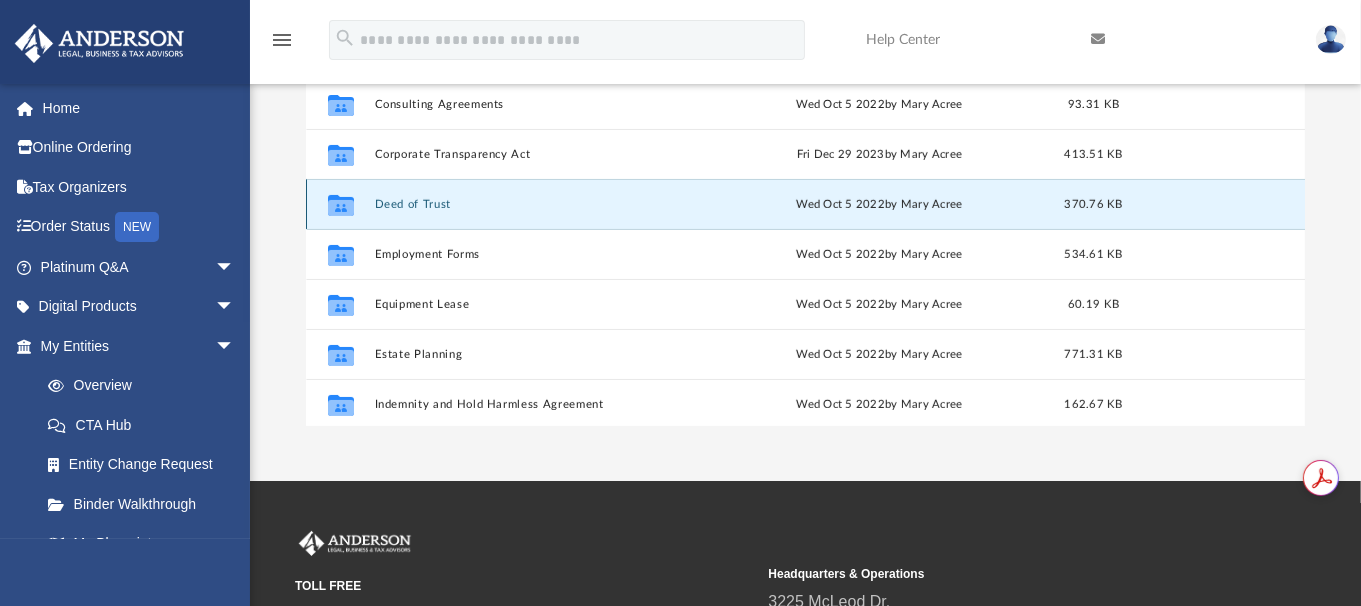 click on "Deed of Trust" at bounding box center [539, 204] 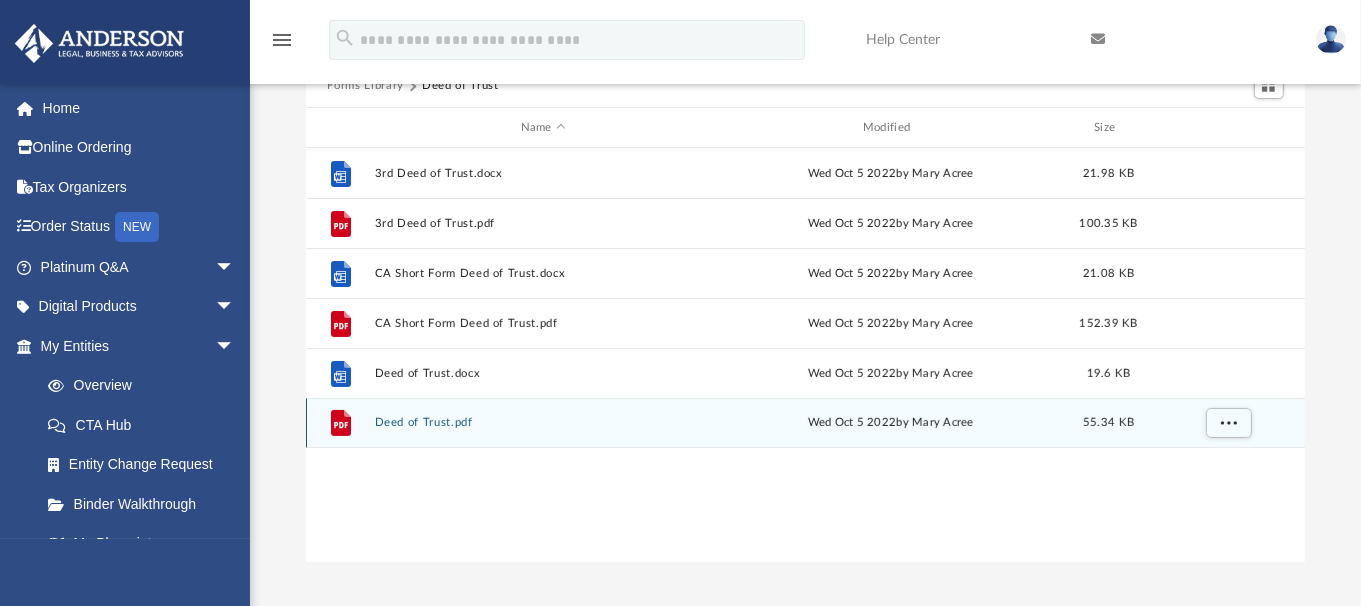 scroll, scrollTop: 122, scrollLeft: 0, axis: vertical 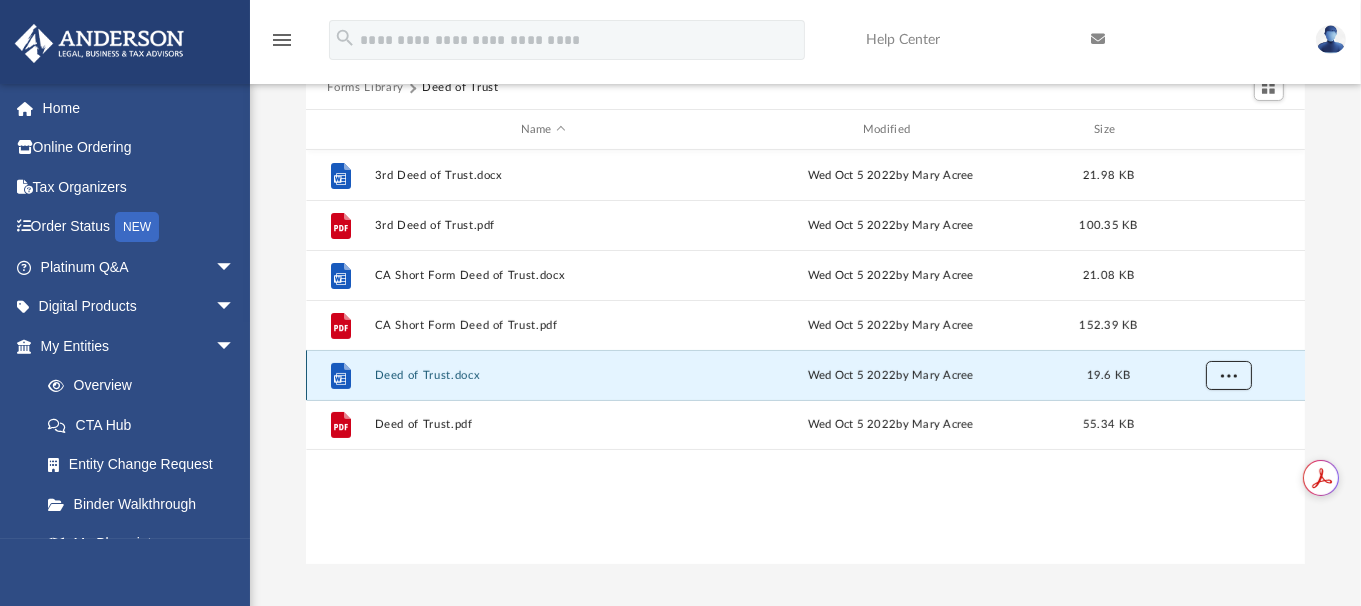 click at bounding box center [1228, 376] 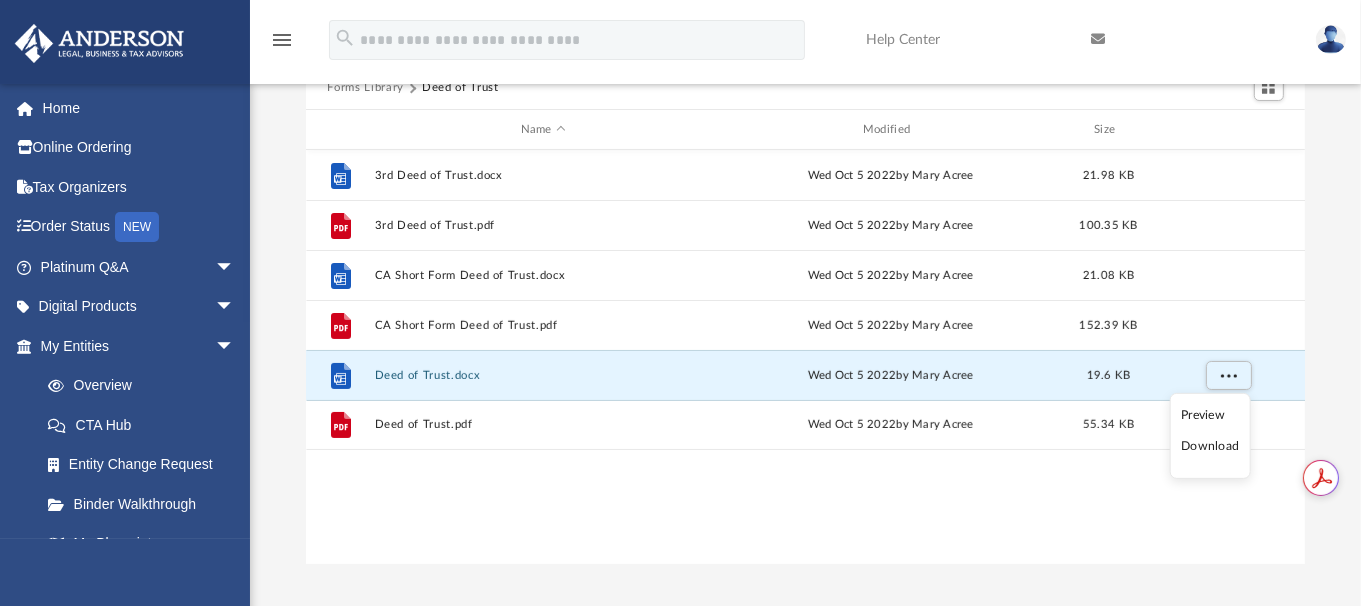 click on "Download" at bounding box center (1210, 446) 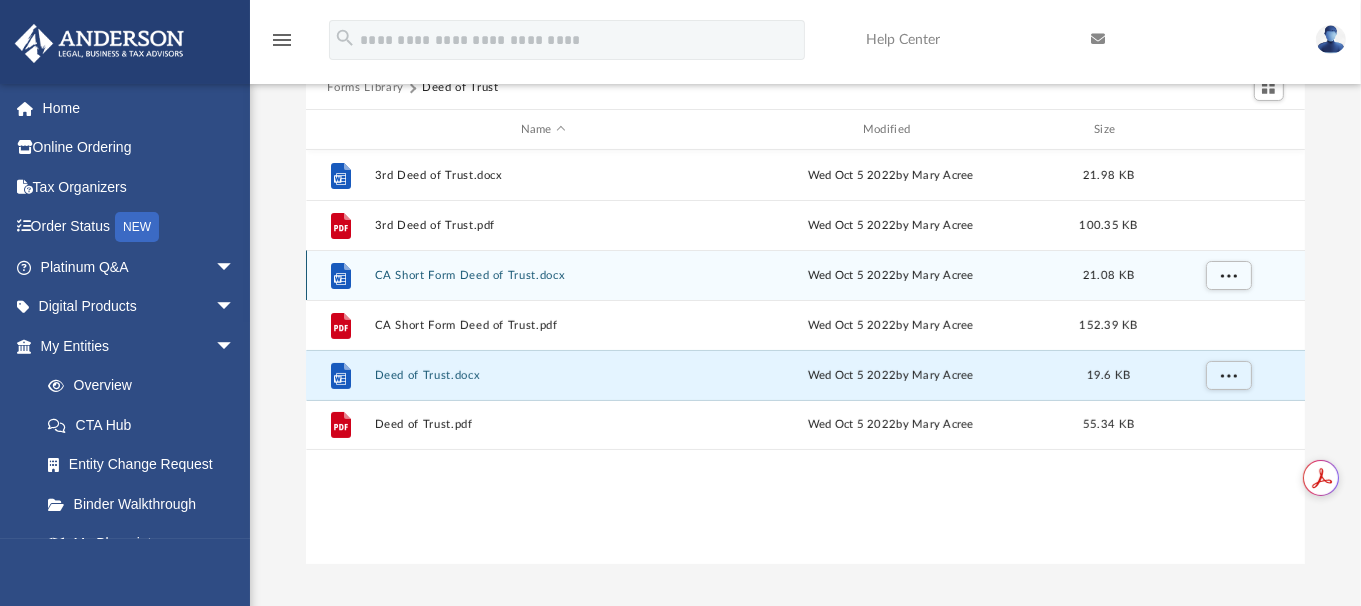 click on "Wed Oct 5 2022  by [NAME] [NAME]" at bounding box center [890, 276] 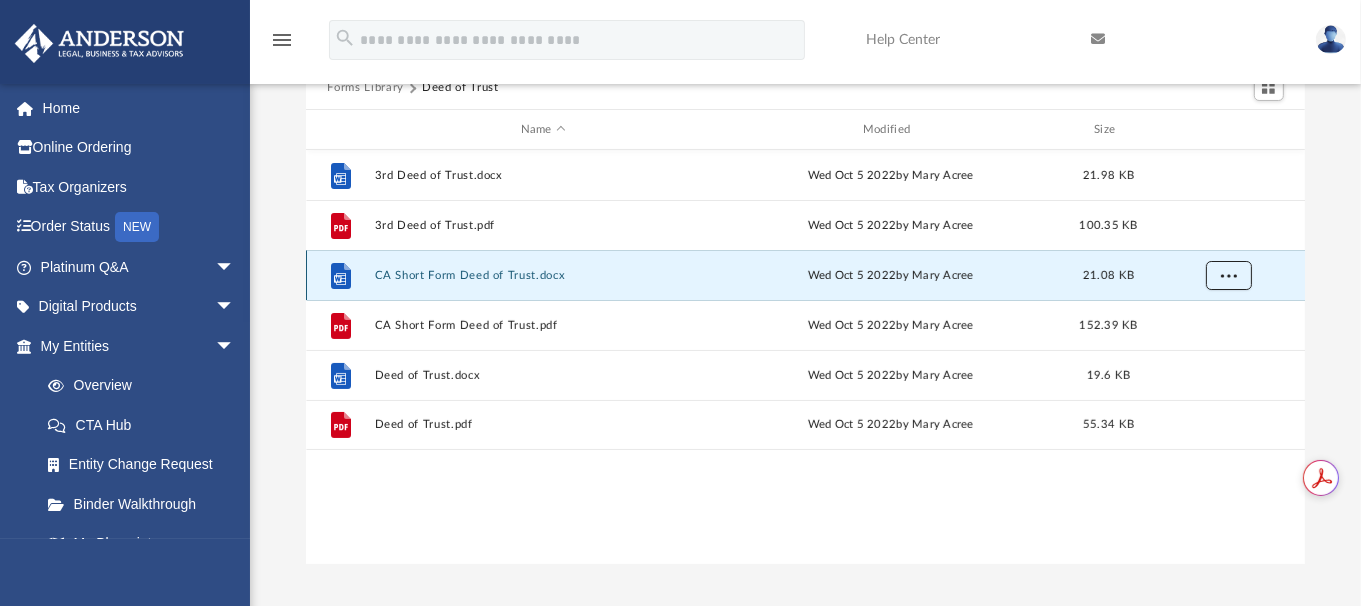 click at bounding box center [1228, 274] 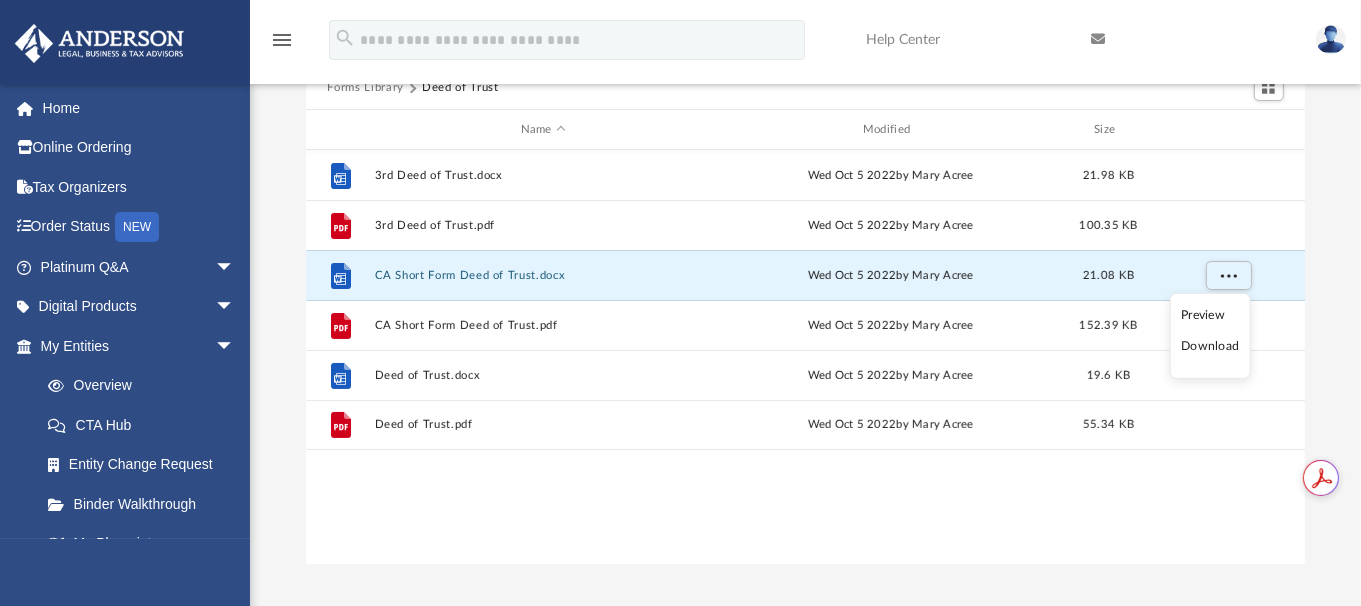 click on "Download" at bounding box center [1210, 346] 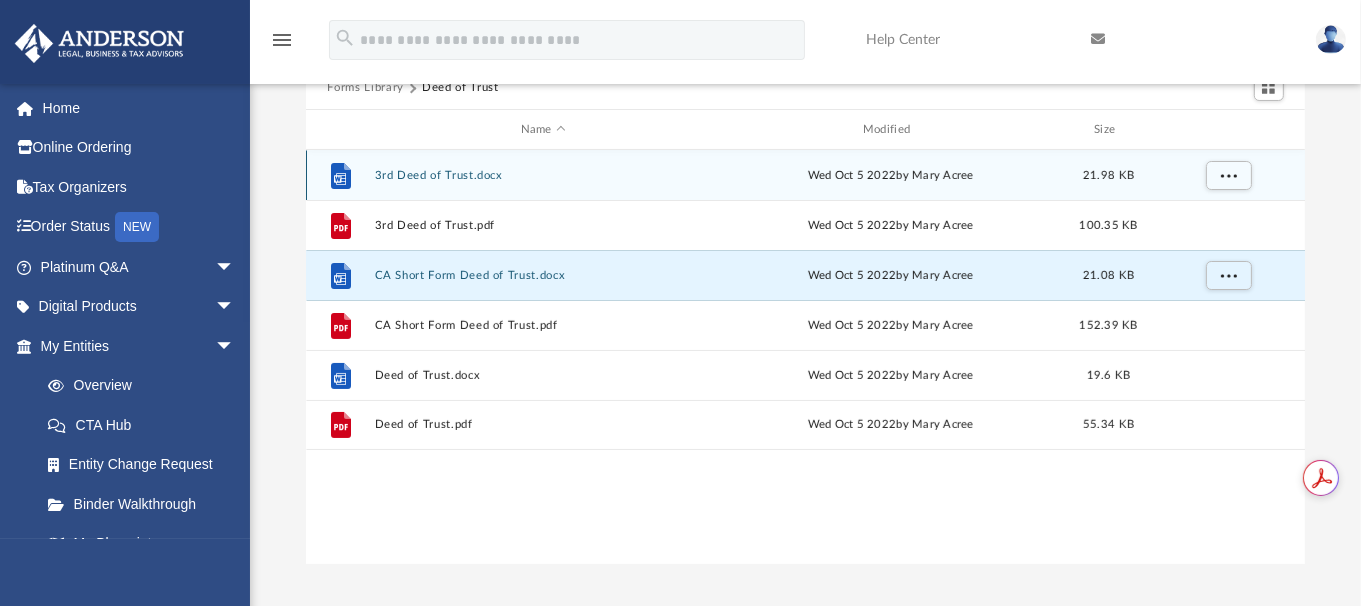 click on "File 3rd Deed of Trust.docx Wed Oct 5 2022  by [NAME] [NAME] 21.98 KB" at bounding box center (806, 175) 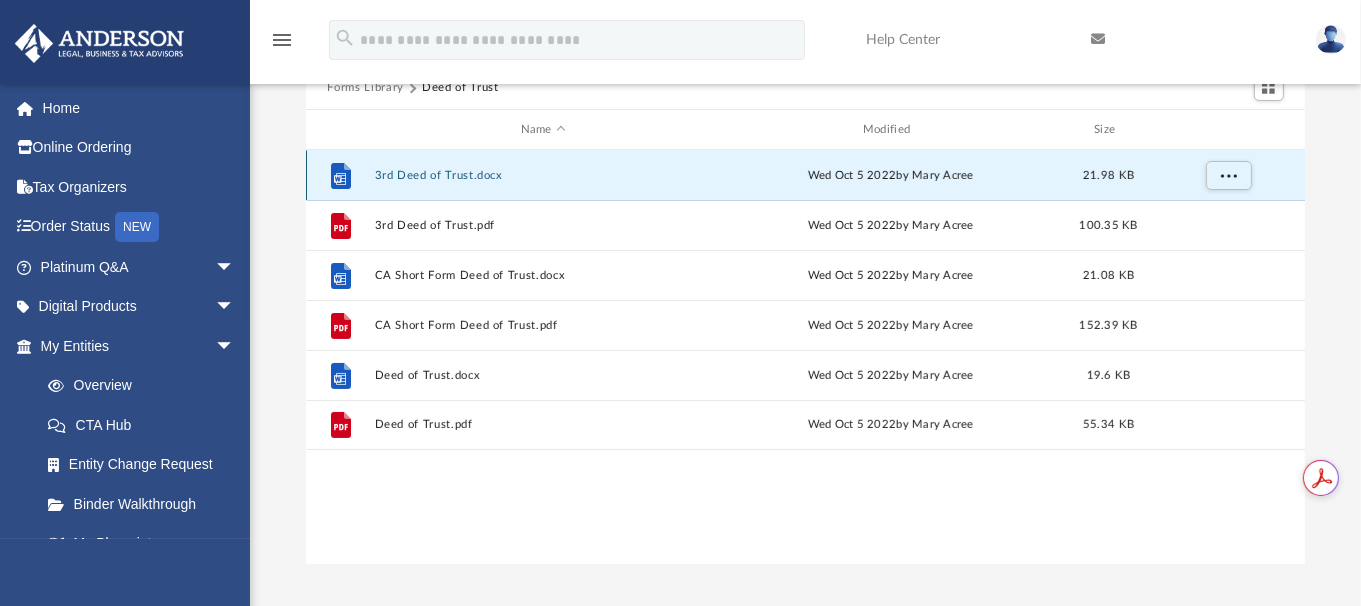 click on "File 3rd Deed of Trust.docx Wed Oct 5 2022  by [NAME] [NAME] 21.98 KB" at bounding box center [806, 175] 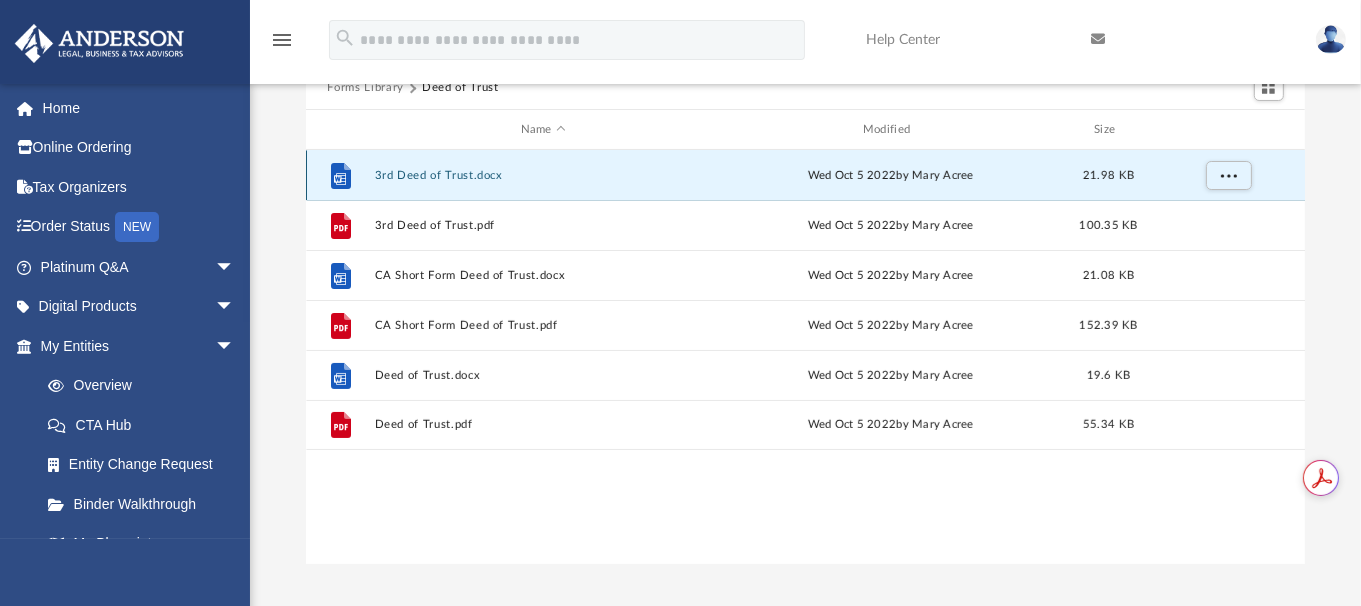 click on "File 3rd Deed of Trust.docx Wed Oct 5 2022  by [NAME] [NAME] 21.98 KB" at bounding box center (806, 175) 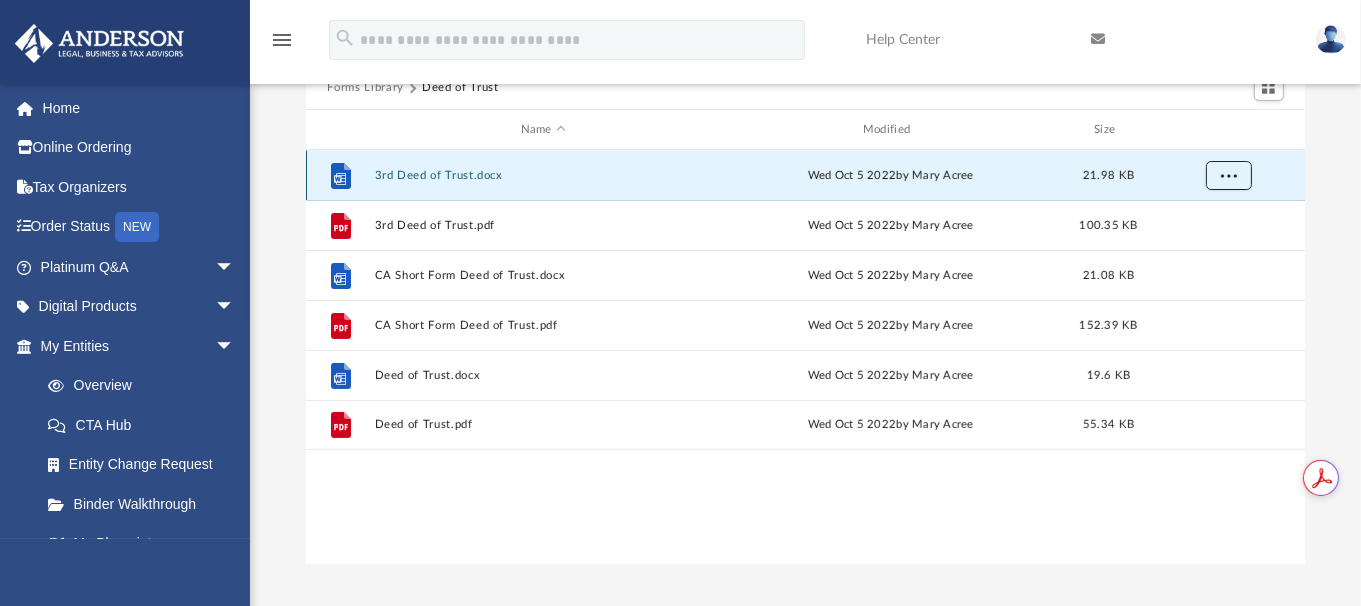 click at bounding box center (1228, 174) 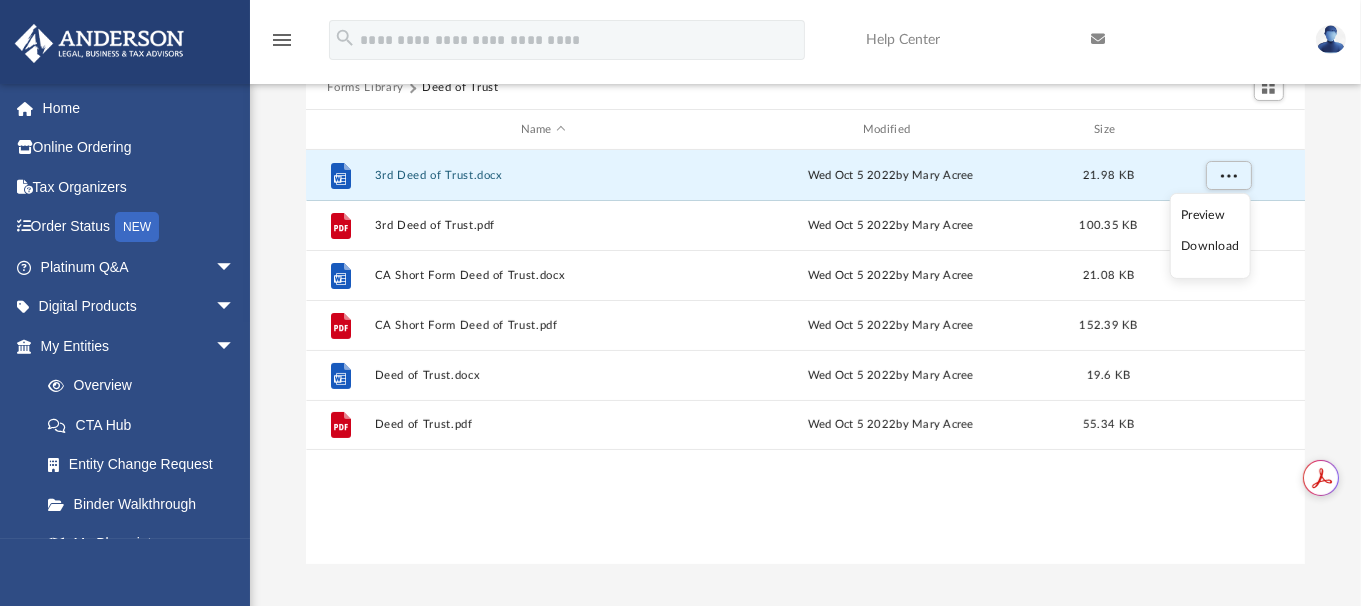click on "Preview" at bounding box center [1210, 215] 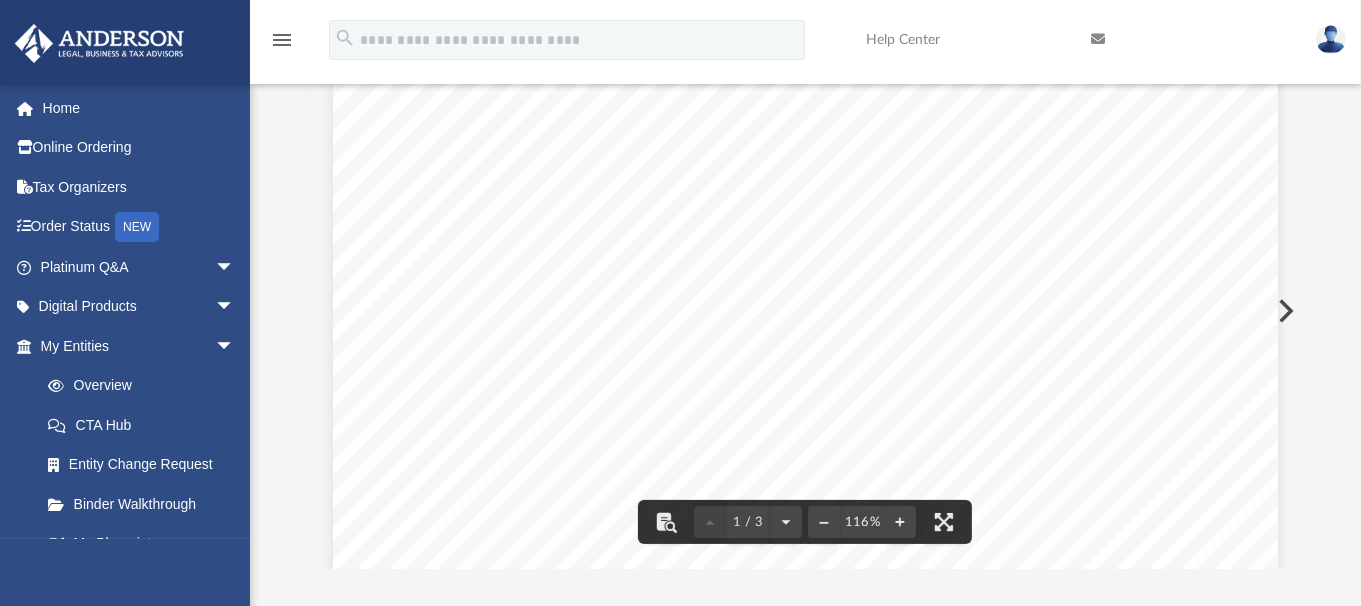 scroll, scrollTop: 0, scrollLeft: 0, axis: both 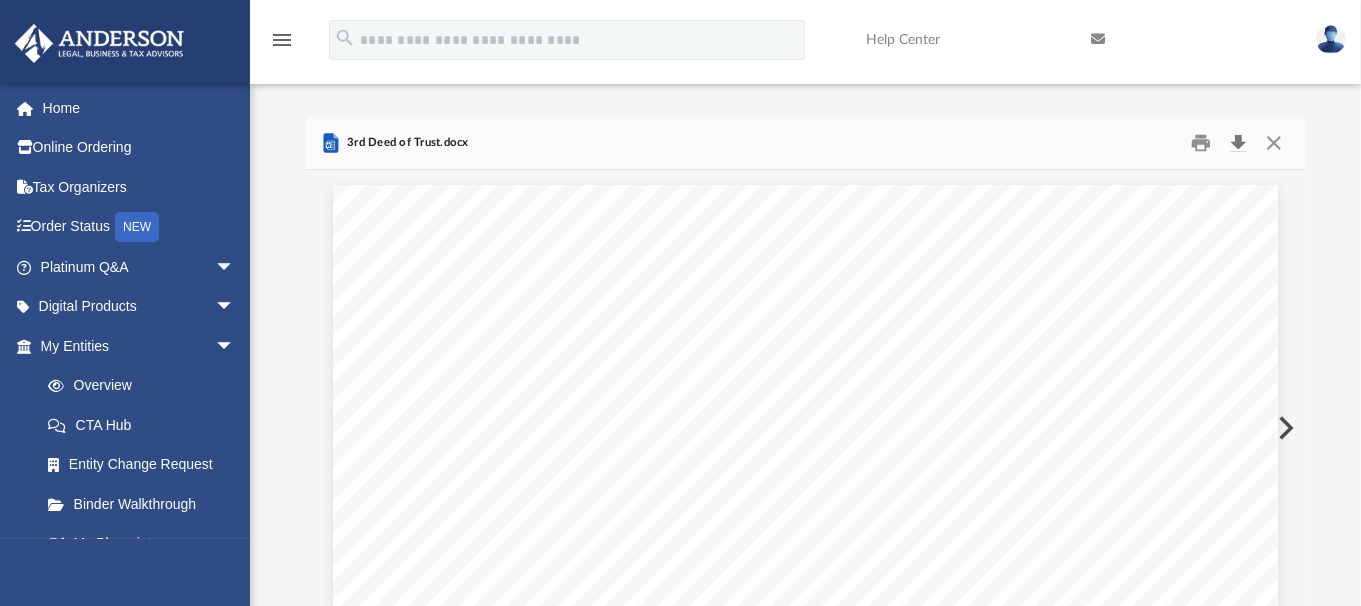 click at bounding box center (1239, 143) 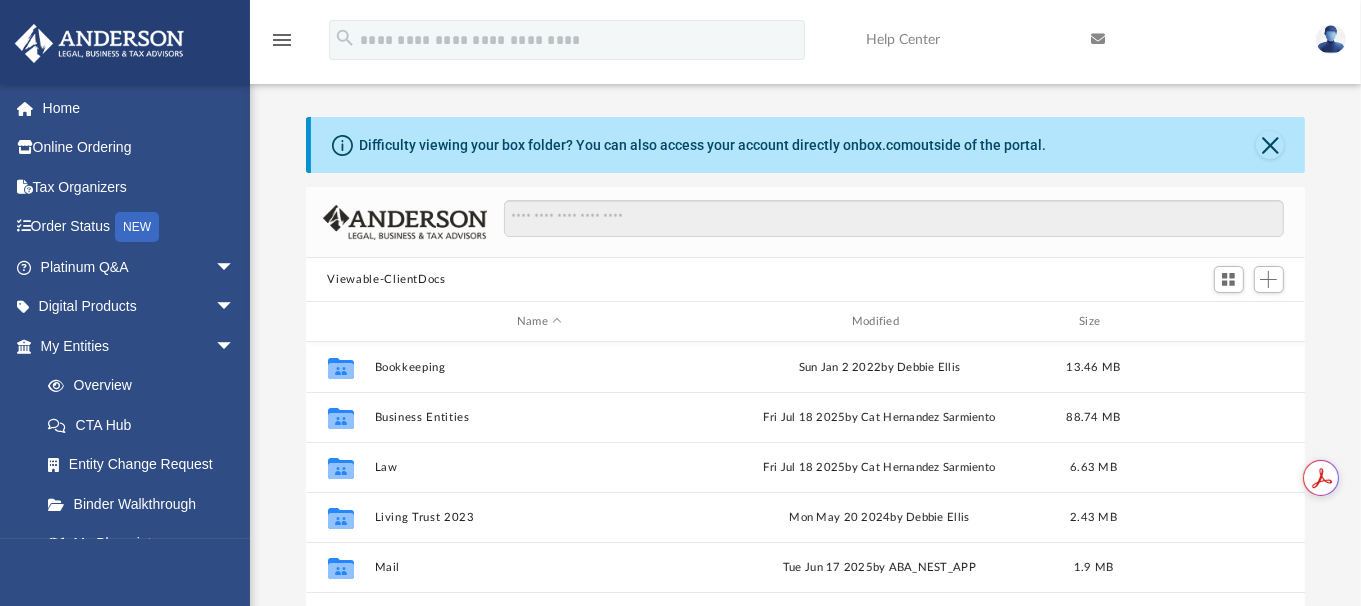 scroll, scrollTop: 17, scrollLeft: 15, axis: both 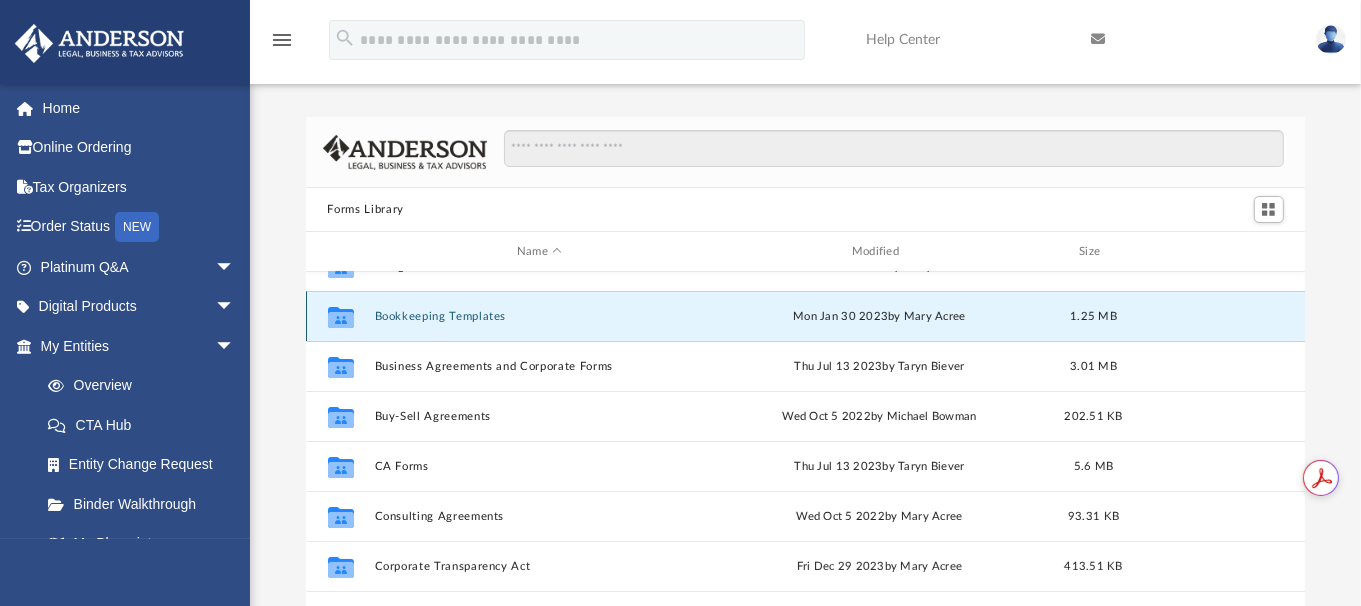 click on "Bookkeeping Templates" at bounding box center (539, 316) 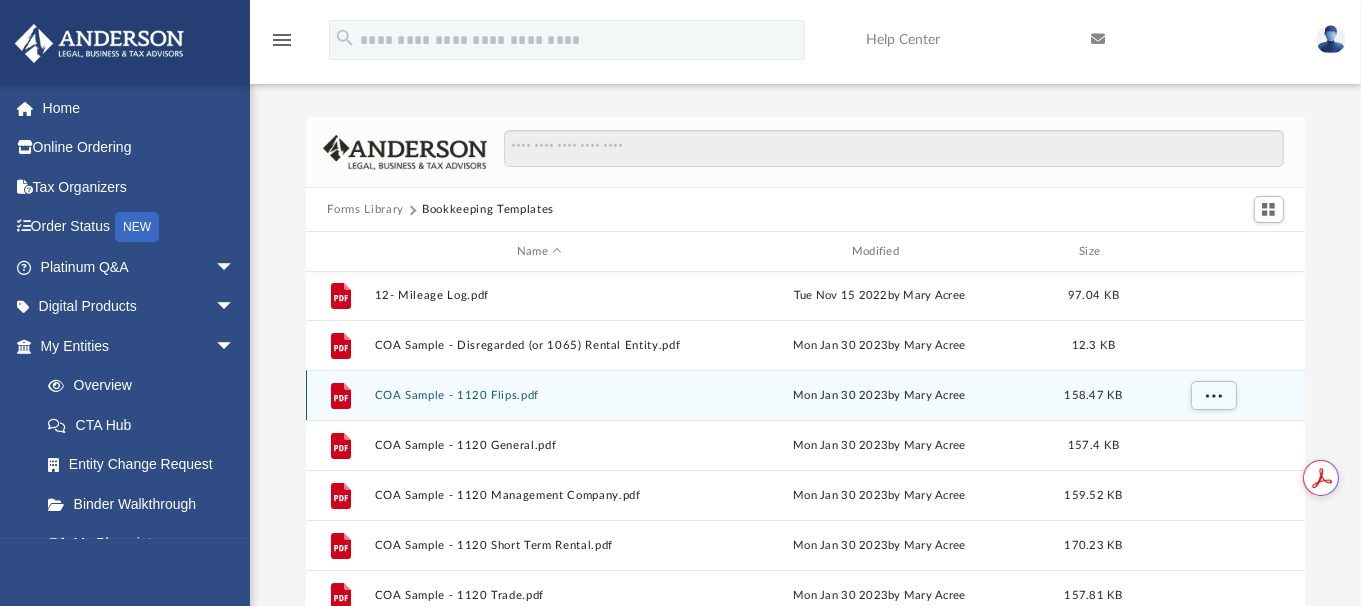 scroll, scrollTop: 135, scrollLeft: 0, axis: vertical 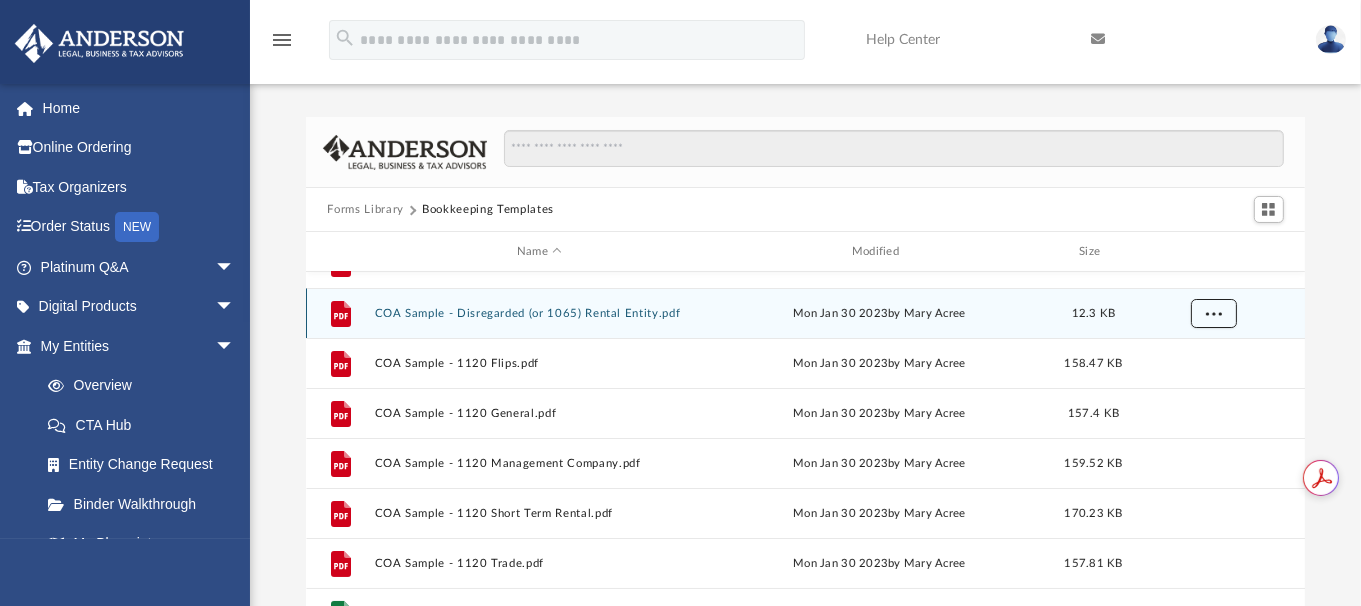 click at bounding box center [1213, 312] 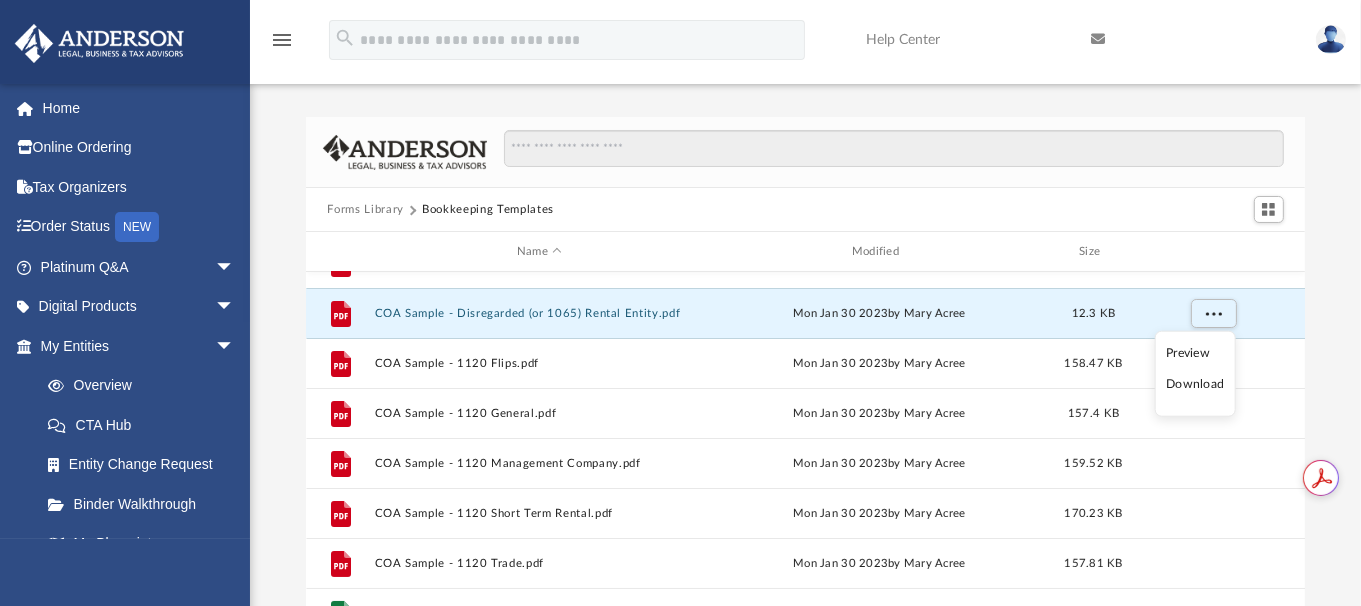 click on "Download" at bounding box center (1195, 384) 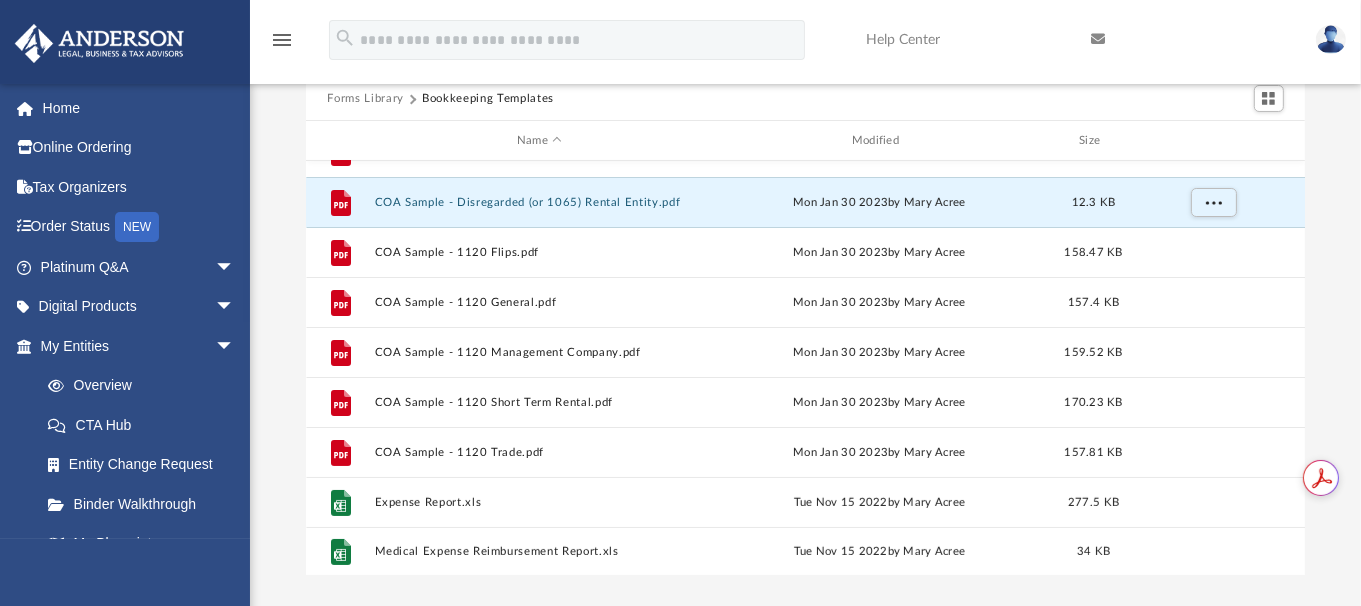 scroll, scrollTop: 121, scrollLeft: 0, axis: vertical 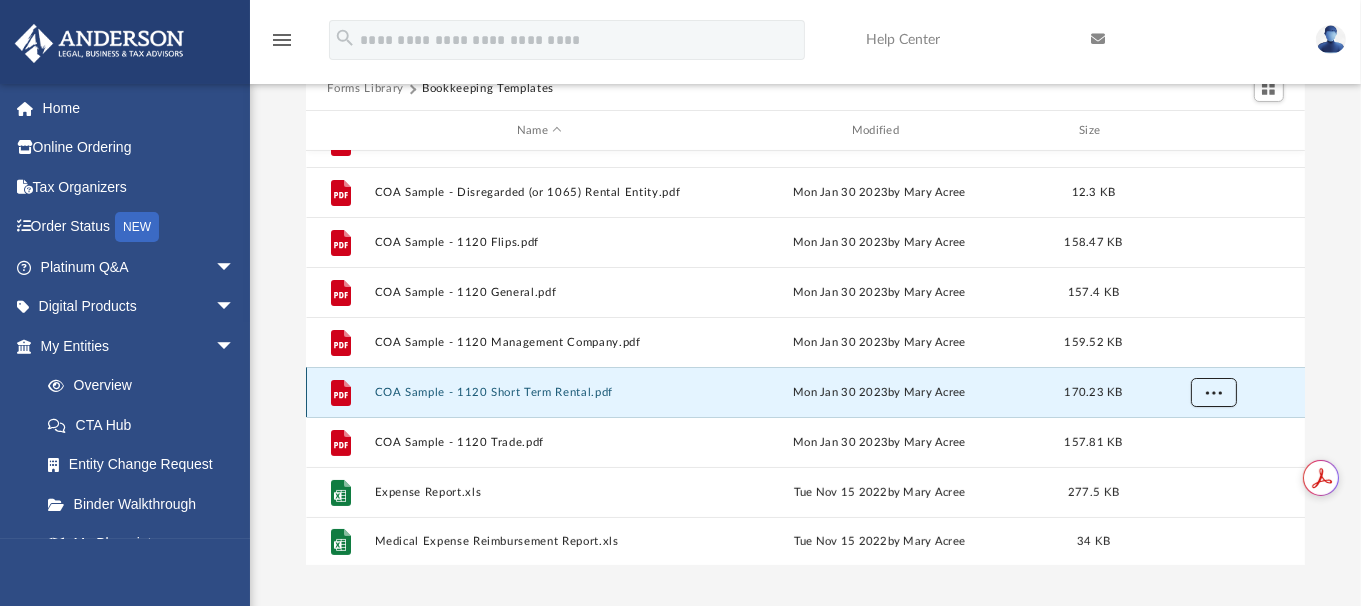 click at bounding box center (1213, 391) 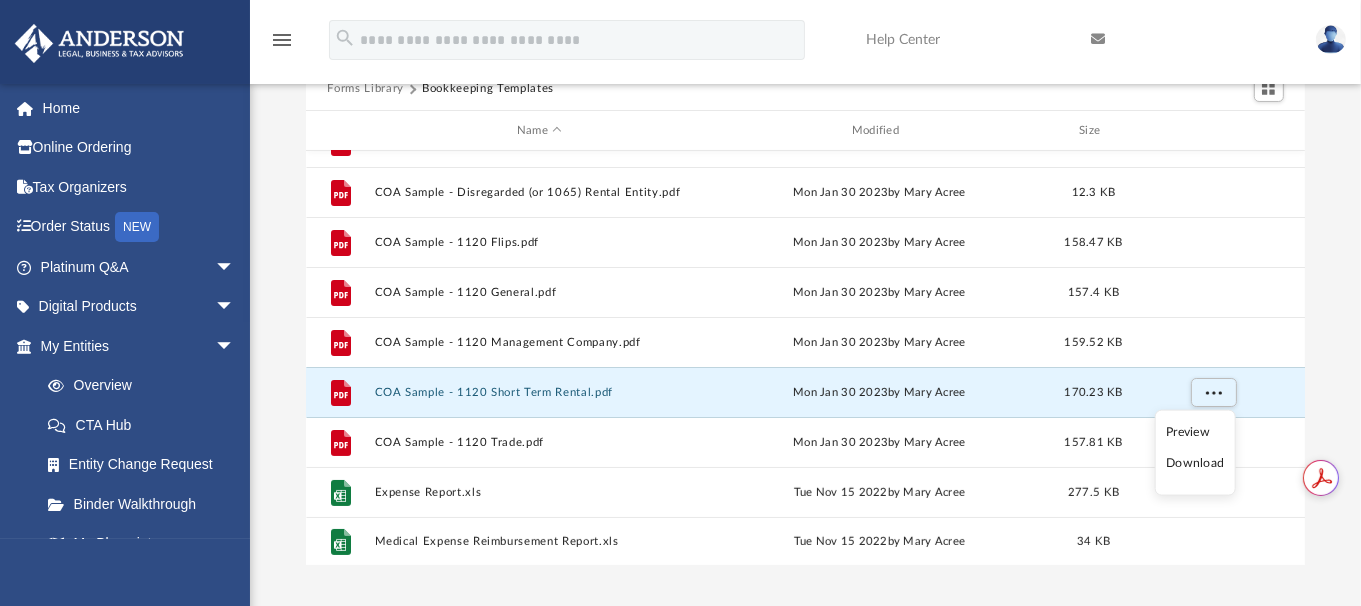 click on "Download" at bounding box center (1195, 463) 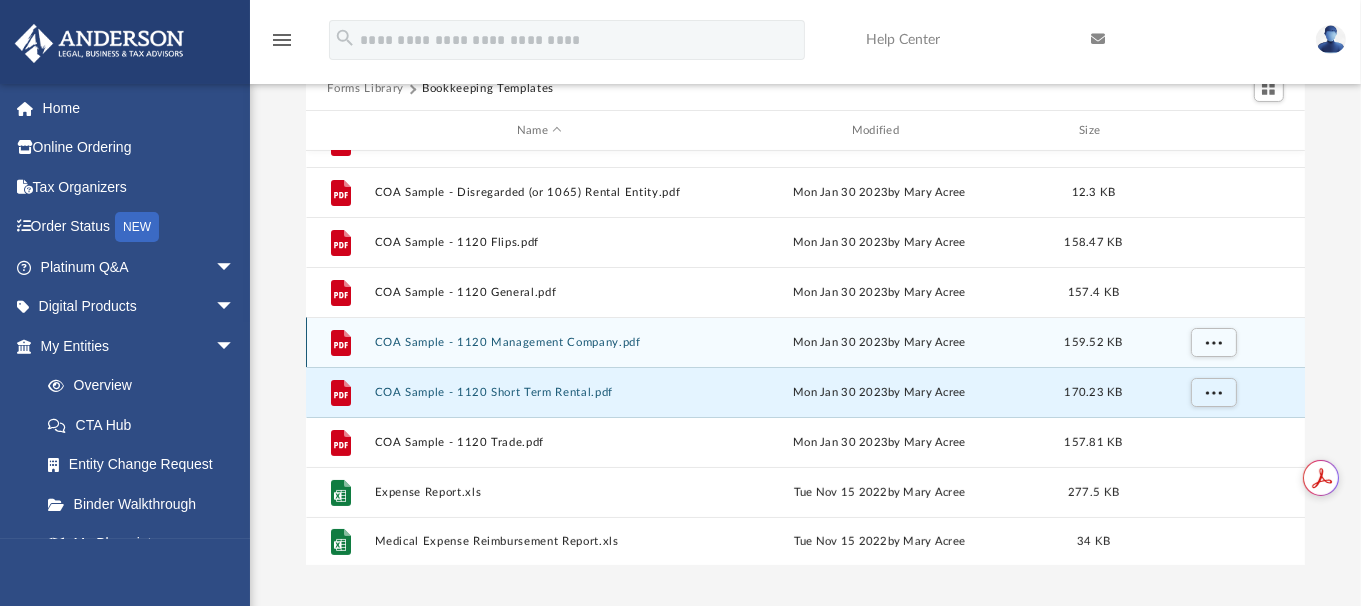 click on "Mon Jan 30 2023  by [NAME] [NAME]" at bounding box center [879, 343] 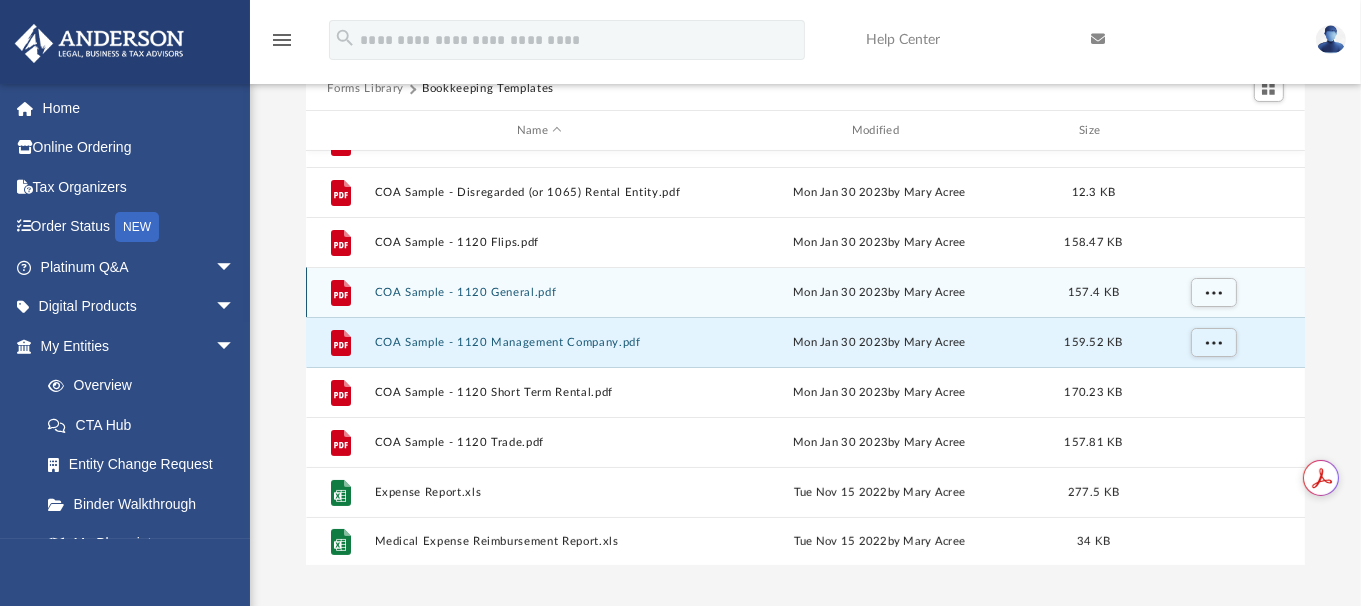 click on "Mon Jan 30 2023  by [NAME] [NAME]" at bounding box center [879, 293] 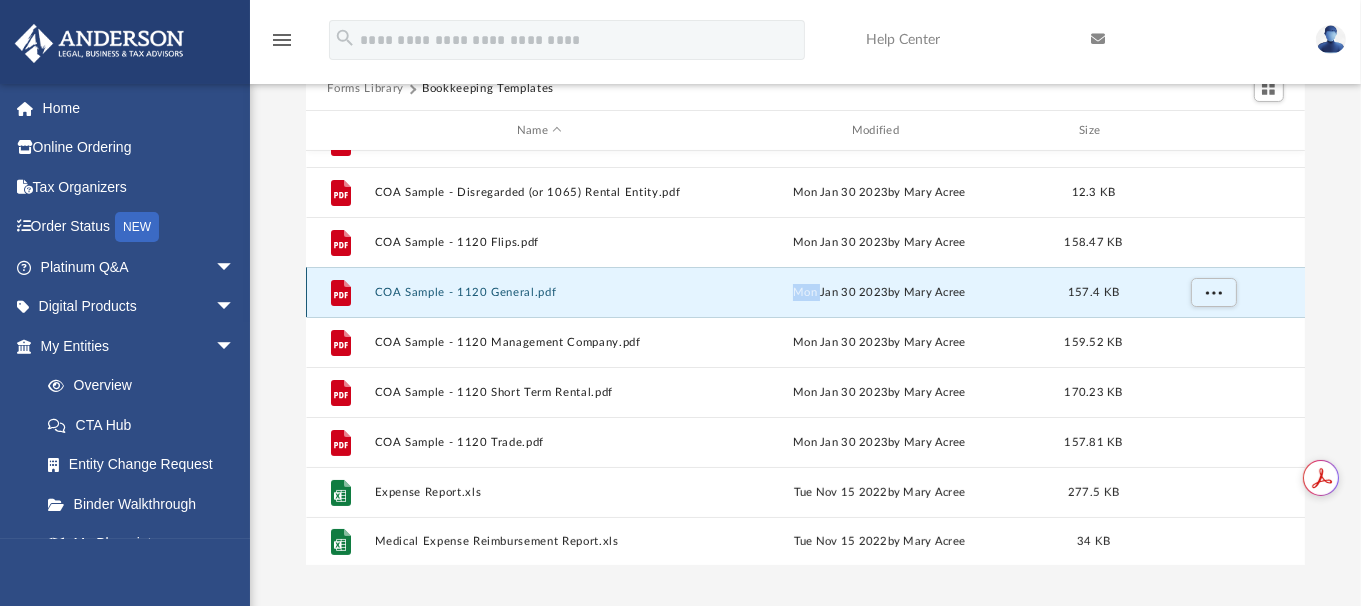 click on "Mon Jan 30 2023  by [NAME] [NAME]" at bounding box center (879, 293) 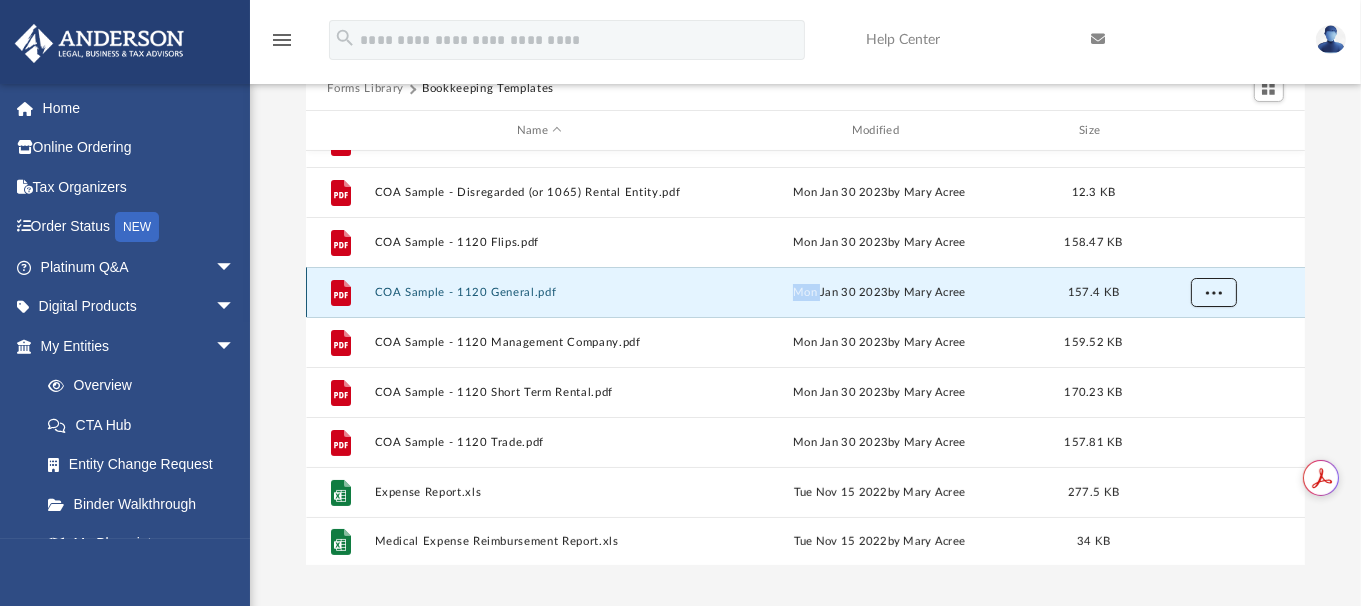 click at bounding box center (1213, 293) 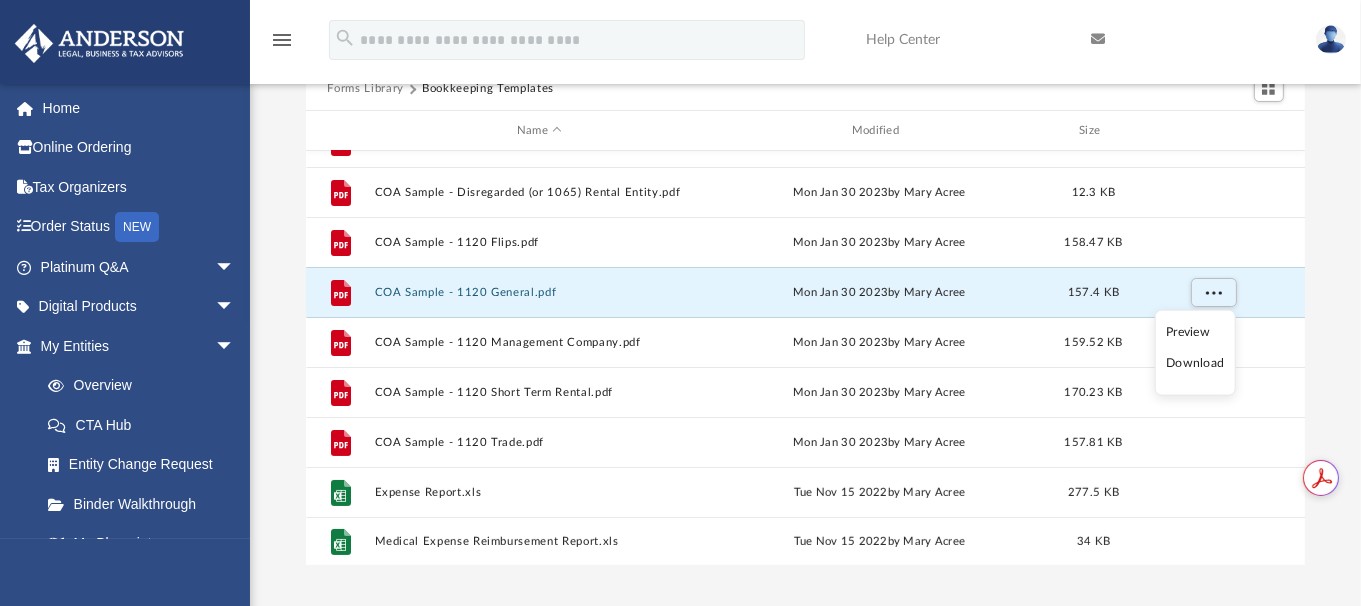 click on "Preview" at bounding box center [1195, 332] 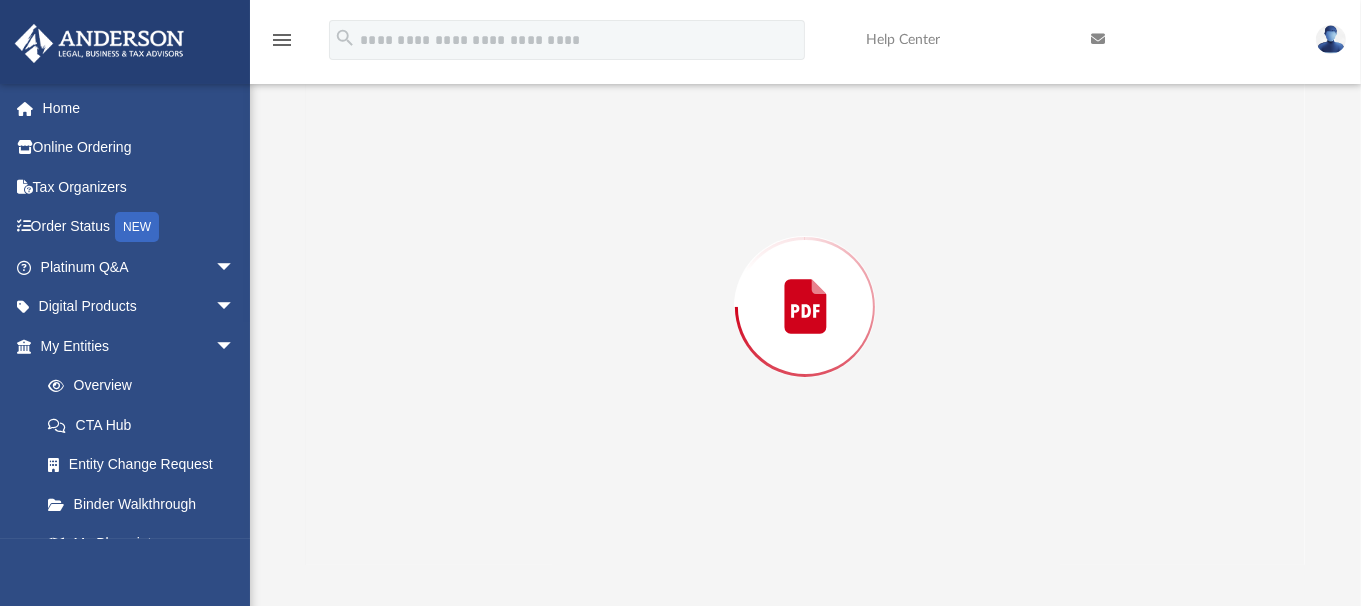 scroll, scrollTop: 117, scrollLeft: 0, axis: vertical 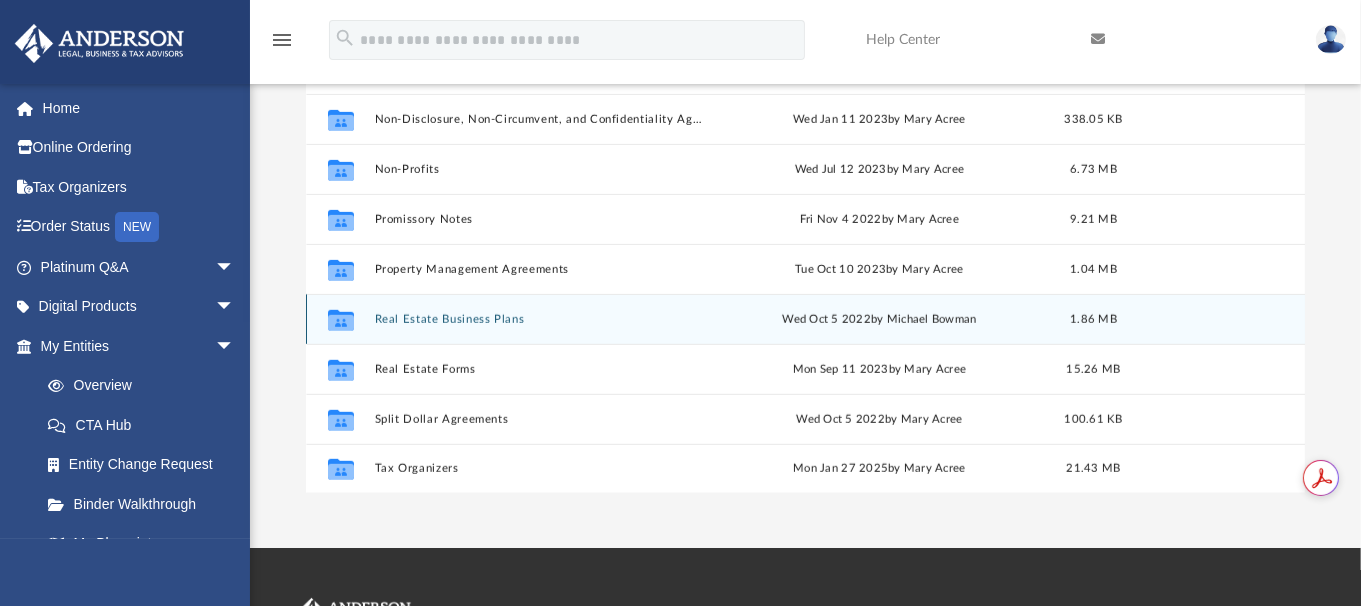 click on "Wed Oct 5 2022  by [NAME] [NAME]" at bounding box center (879, 320) 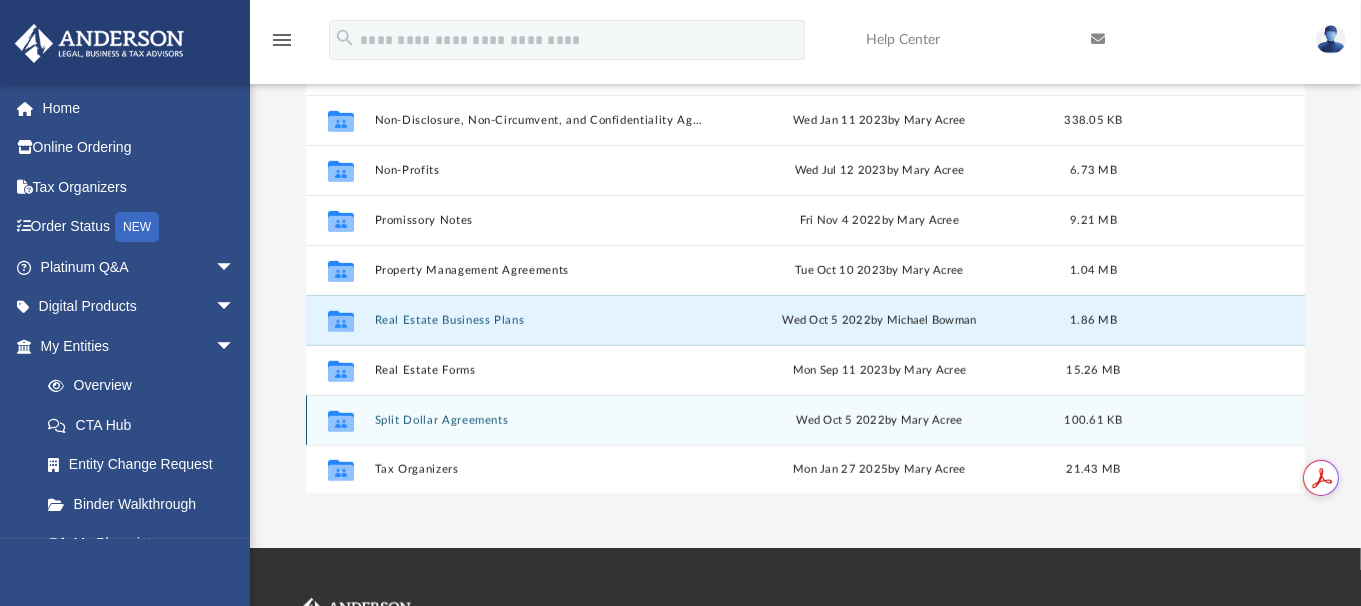 click on "100.61 KB" at bounding box center [1093, 420] 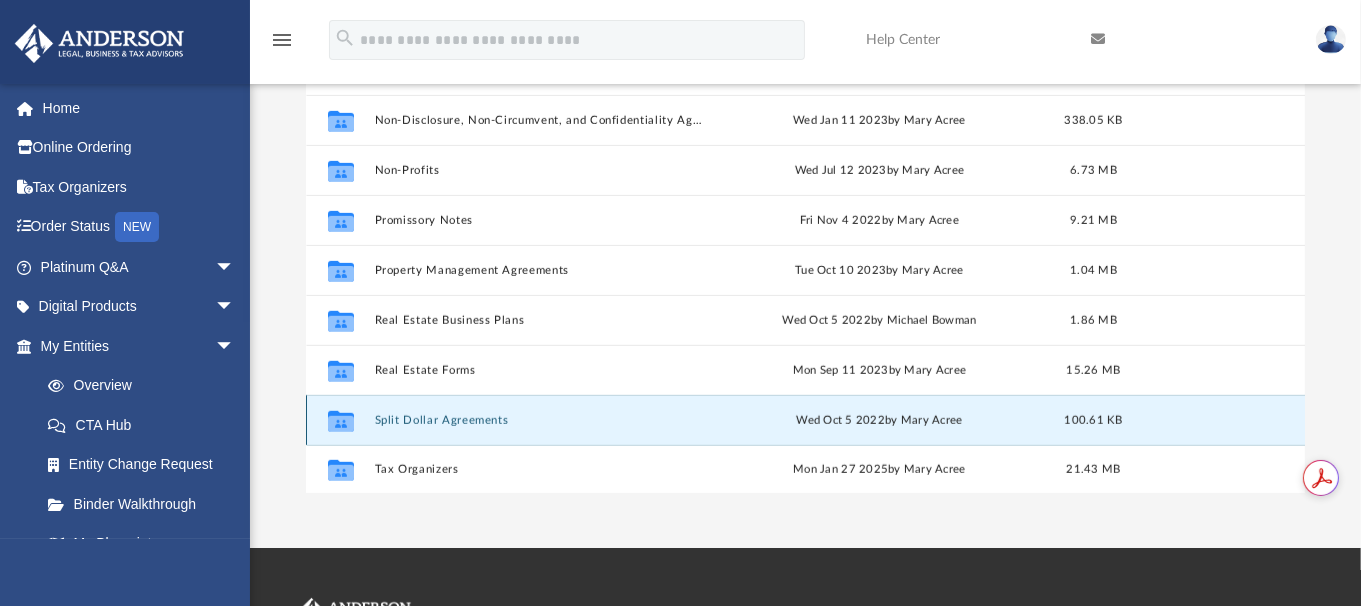 click on "100.61 KB" at bounding box center (1093, 420) 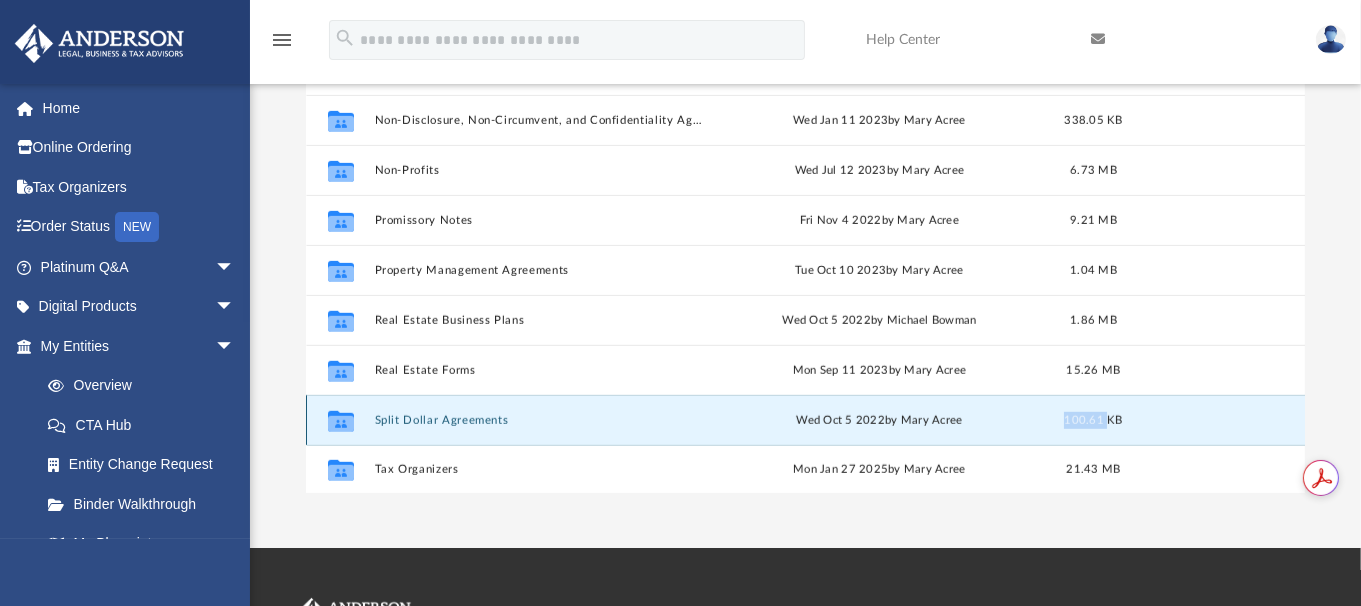 click on "100.61 KB" at bounding box center [1093, 420] 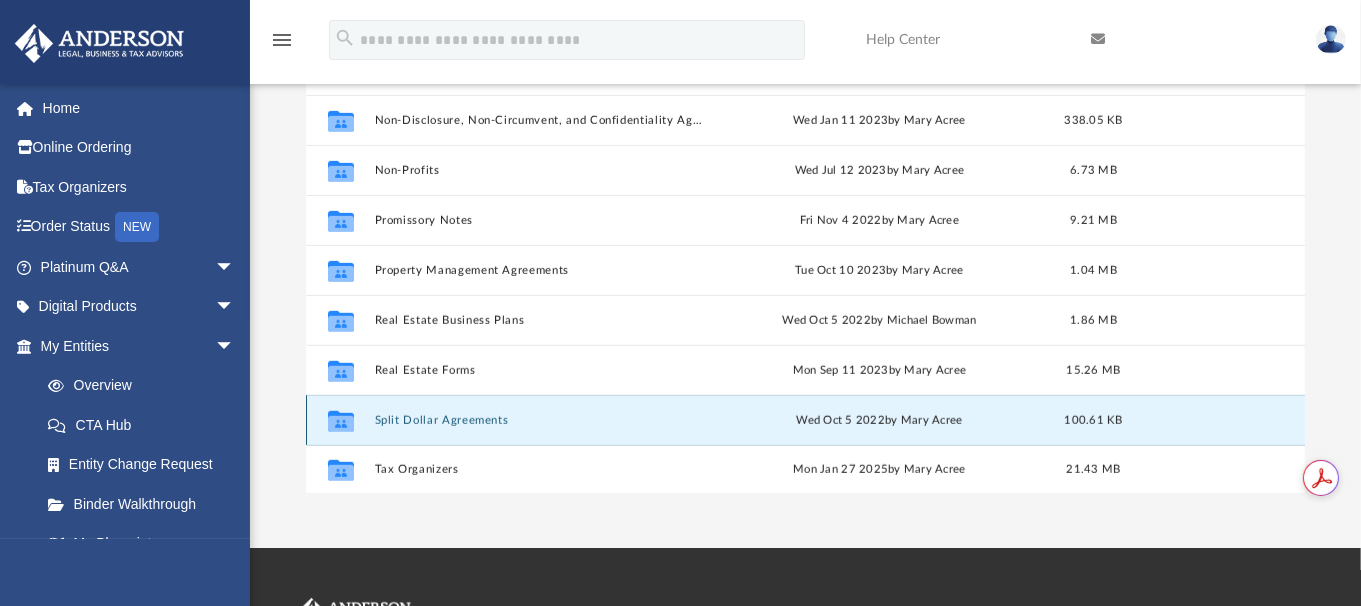 click on "Collaborated Folder Split Dollar Agreements Wed Oct 5 2022  by [NAME] [NAME] 100.61 KB" at bounding box center [806, 420] 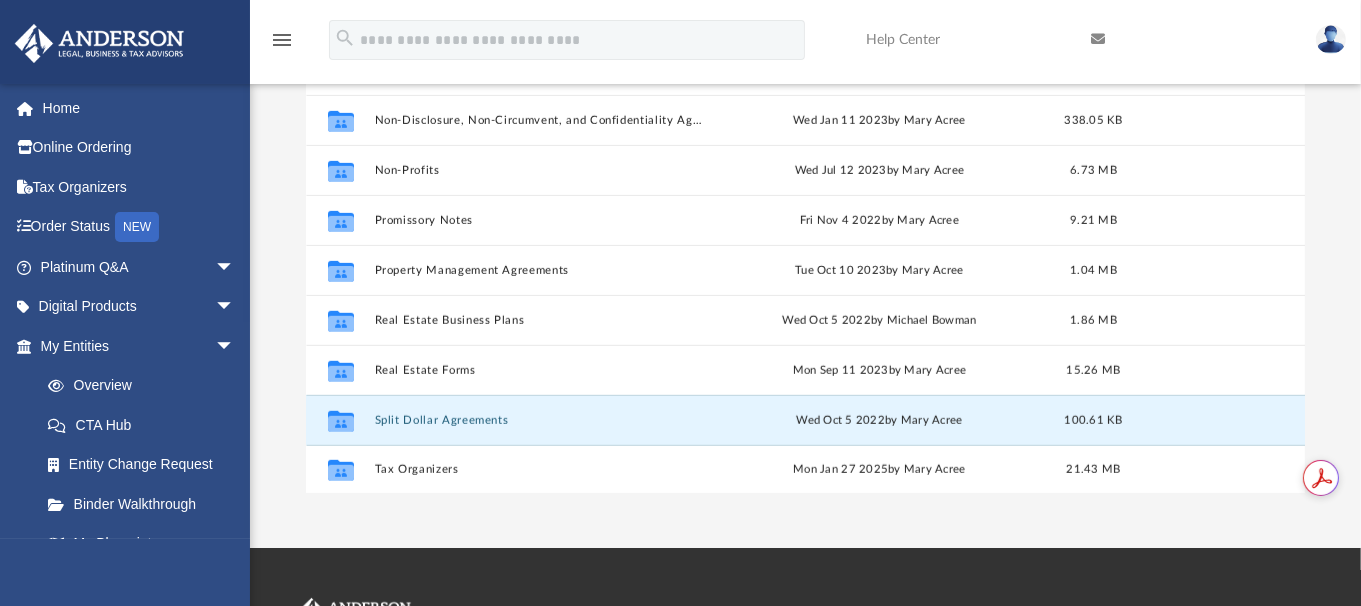 scroll, scrollTop: 0, scrollLeft: 0, axis: both 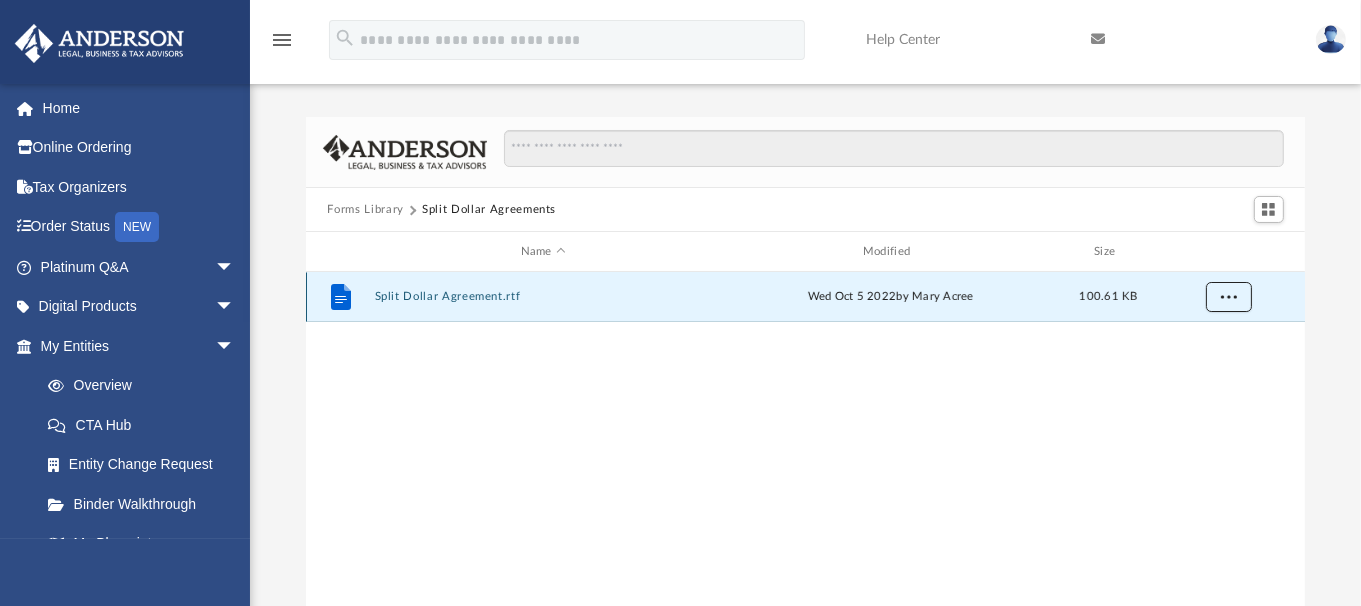 click at bounding box center [1228, 297] 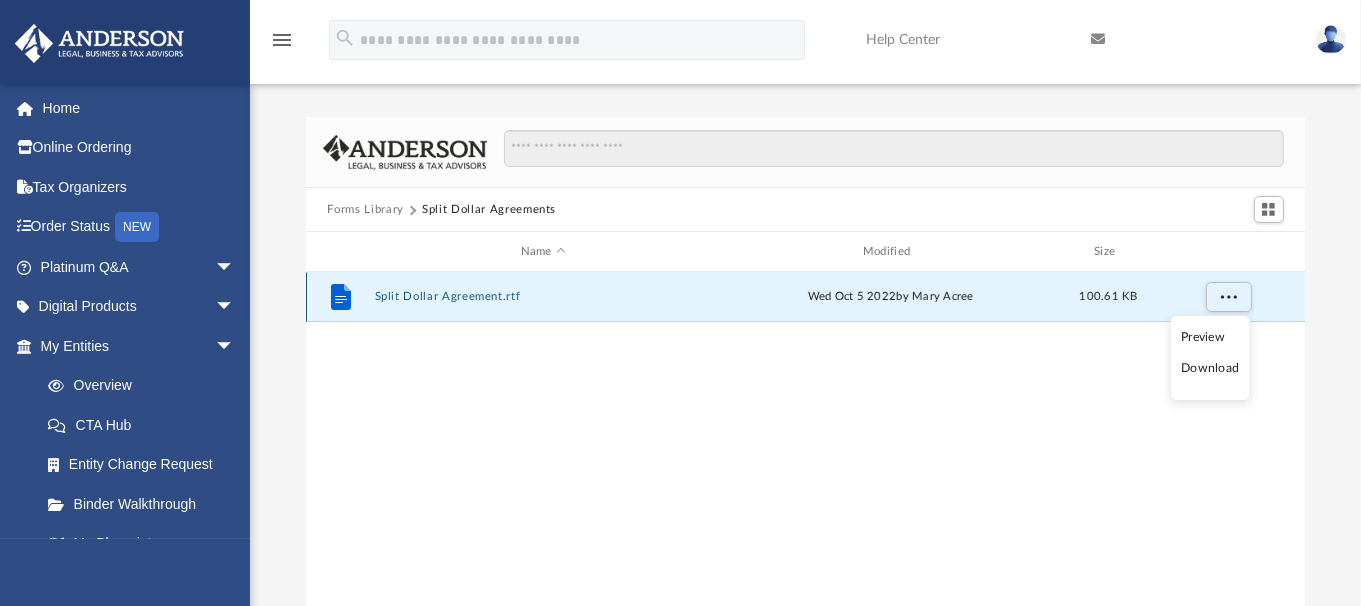 click on "Split Dollar Agreement.rtf" at bounding box center [543, 296] 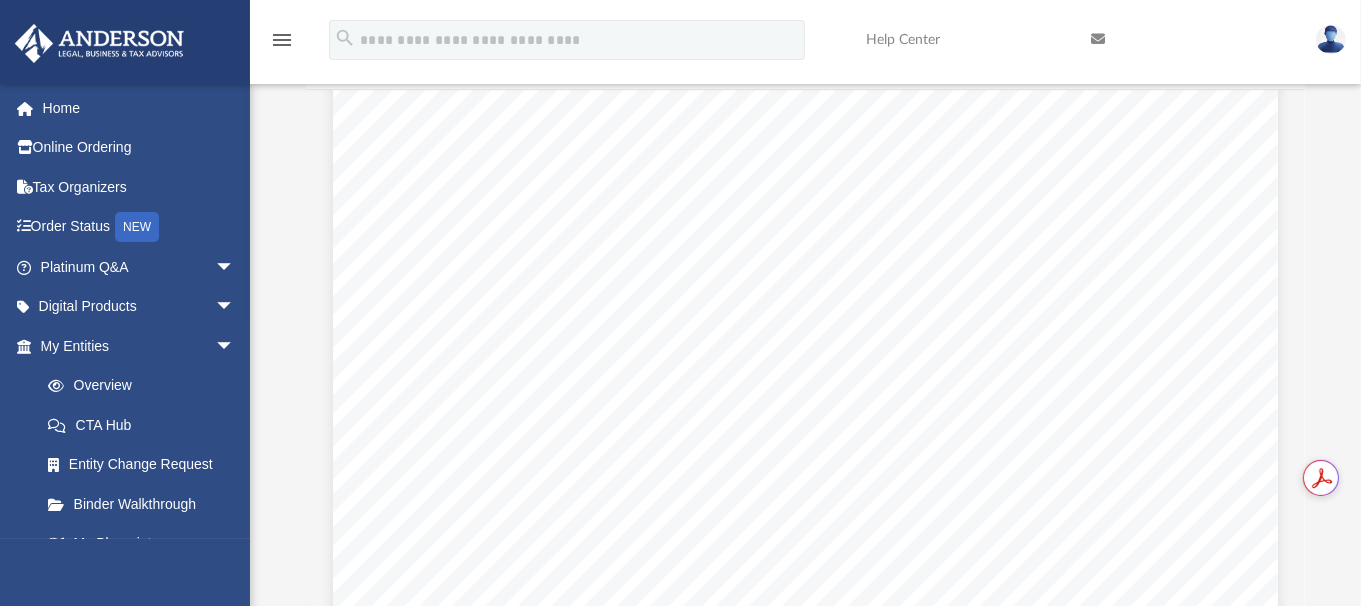 scroll, scrollTop: 0, scrollLeft: 0, axis: both 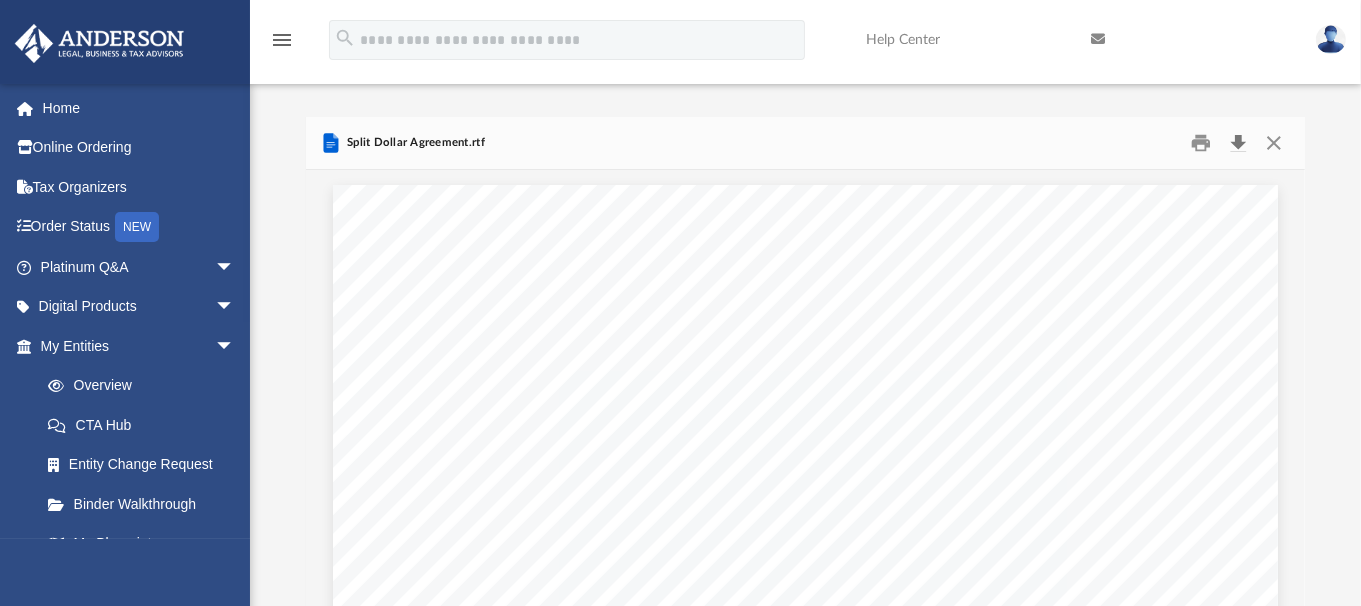 click at bounding box center (1239, 143) 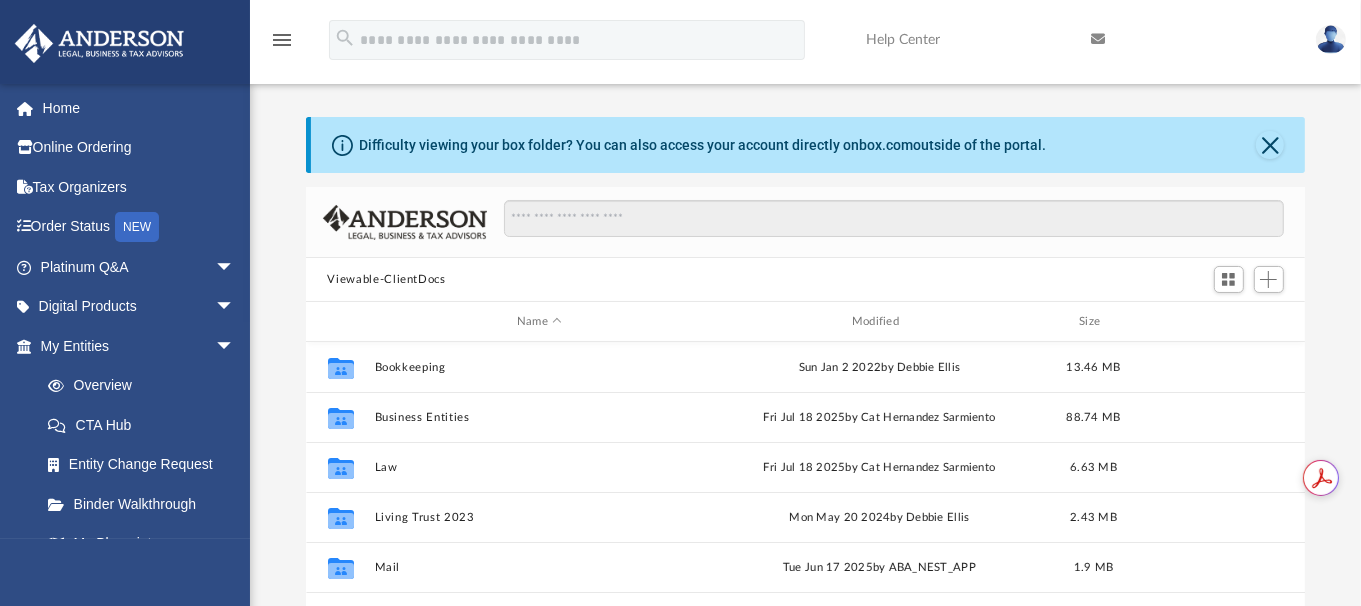 scroll, scrollTop: 17, scrollLeft: 15, axis: both 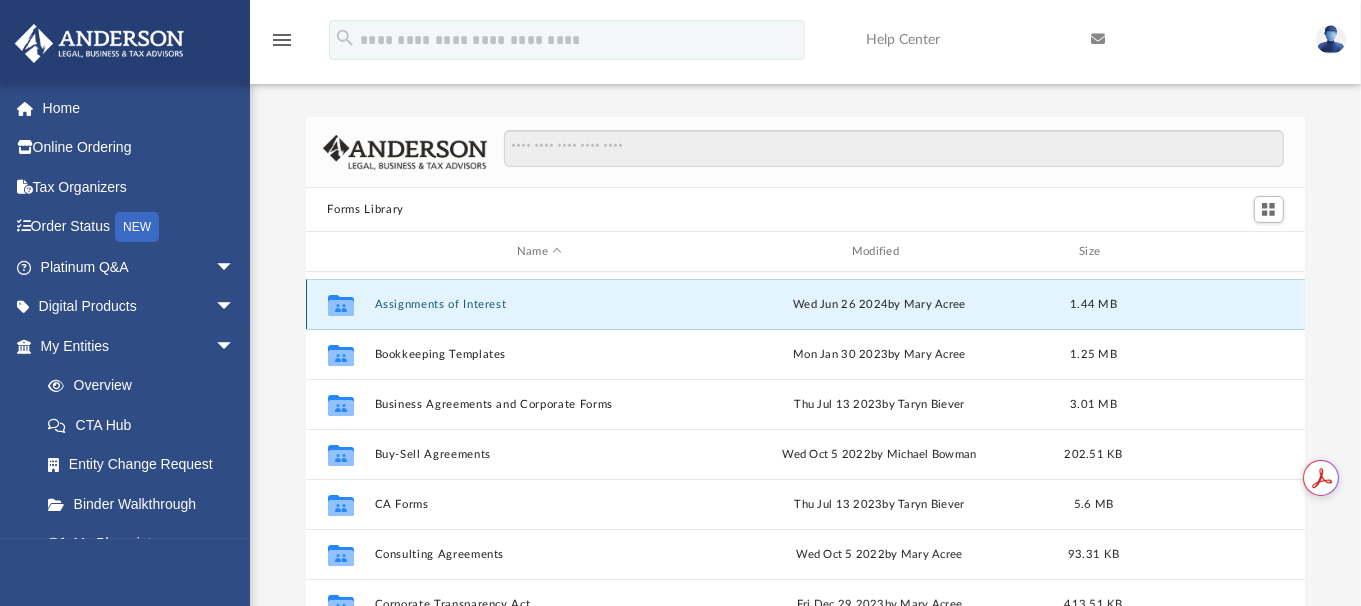 click on "Assignments of Interest" at bounding box center (539, 304) 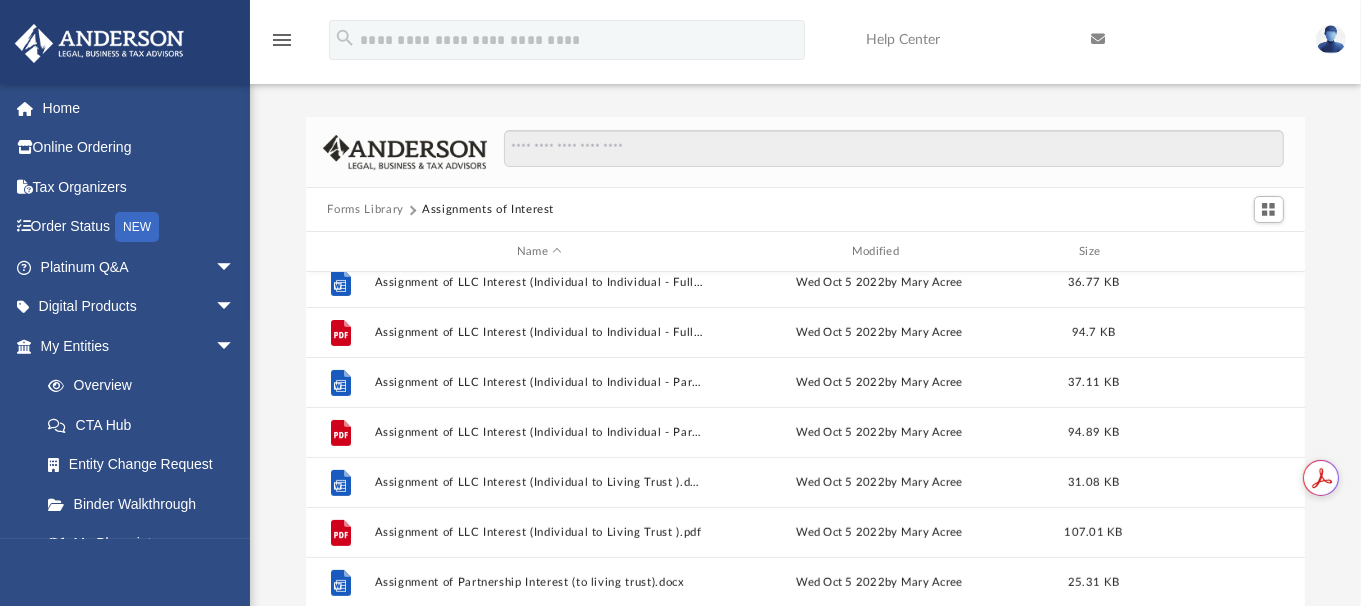 scroll, scrollTop: 735, scrollLeft: 0, axis: vertical 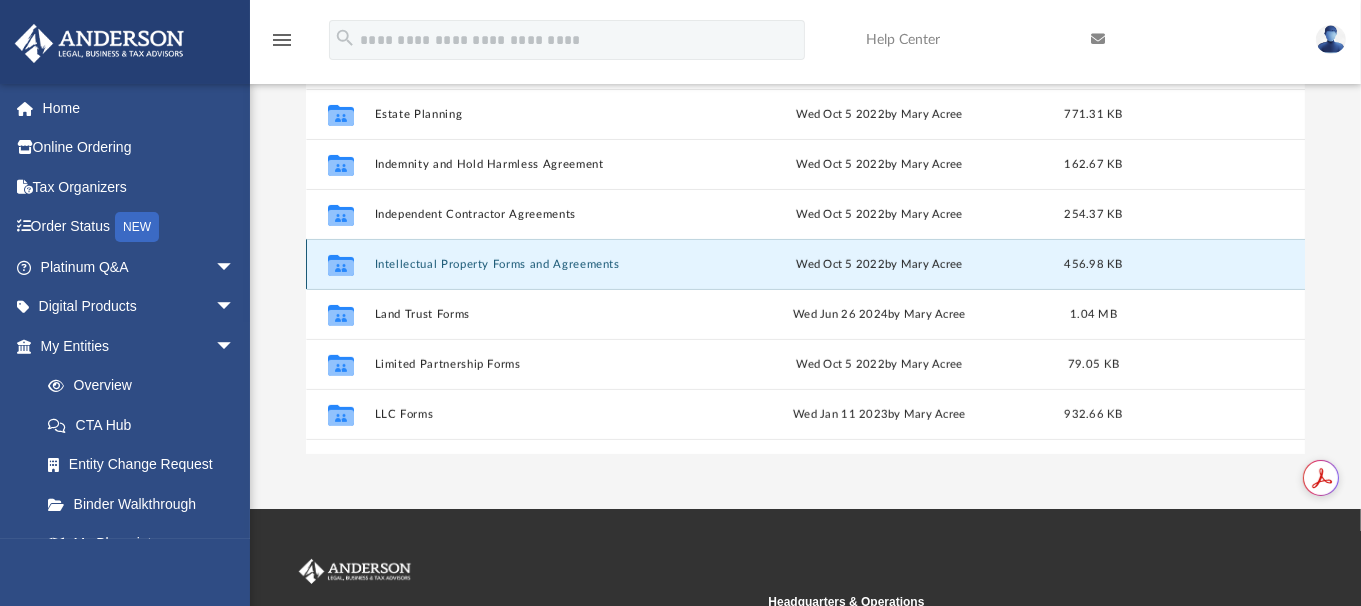 click on "Intellectual Property Forms and Agreements" at bounding box center [539, 264] 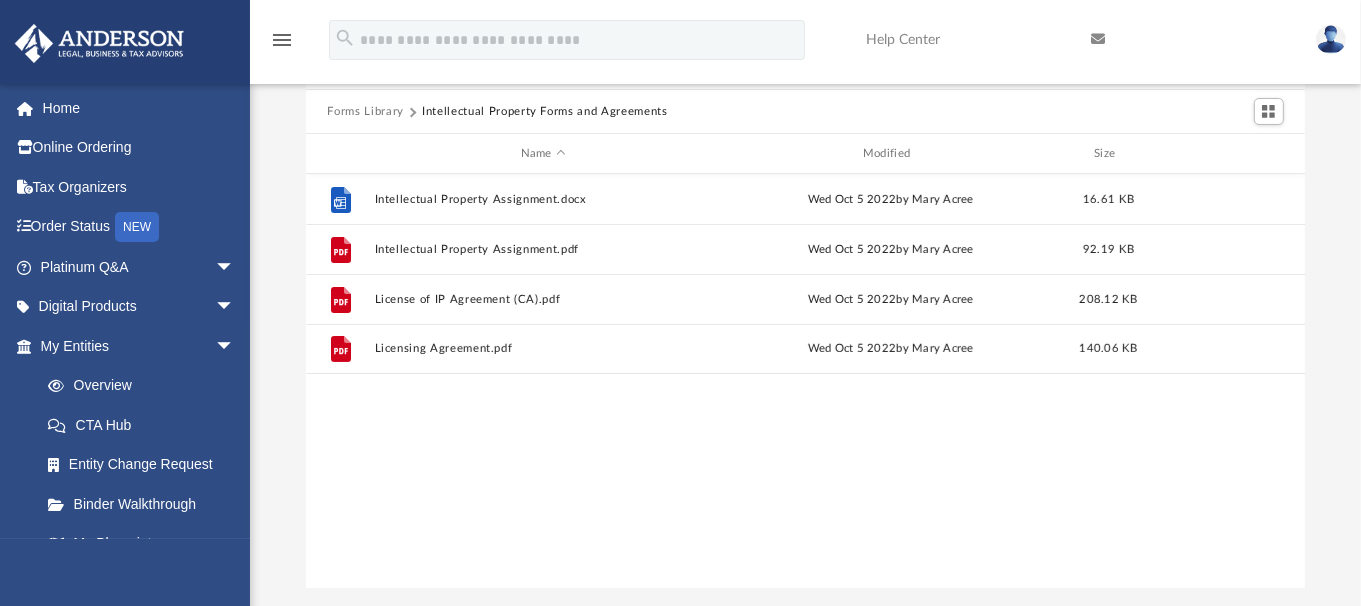 scroll, scrollTop: 88, scrollLeft: 0, axis: vertical 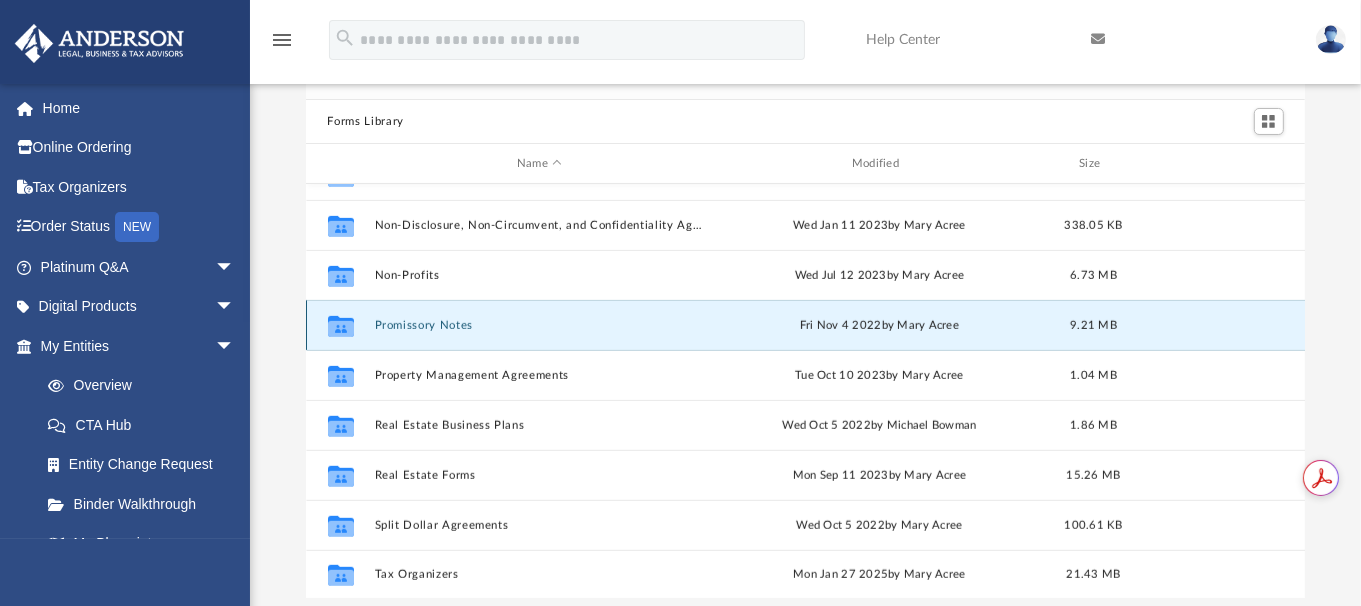 click on "Promissory Notes" at bounding box center [539, 325] 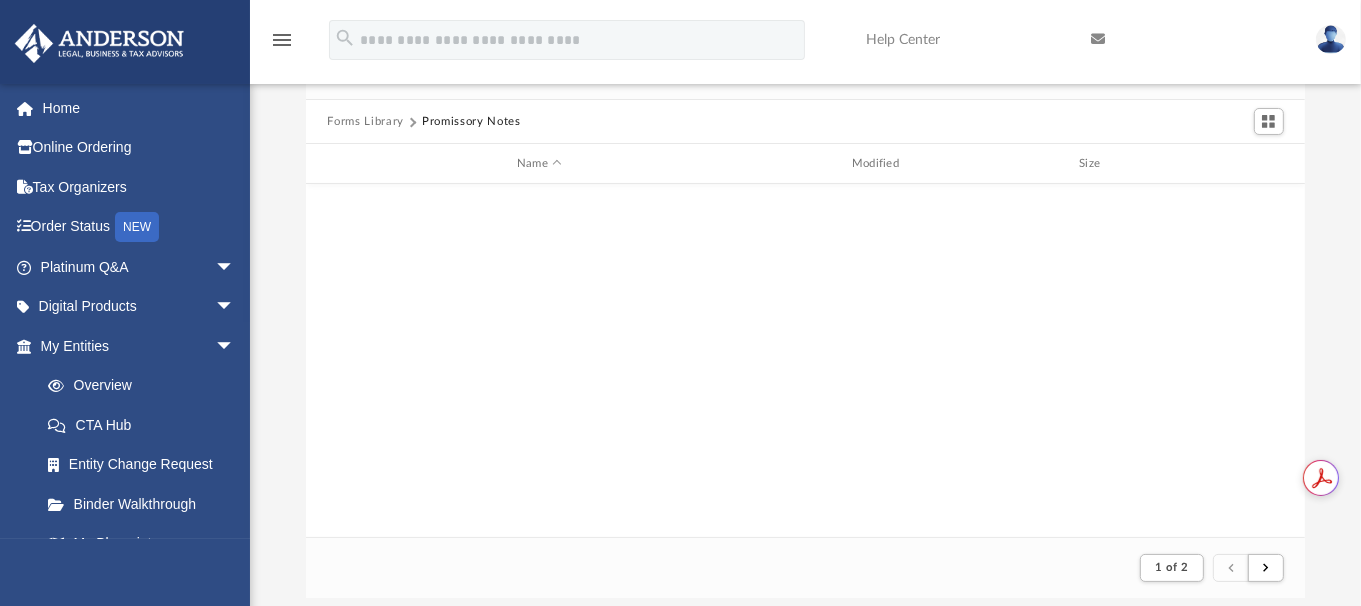 scroll, scrollTop: 0, scrollLeft: 0, axis: both 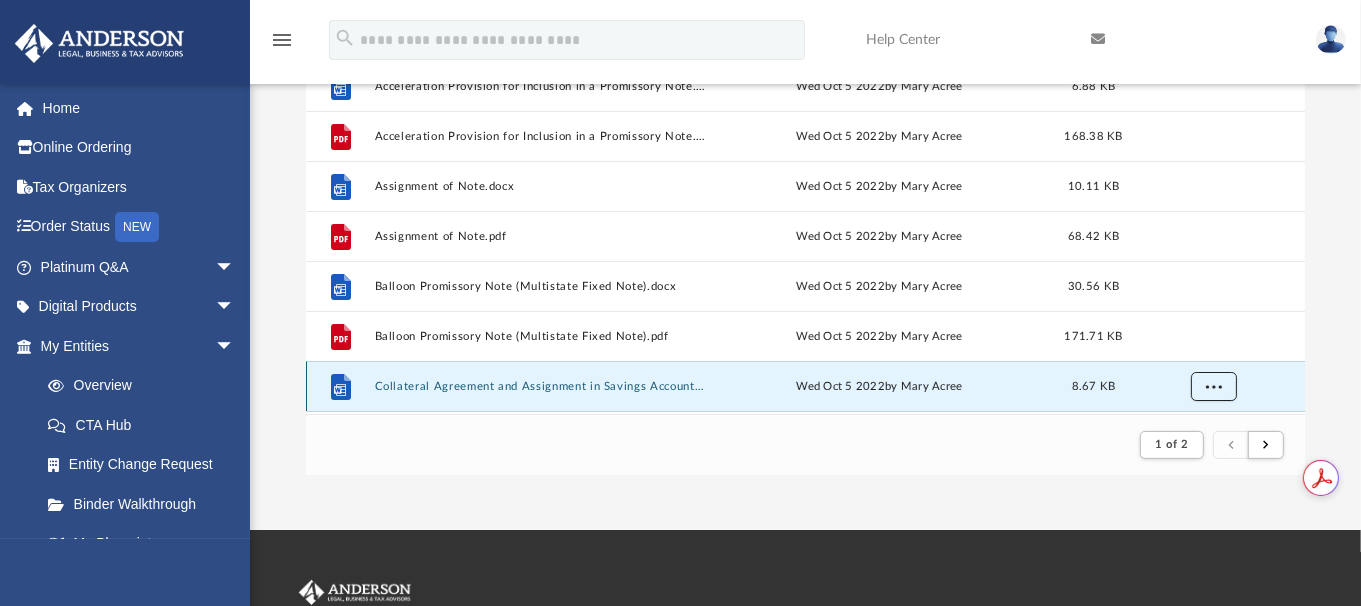 click at bounding box center [1213, 385] 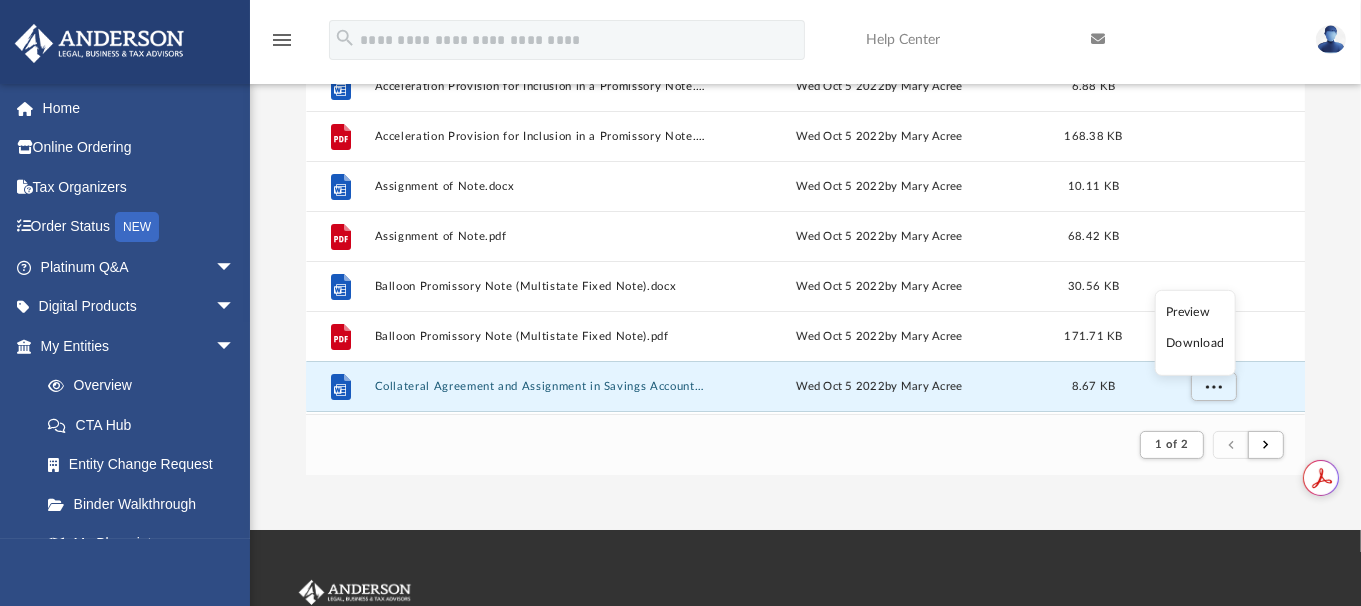 click on "Download" at bounding box center [1195, 343] 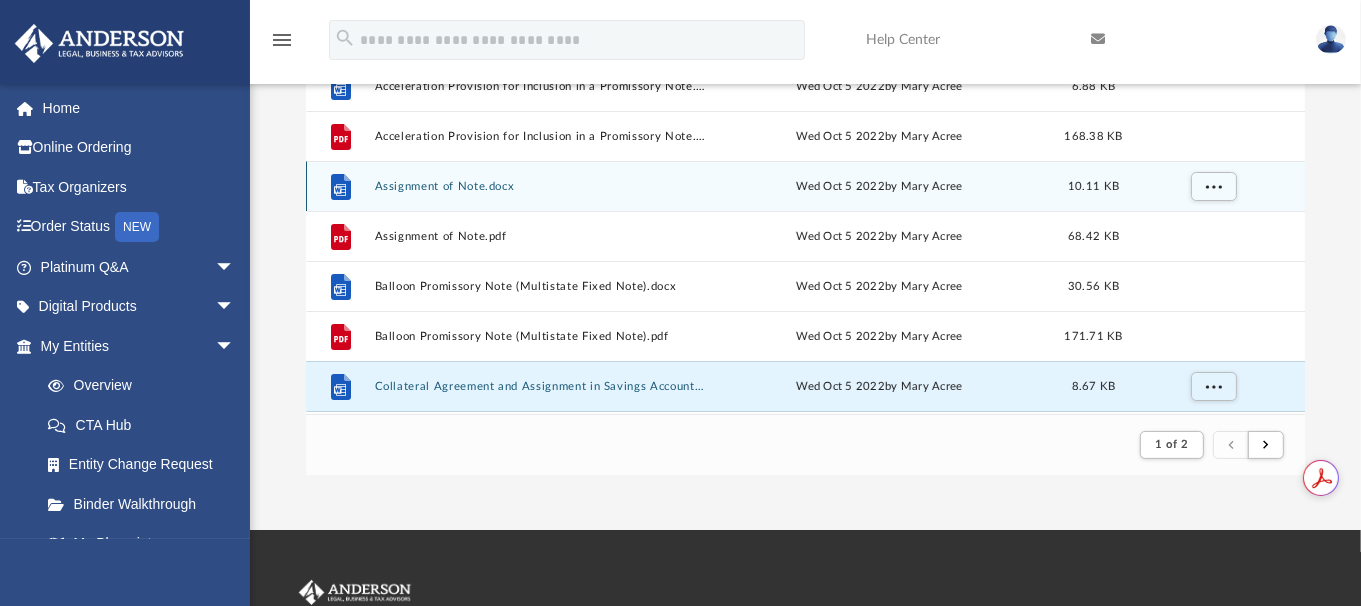 click on "Wed Oct 5 2022  by [NAME] [NAME]" at bounding box center [879, 187] 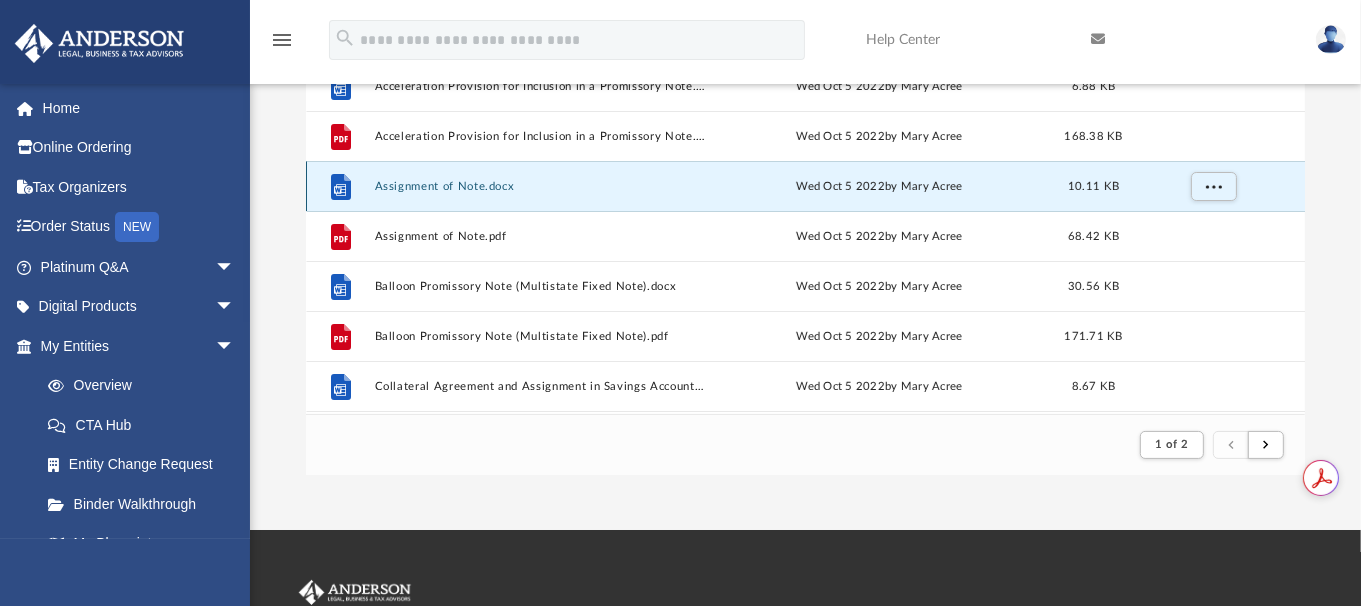 click at bounding box center [1212, 186] 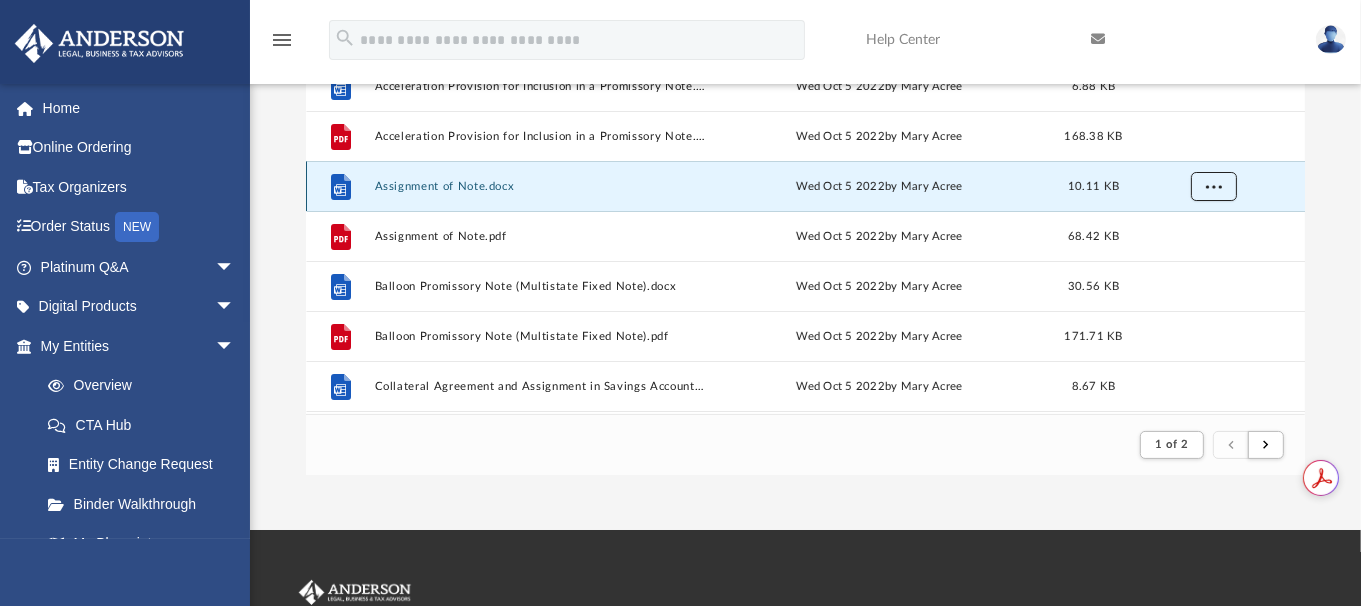 click at bounding box center [1213, 187] 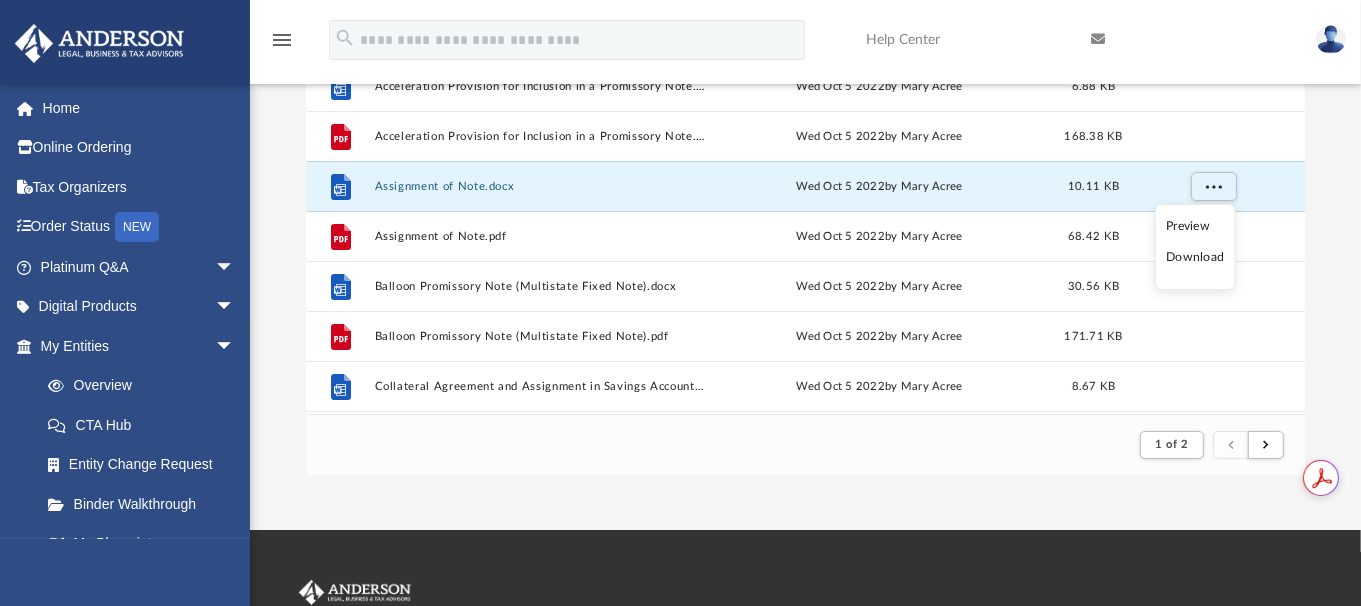 click on "Download" at bounding box center [1195, 257] 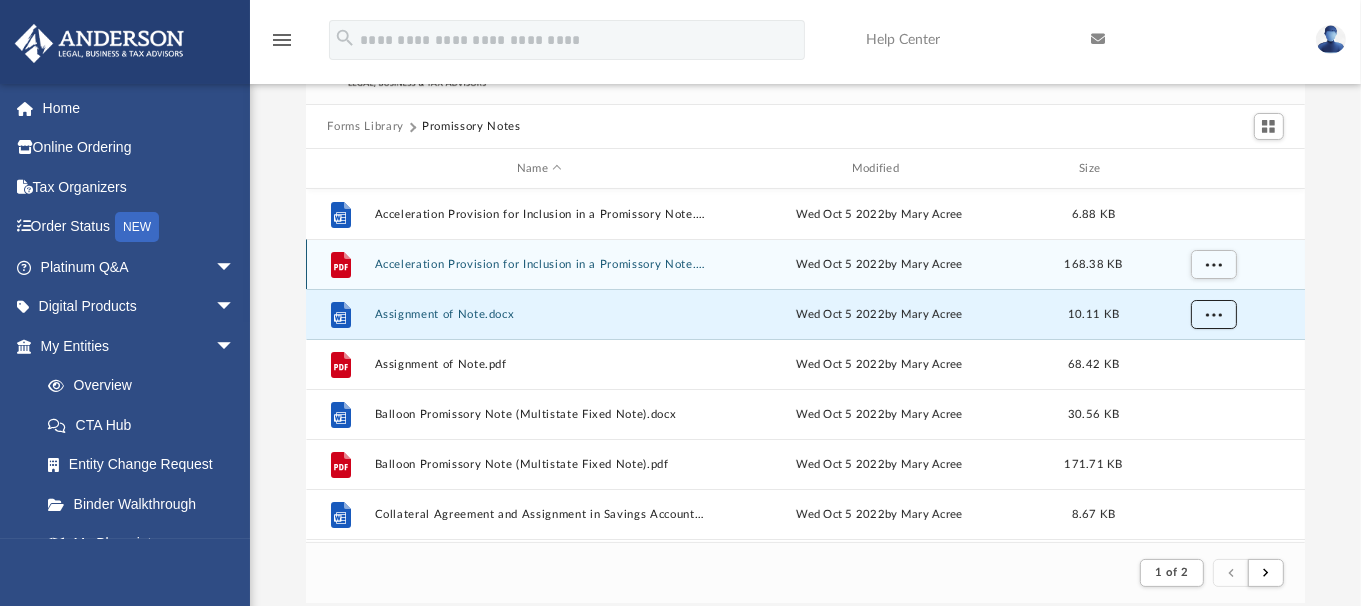 scroll, scrollTop: 83, scrollLeft: 0, axis: vertical 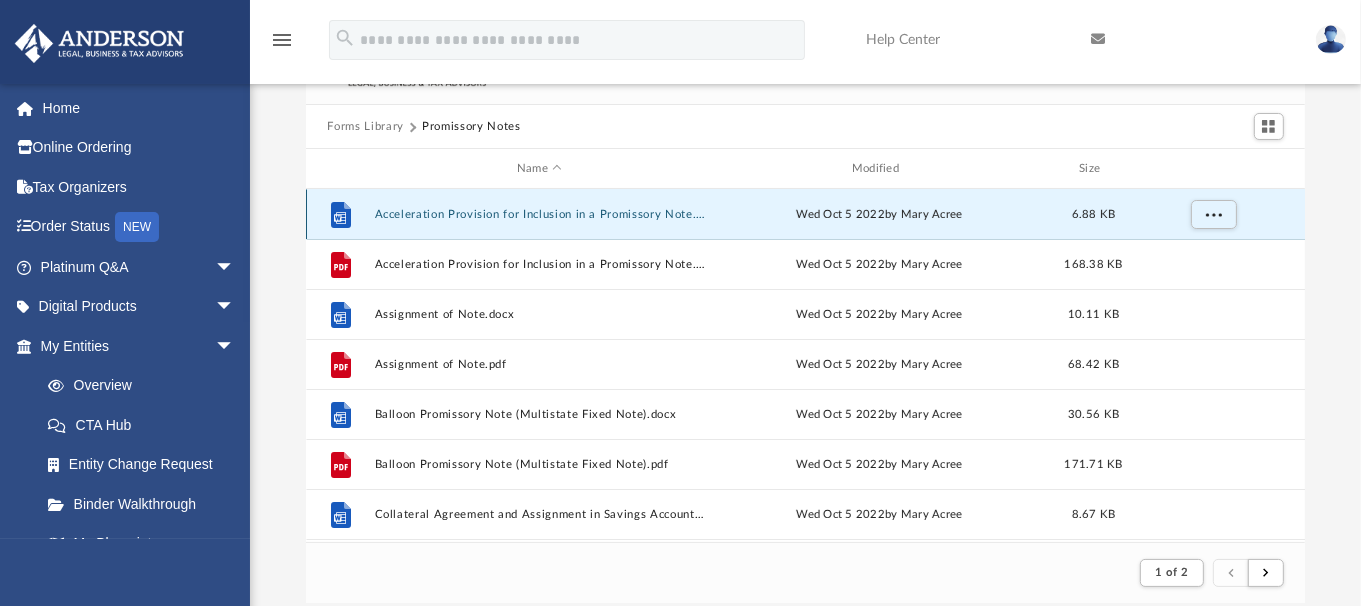 click on "Acceleration Provision for Inclusion in a Promissory Note.docx" at bounding box center [539, 214] 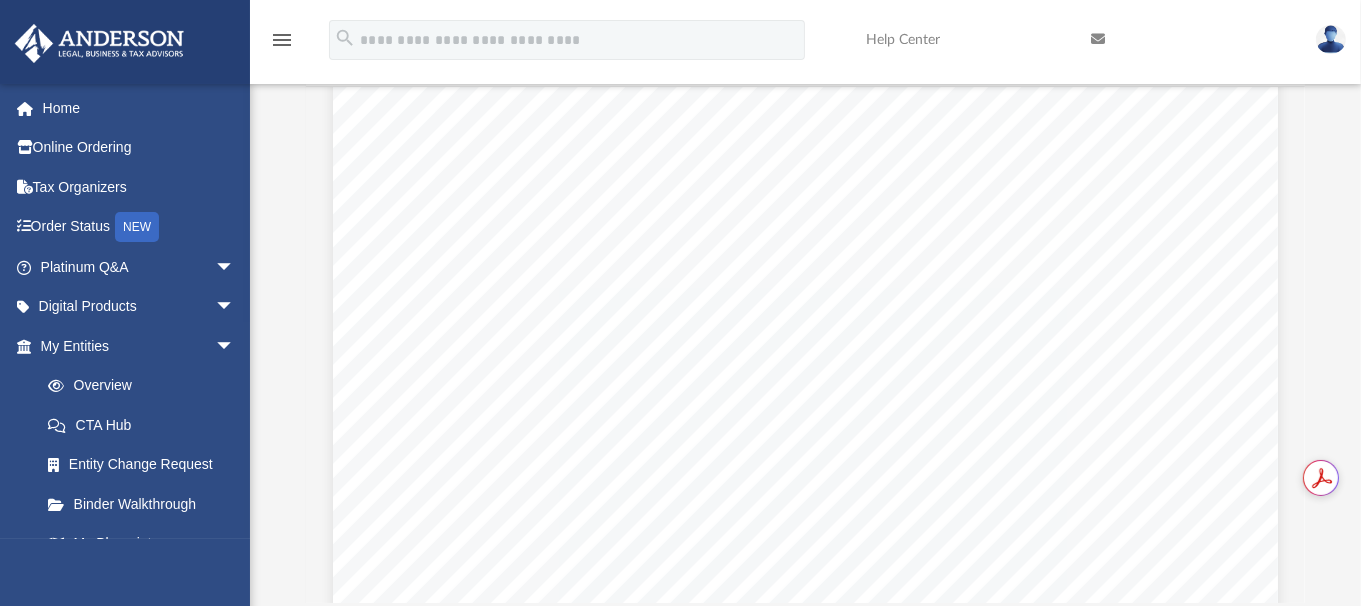 scroll, scrollTop: 351, scrollLeft: 0, axis: vertical 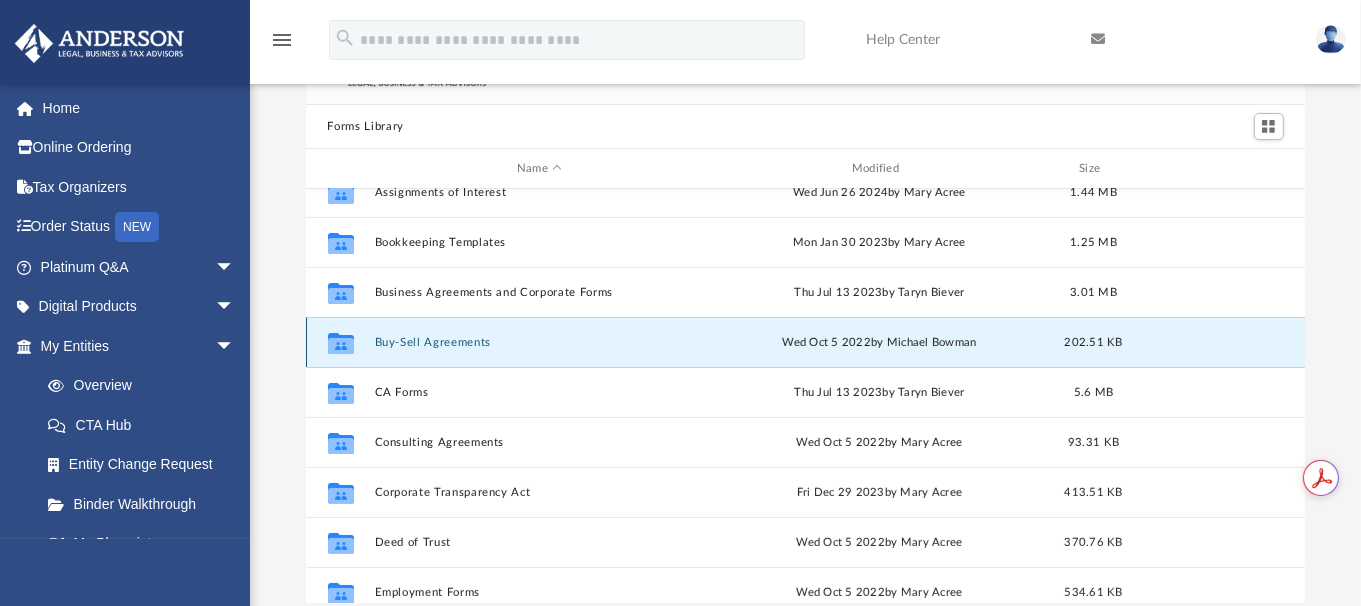click on "Buy-Sell Agreements" at bounding box center (539, 342) 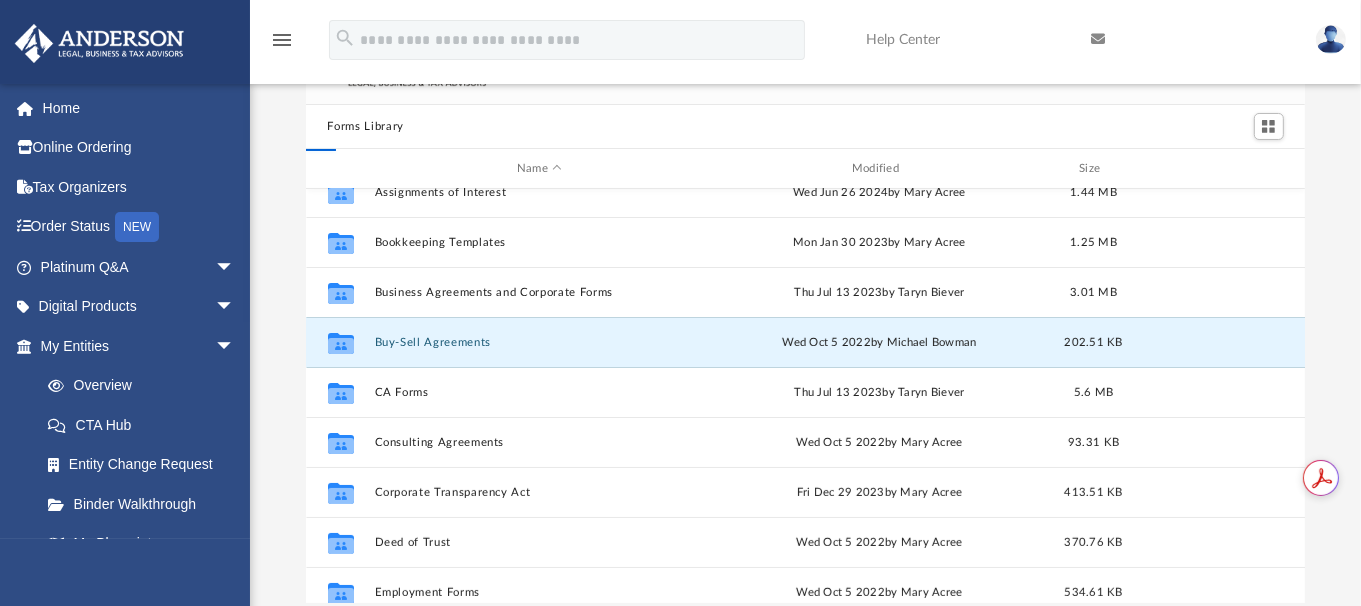 scroll, scrollTop: 0, scrollLeft: 0, axis: both 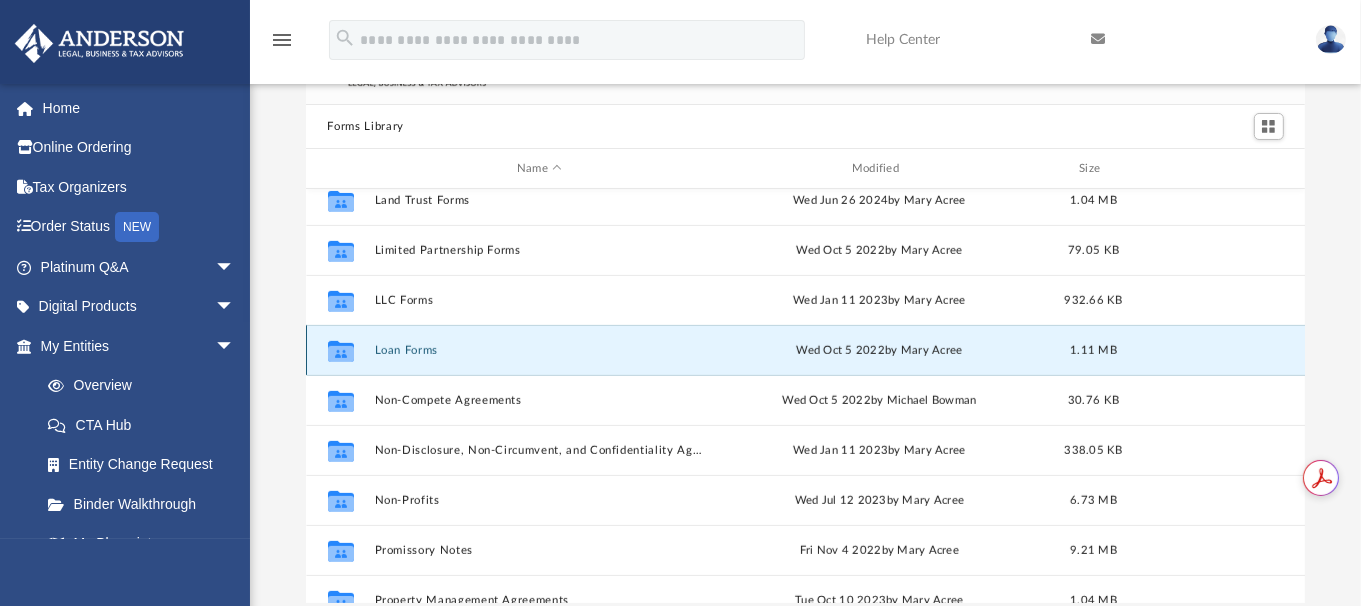click on "Loan Forms" at bounding box center (539, 350) 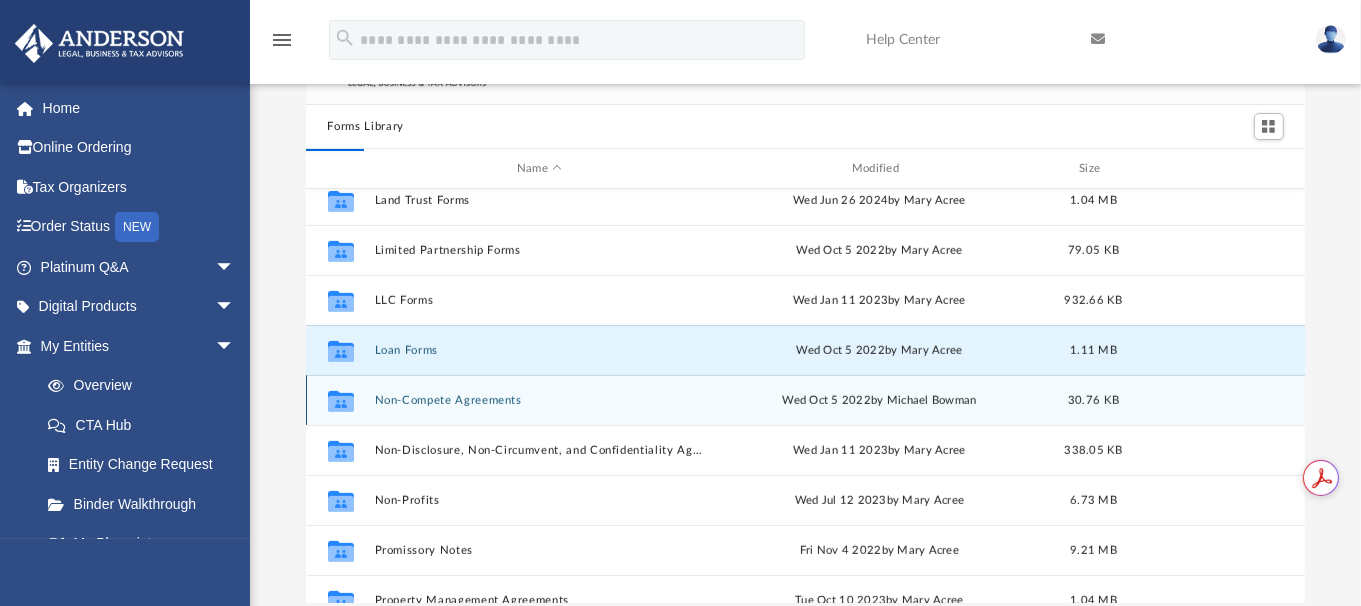 scroll, scrollTop: 0, scrollLeft: 0, axis: both 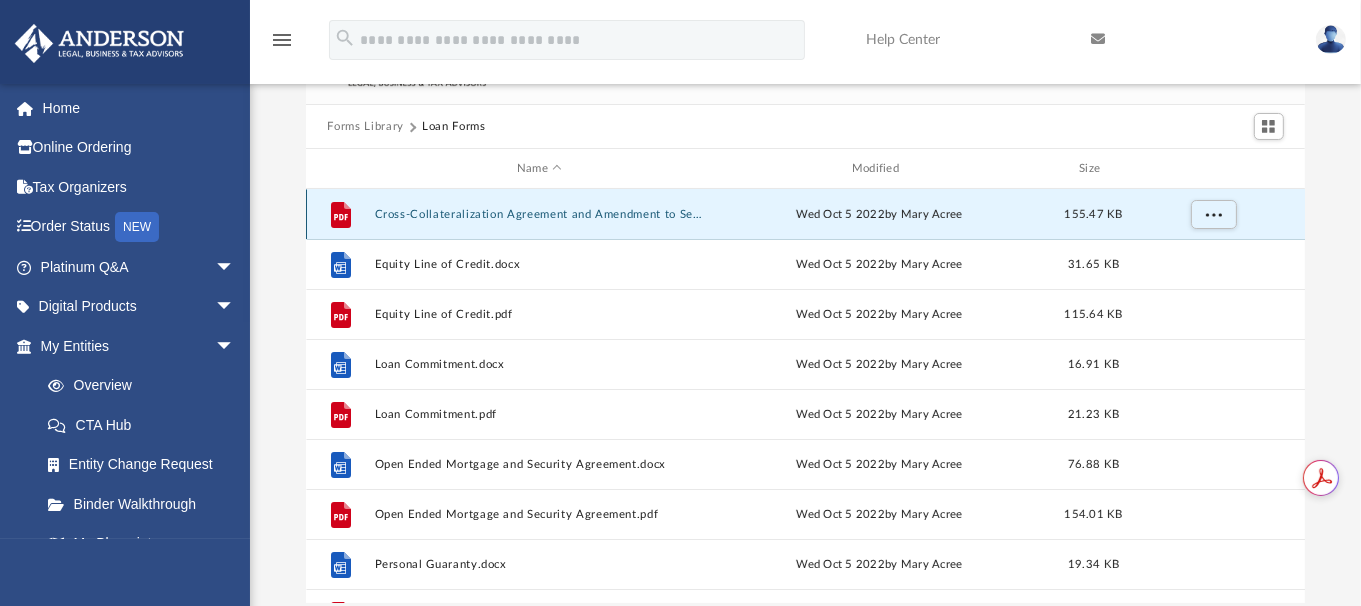 click on "Cross-Collateralization Agreement and Amendment to Security Instrument-CME.pdf" at bounding box center [539, 214] 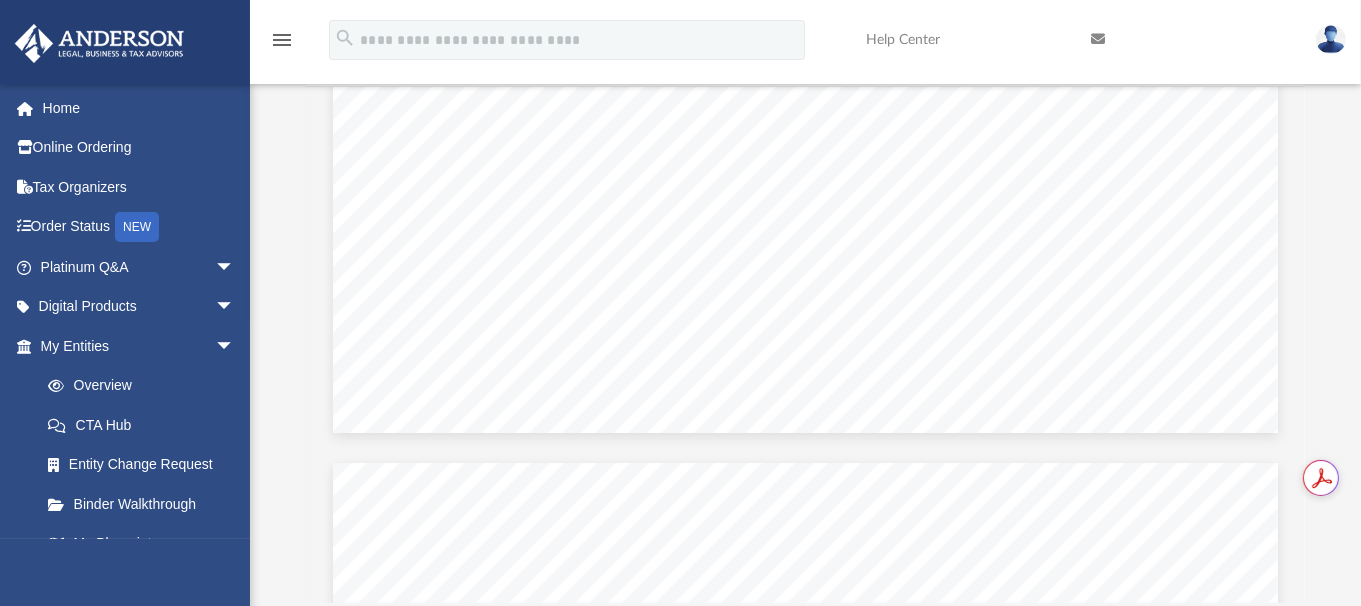 scroll, scrollTop: 3400, scrollLeft: 0, axis: vertical 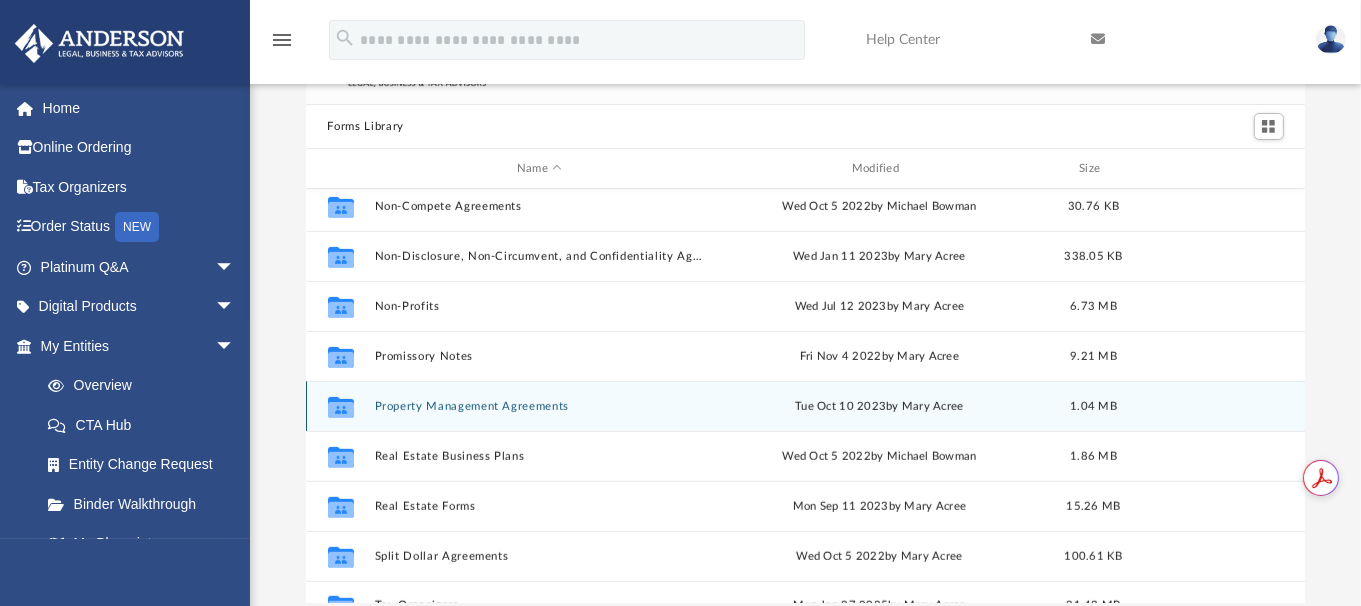click on "Property Management Agreements" at bounding box center (539, 406) 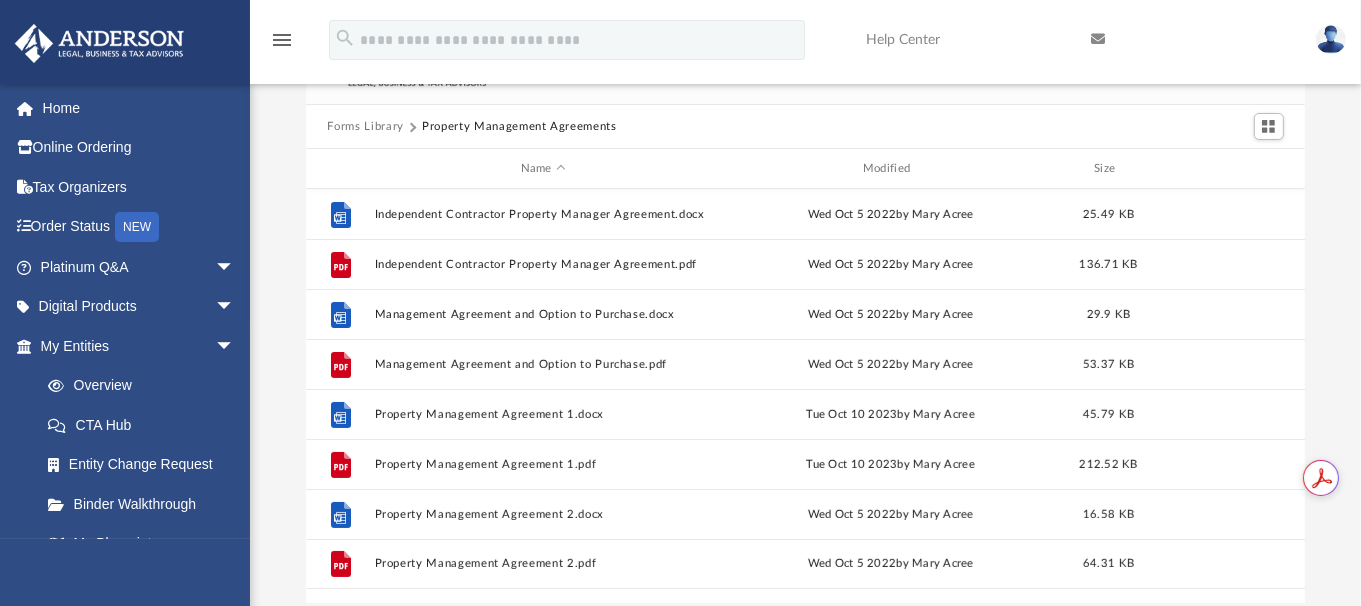 scroll, scrollTop: 0, scrollLeft: 0, axis: both 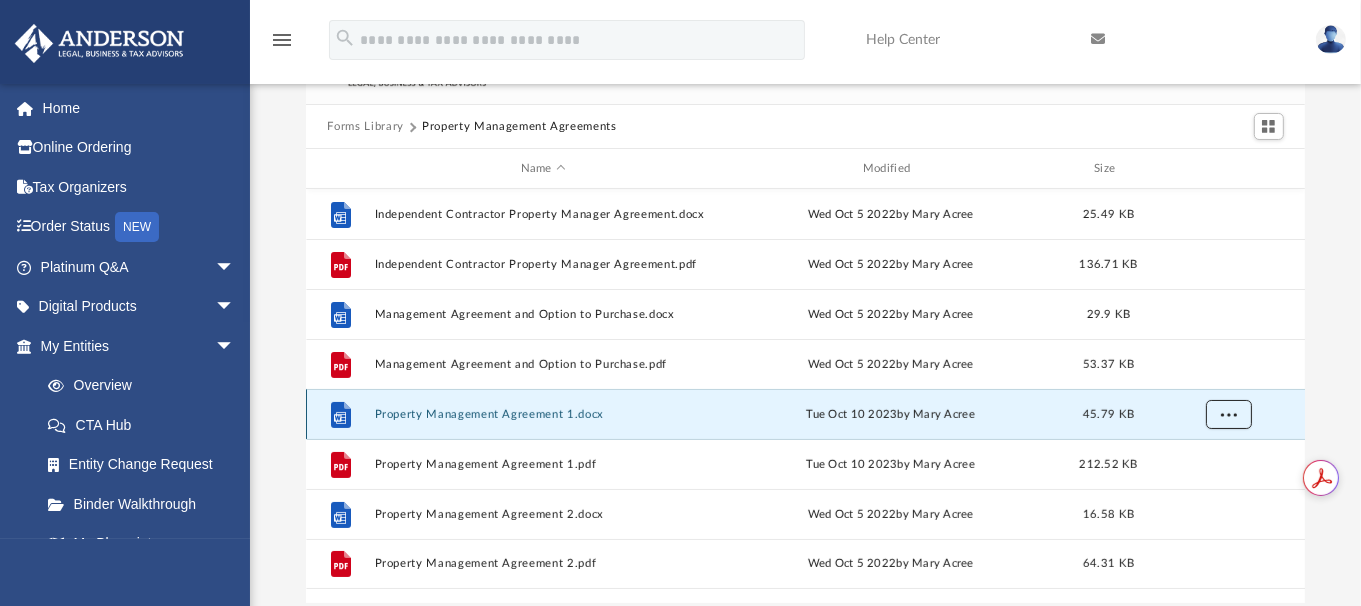 click at bounding box center [1228, 415] 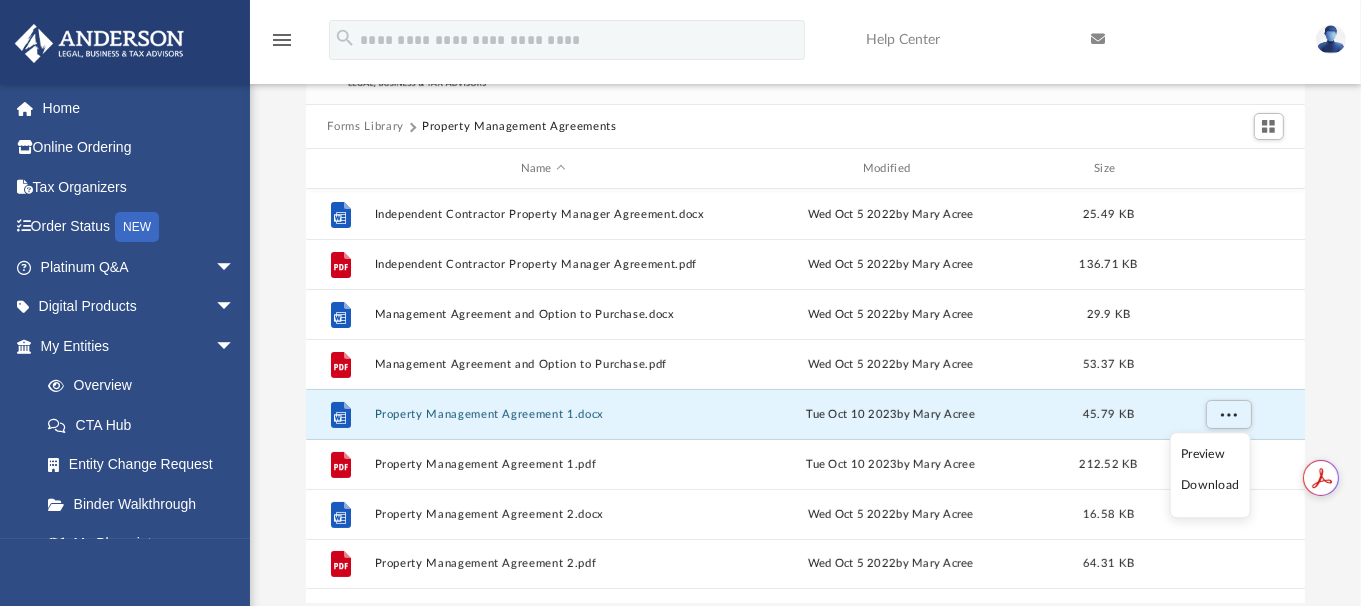 click on "Download" at bounding box center [1210, 486] 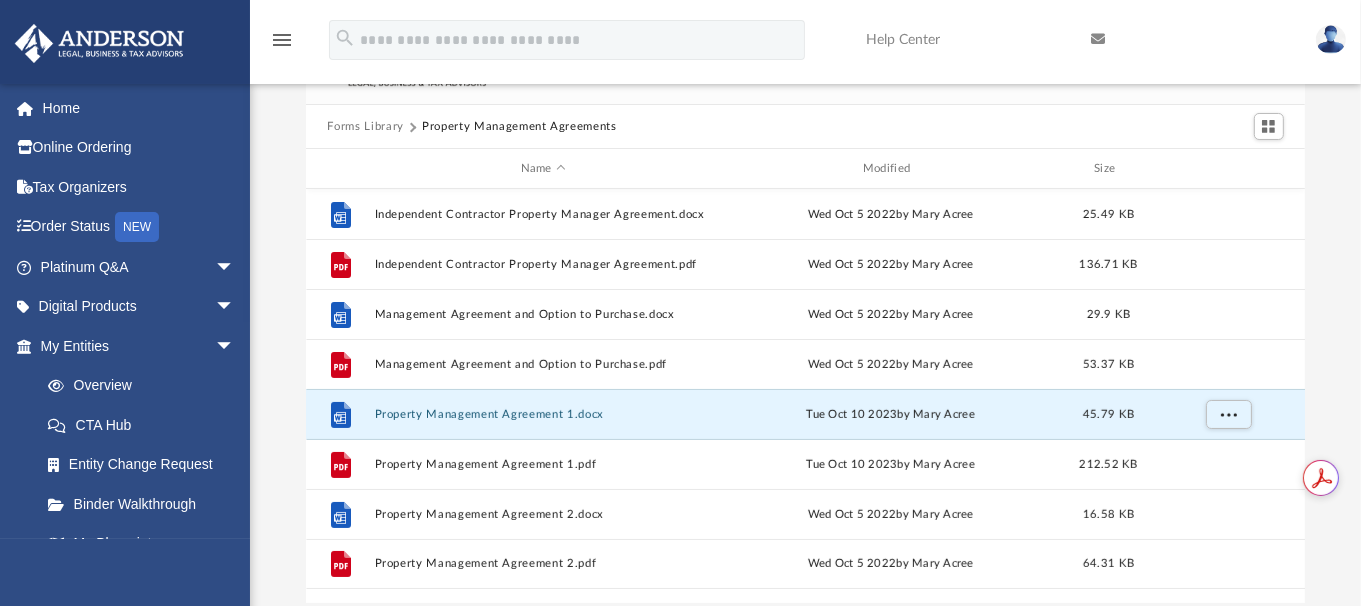 click at bounding box center [1346, 591] 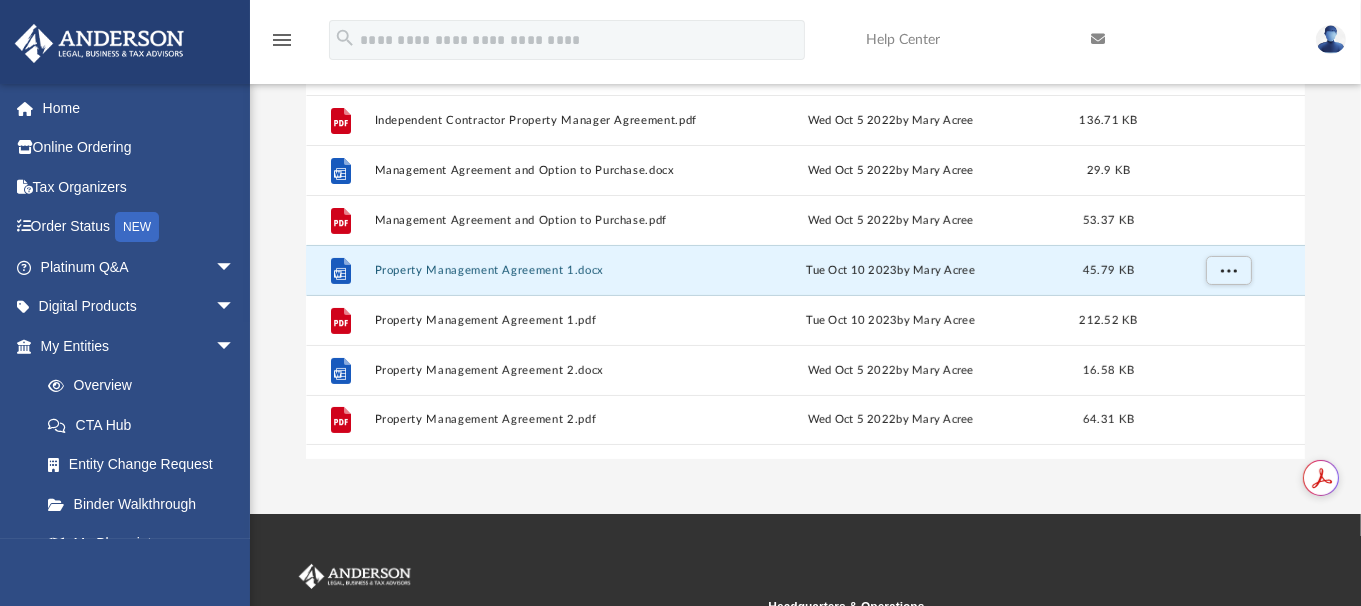 scroll, scrollTop: 229, scrollLeft: 0, axis: vertical 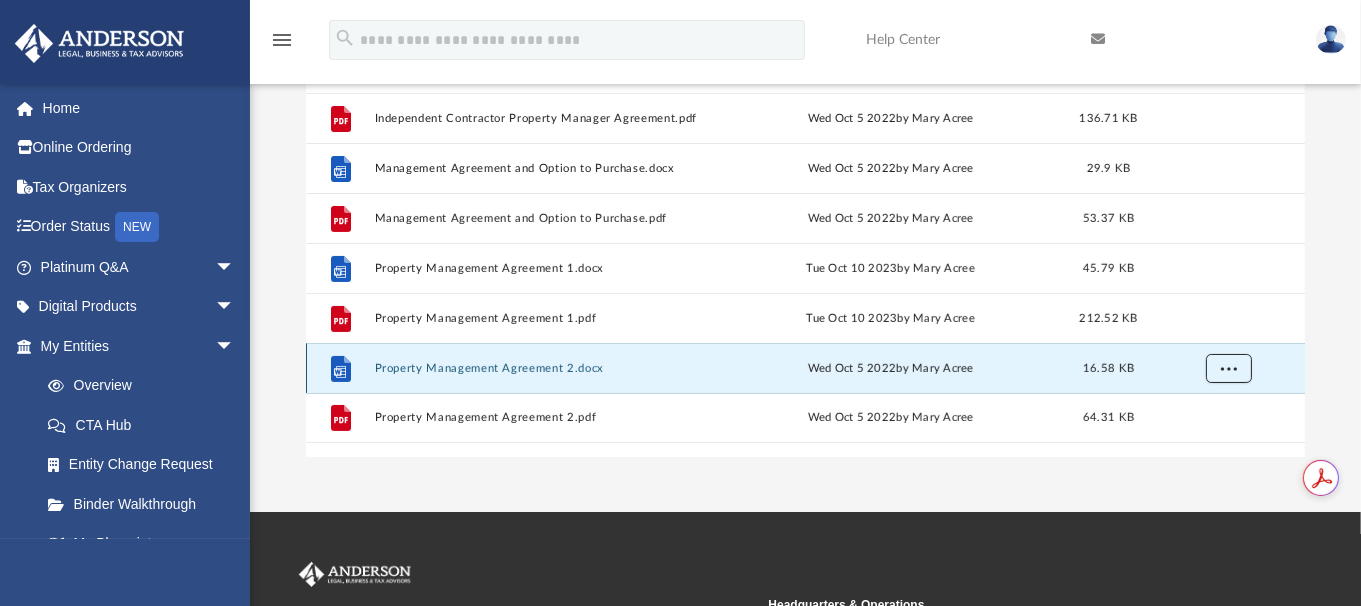 click at bounding box center [1228, 367] 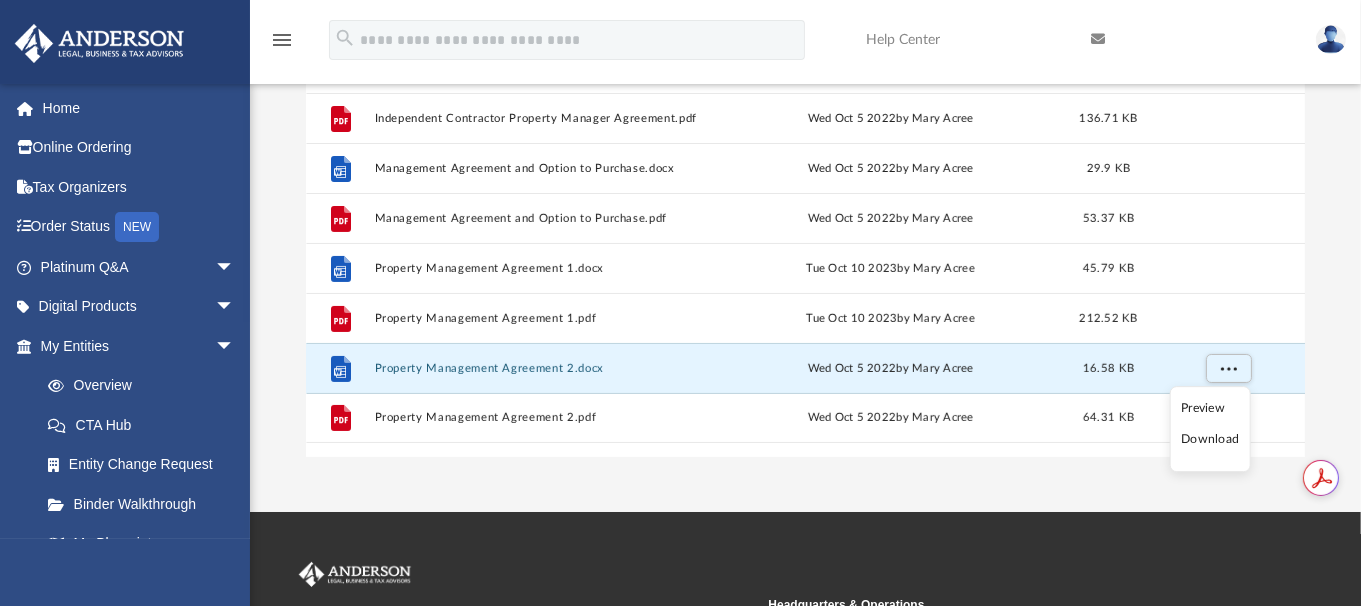 click on "Download" at bounding box center [1210, 439] 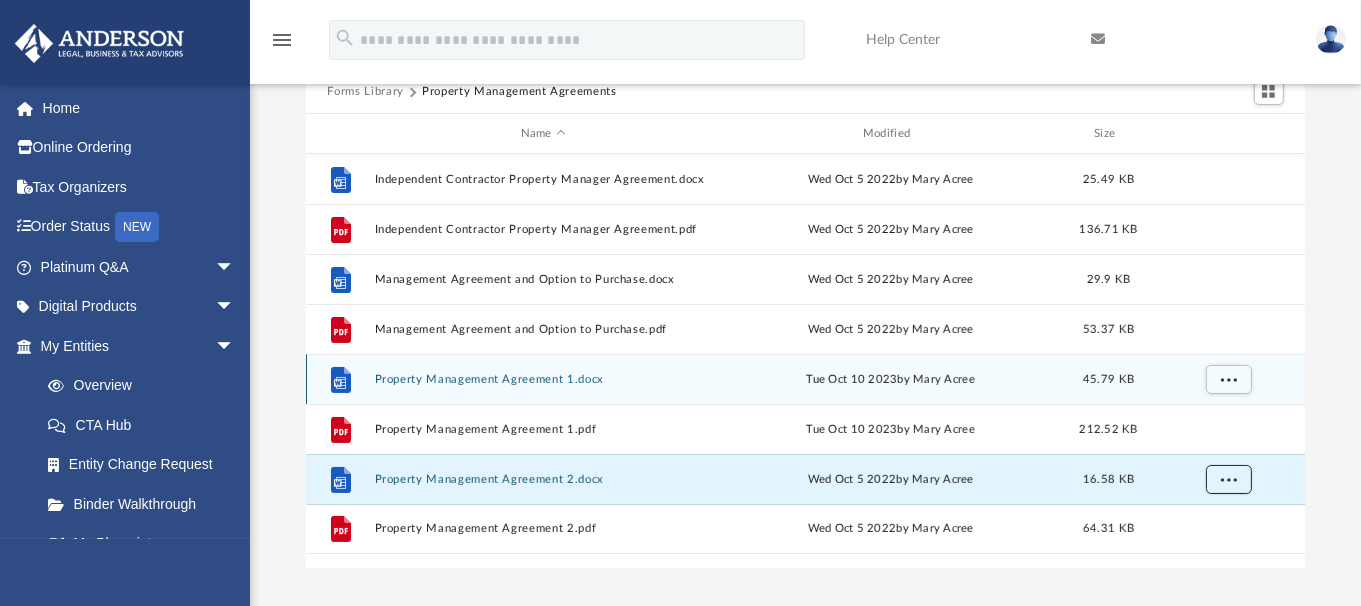 scroll, scrollTop: 111, scrollLeft: 0, axis: vertical 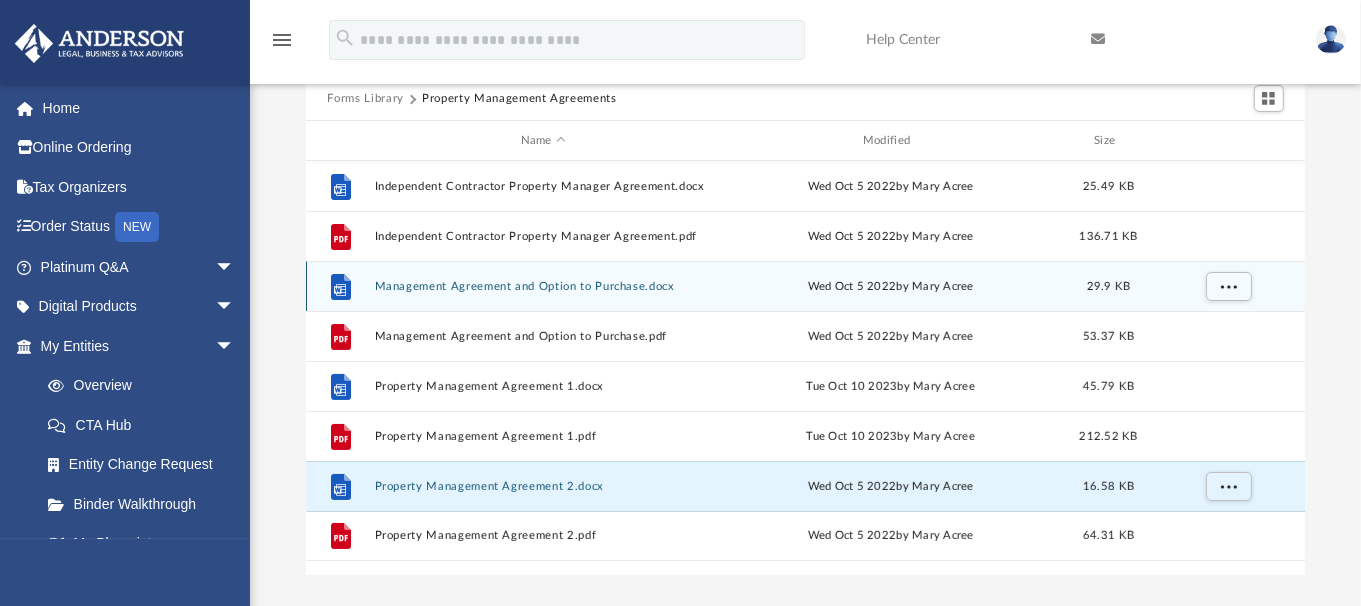 click on "29.9 KB" at bounding box center [1108, 287] 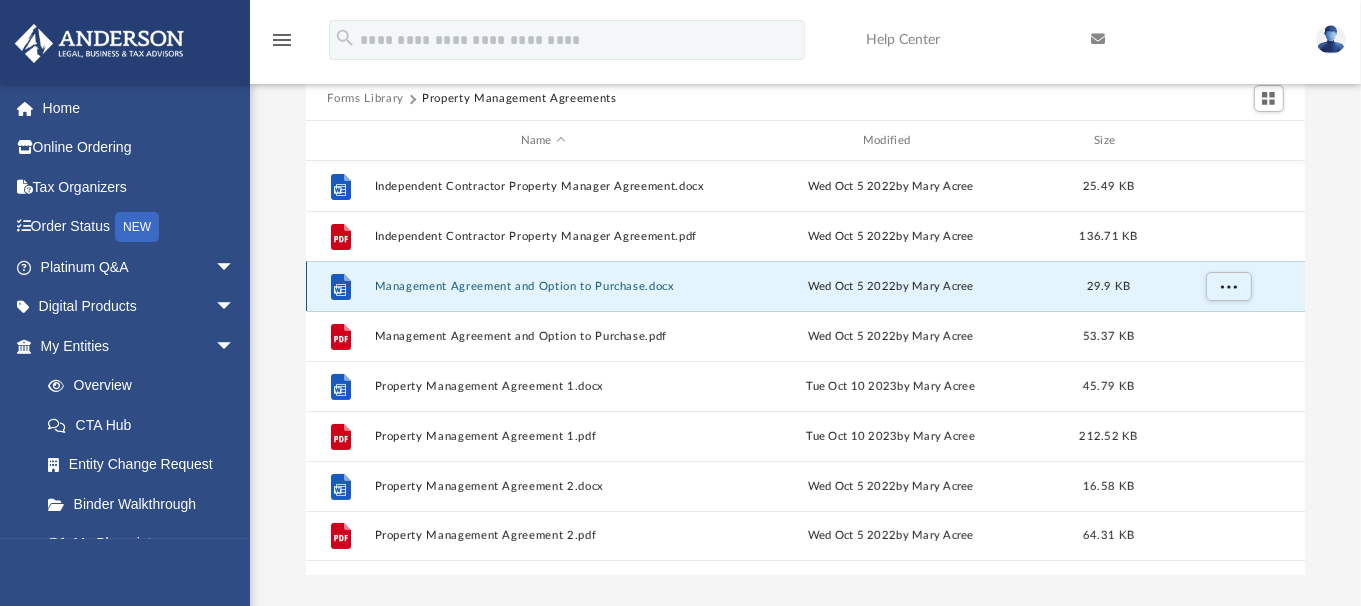 click on "29.9 KB" at bounding box center [1108, 287] 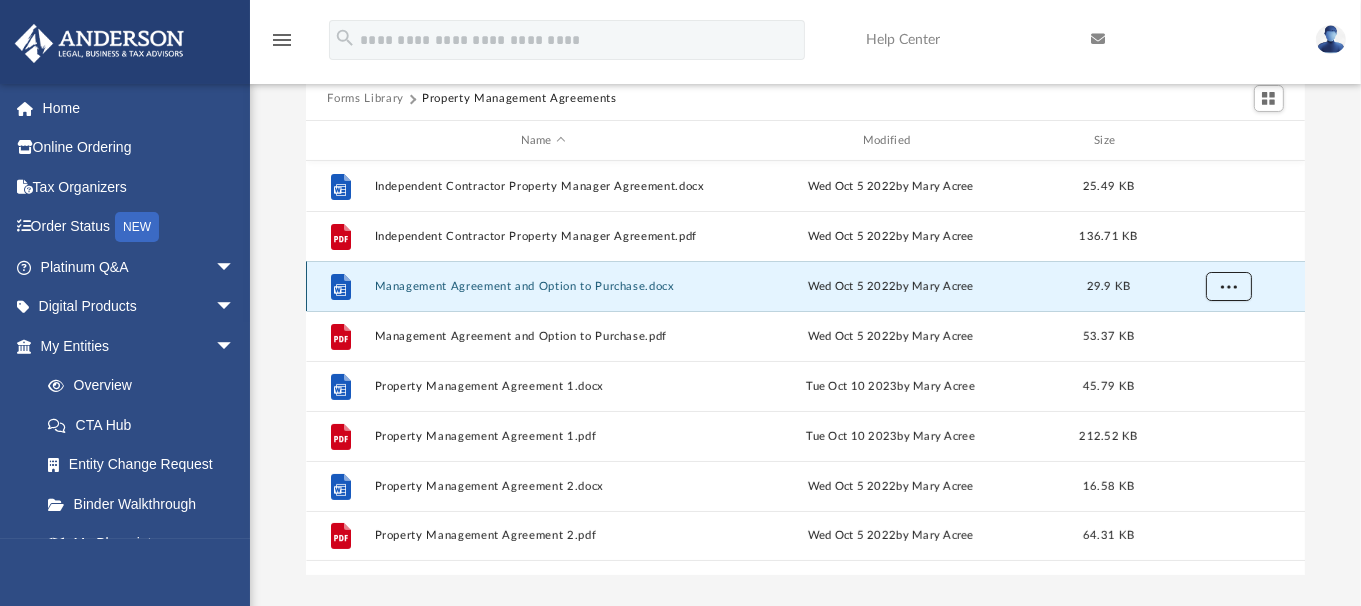 click at bounding box center (1228, 285) 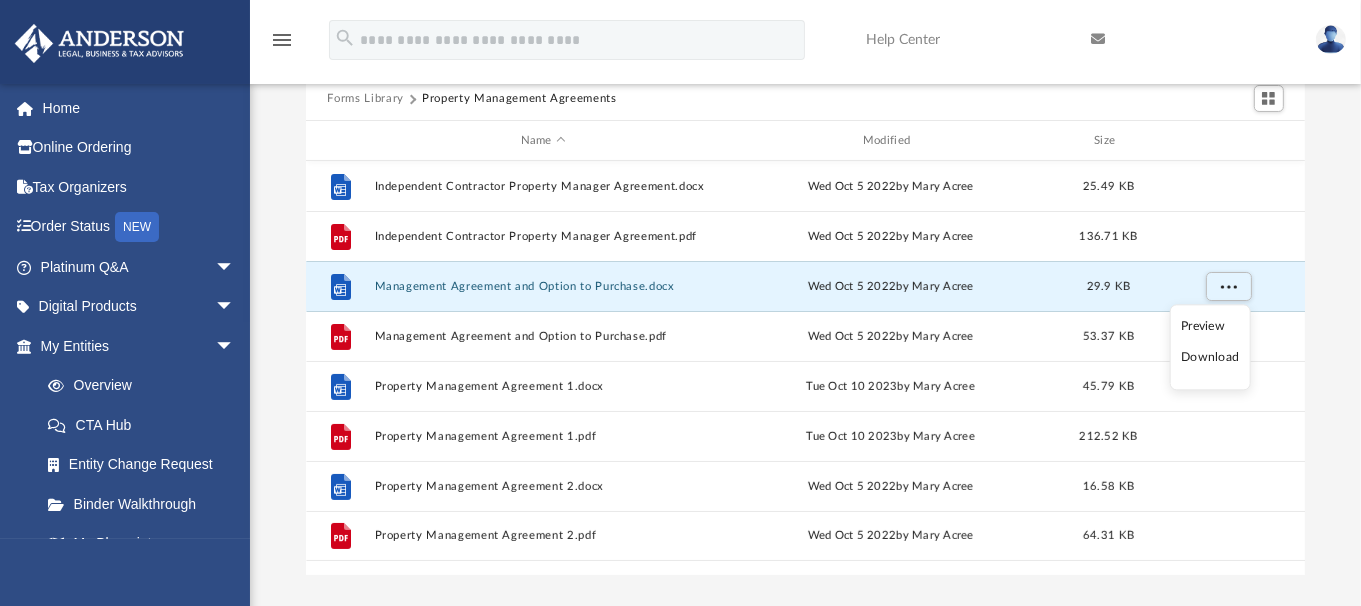 click on "Preview" at bounding box center [1210, 326] 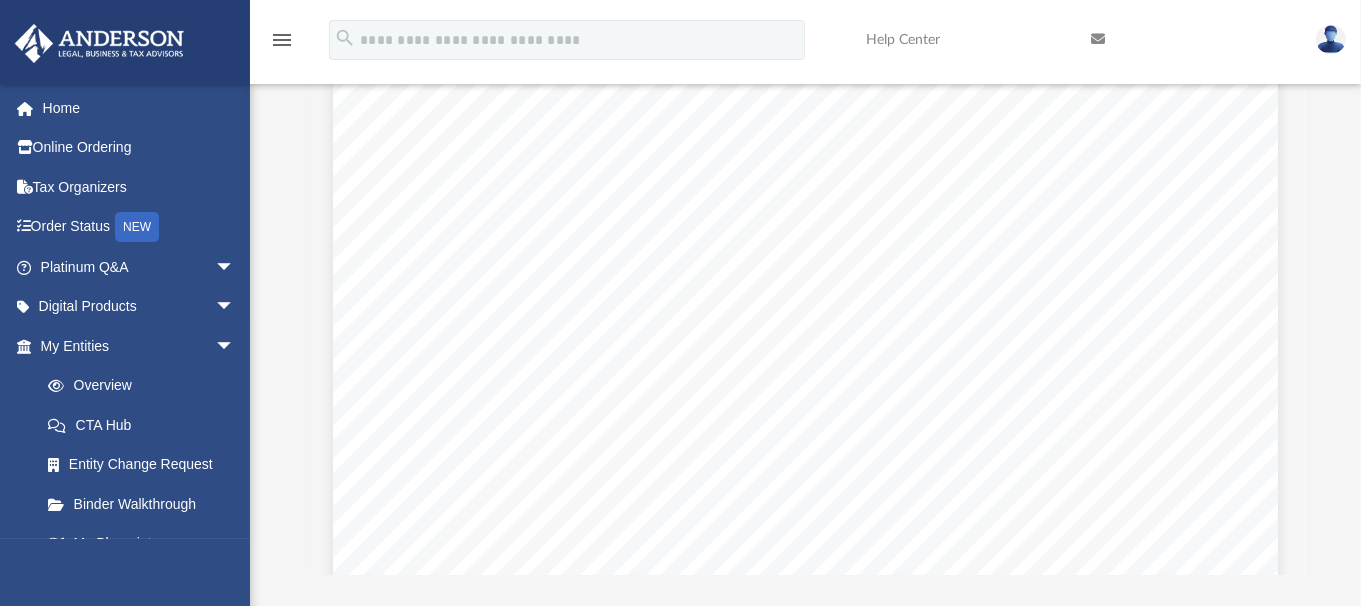 scroll, scrollTop: 0, scrollLeft: 0, axis: both 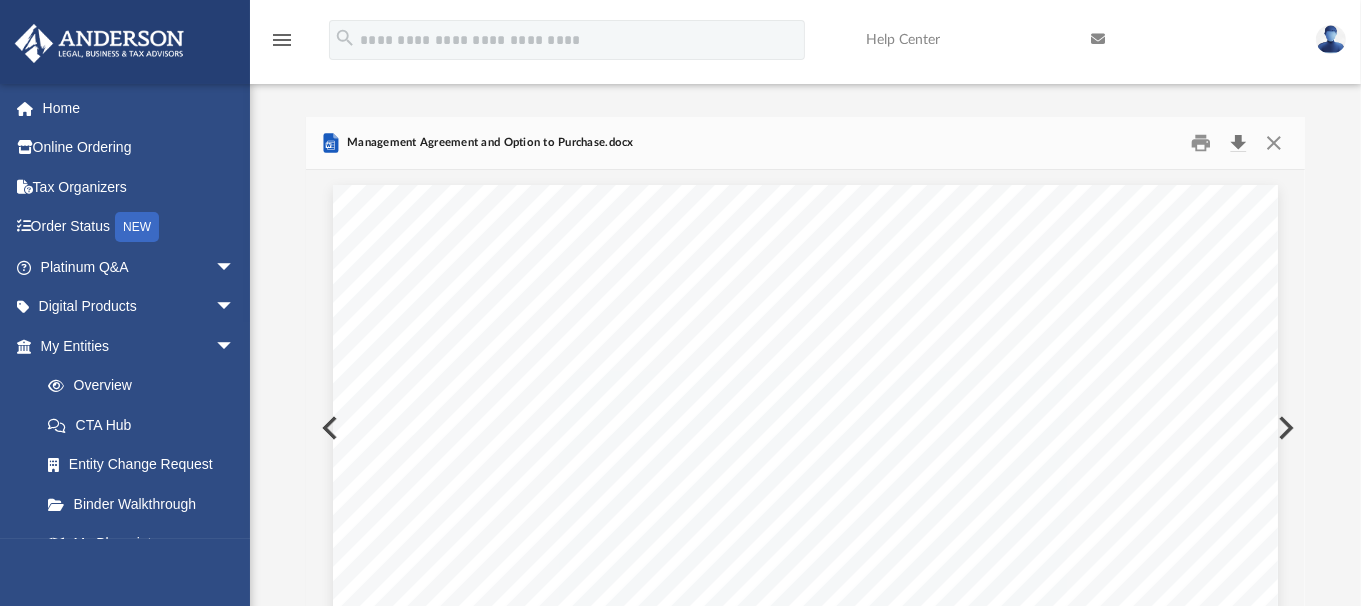 click at bounding box center (1239, 143) 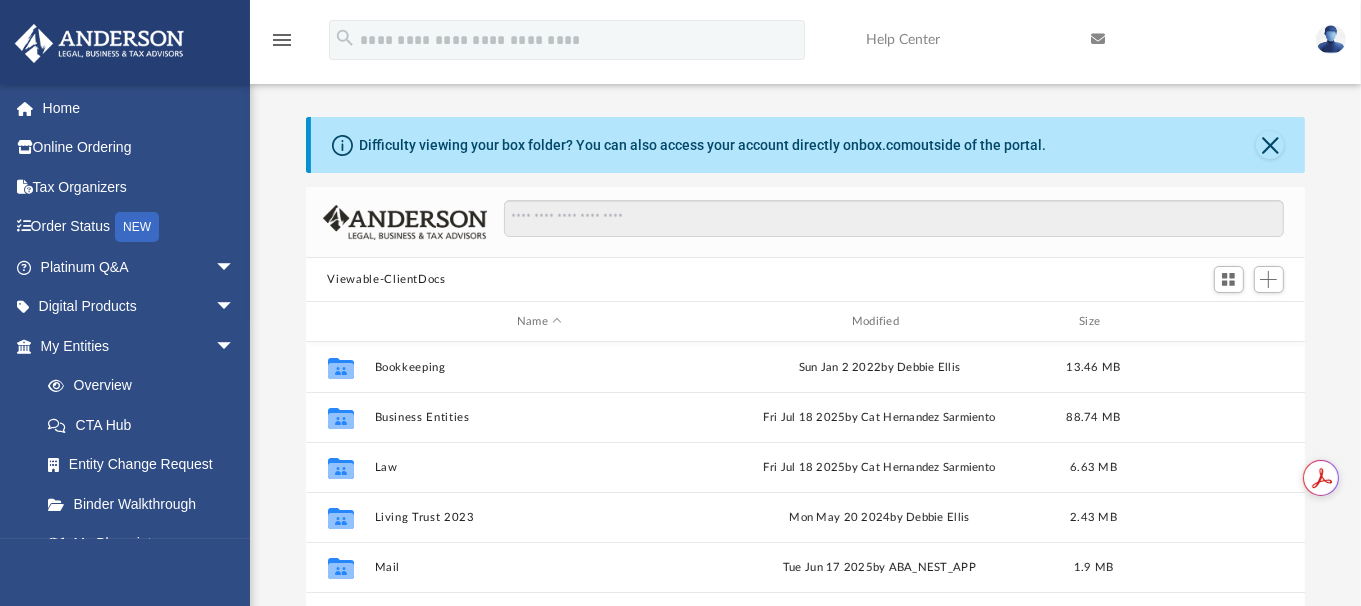 scroll, scrollTop: 17, scrollLeft: 15, axis: both 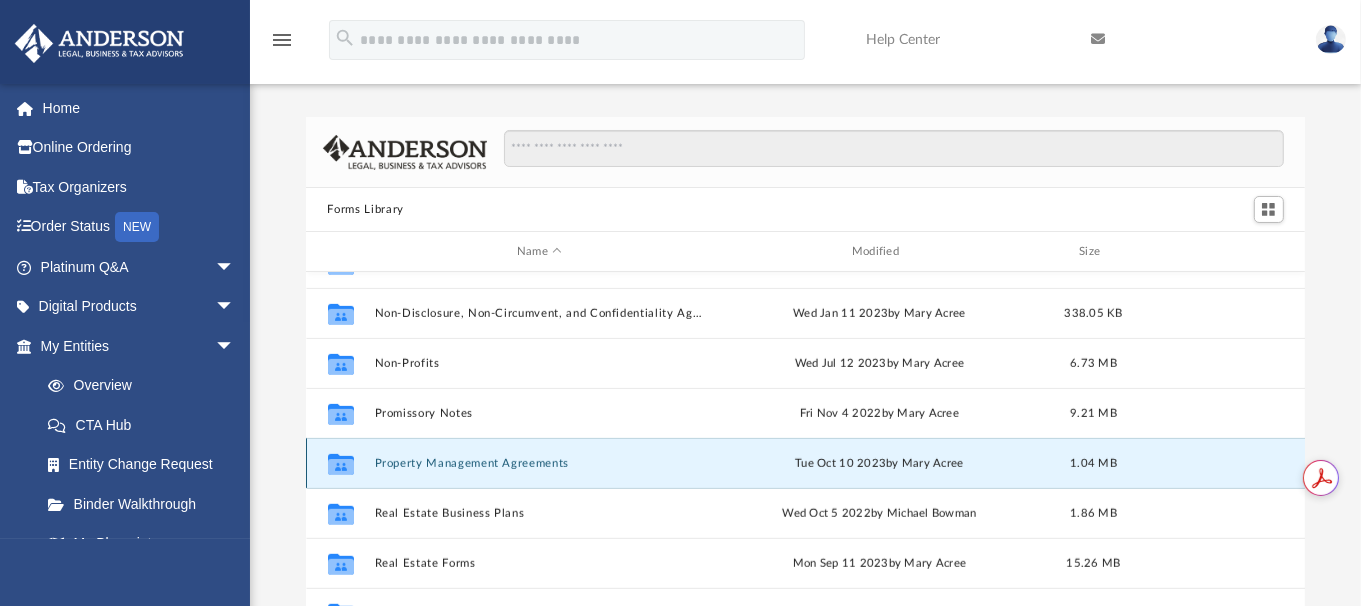click on "Property Management Agreements" at bounding box center [539, 463] 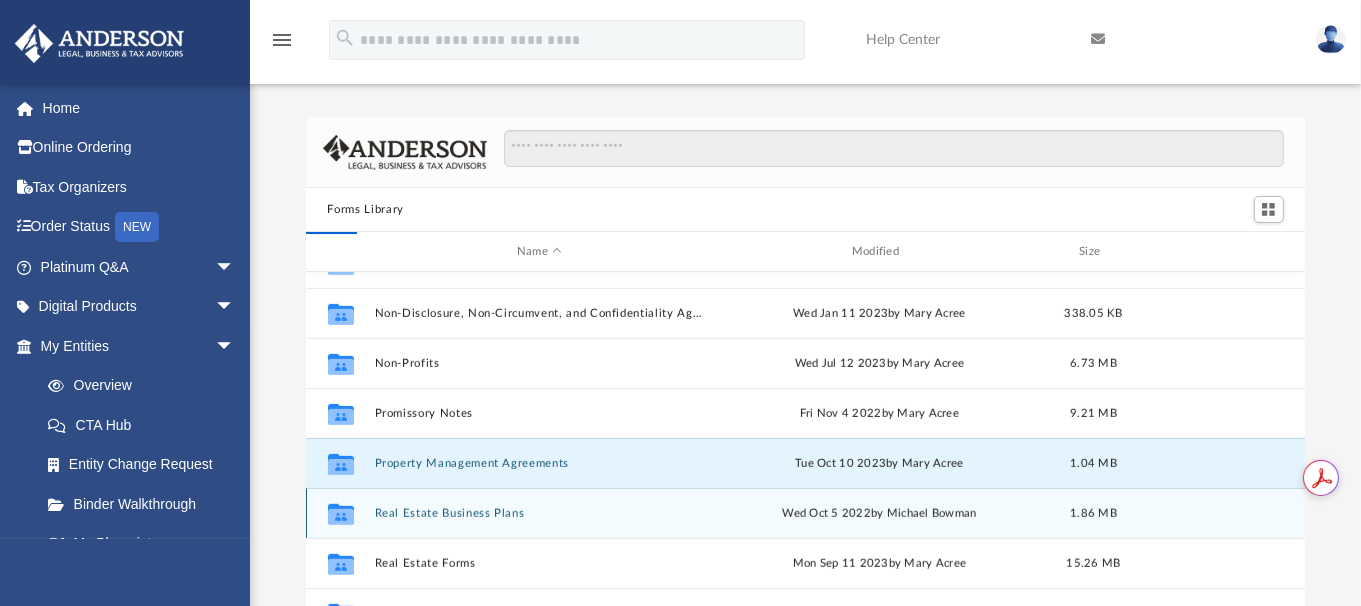scroll, scrollTop: 0, scrollLeft: 0, axis: both 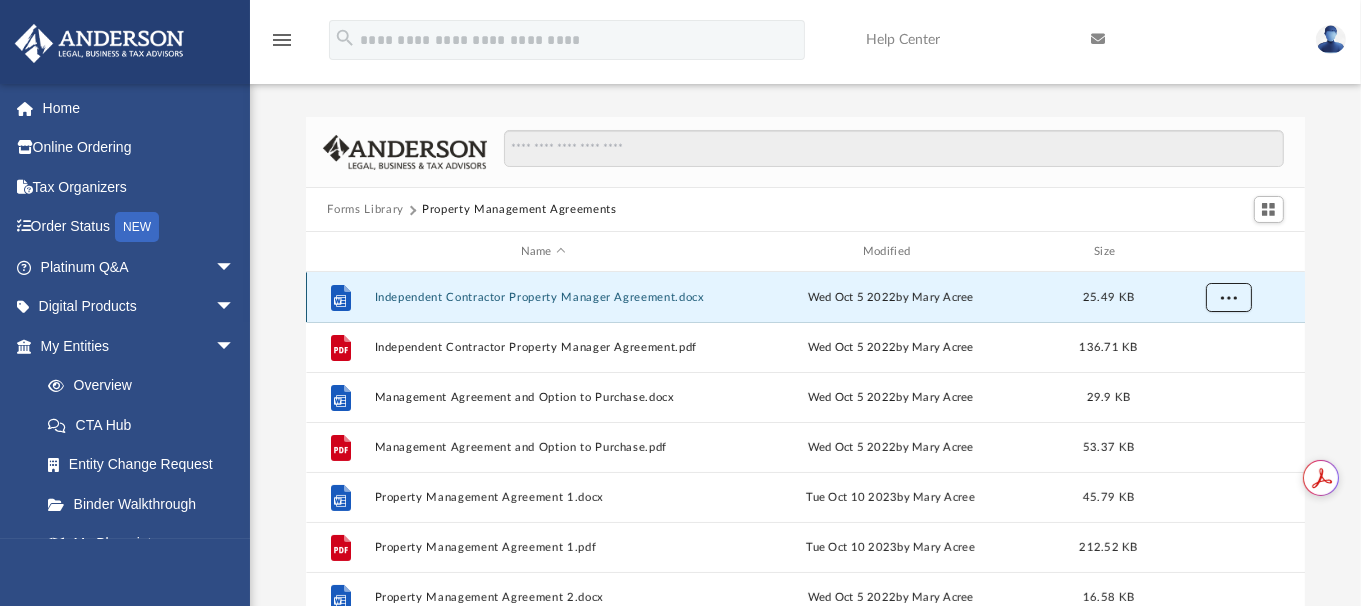 click at bounding box center (1228, 296) 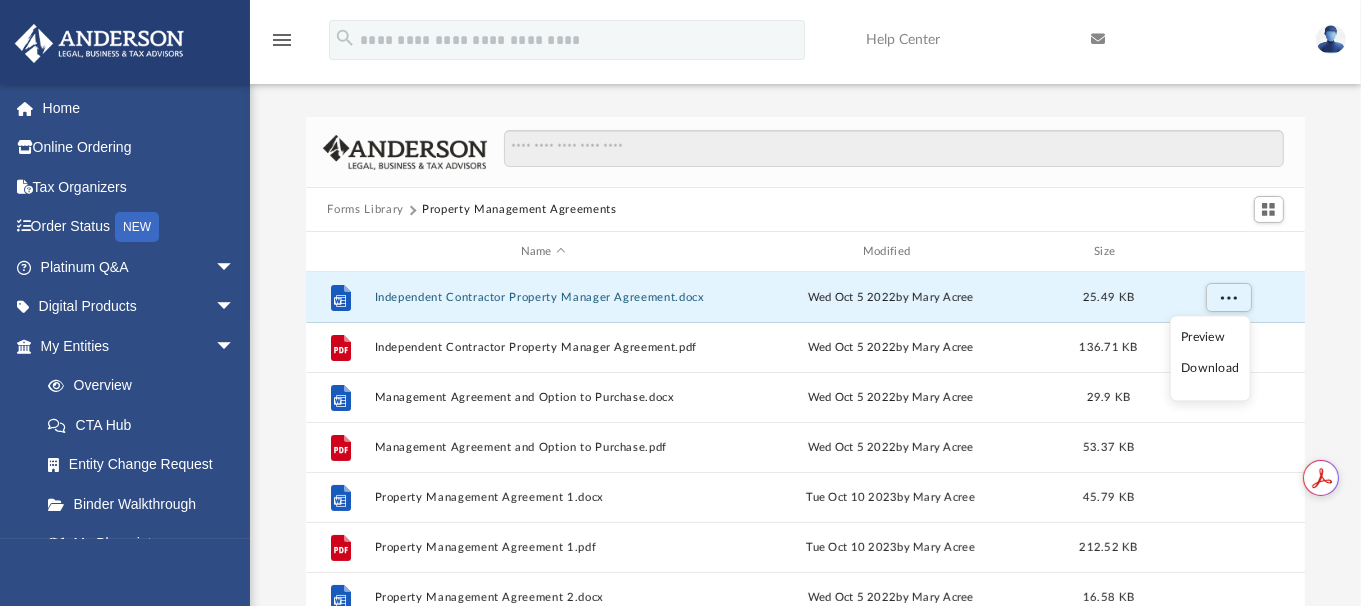 click on "Download" at bounding box center [1210, 369] 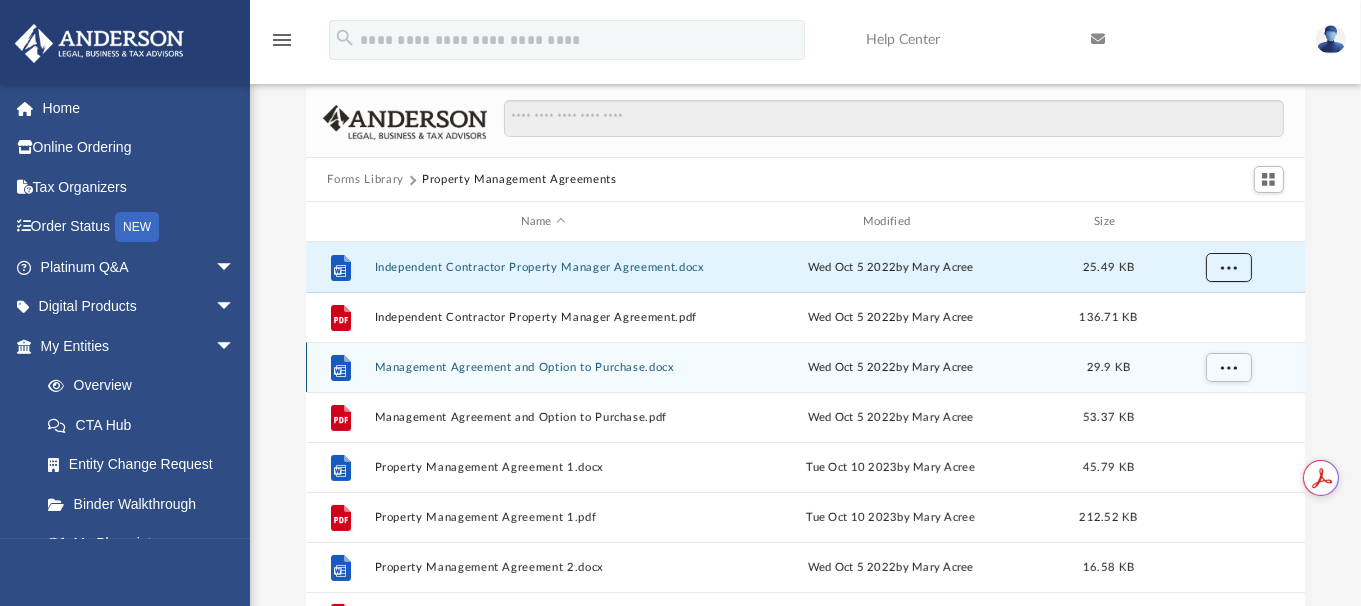 scroll, scrollTop: 0, scrollLeft: 0, axis: both 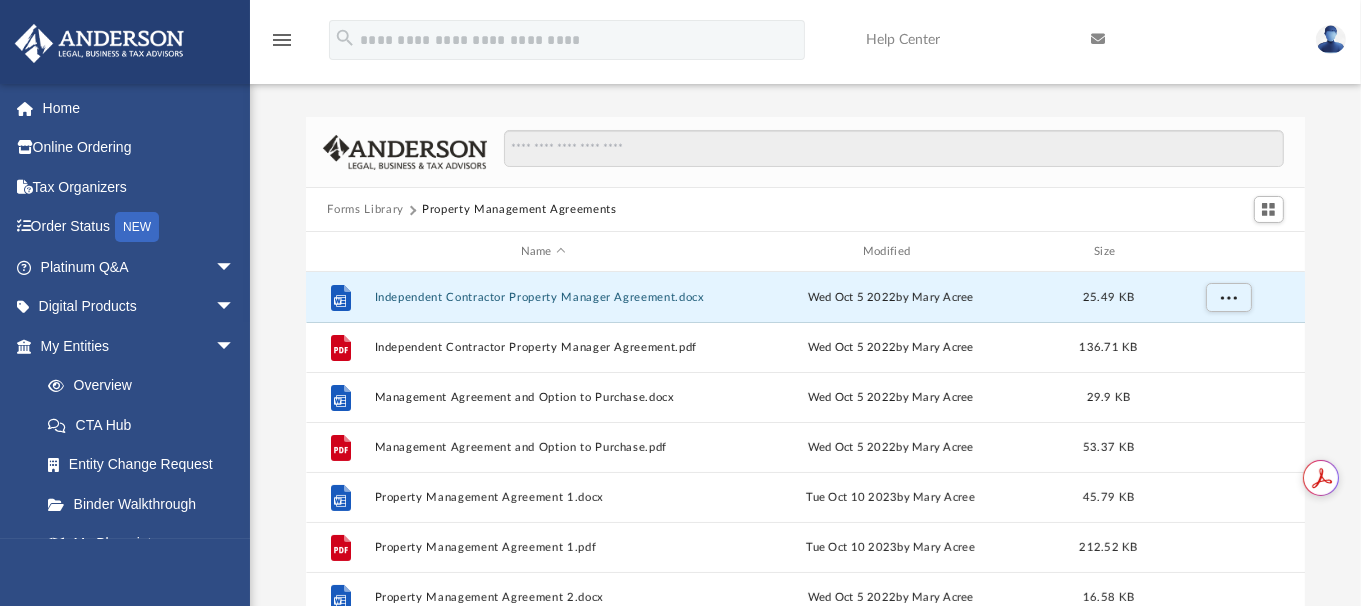 click on "Forms Library" at bounding box center (365, 210) 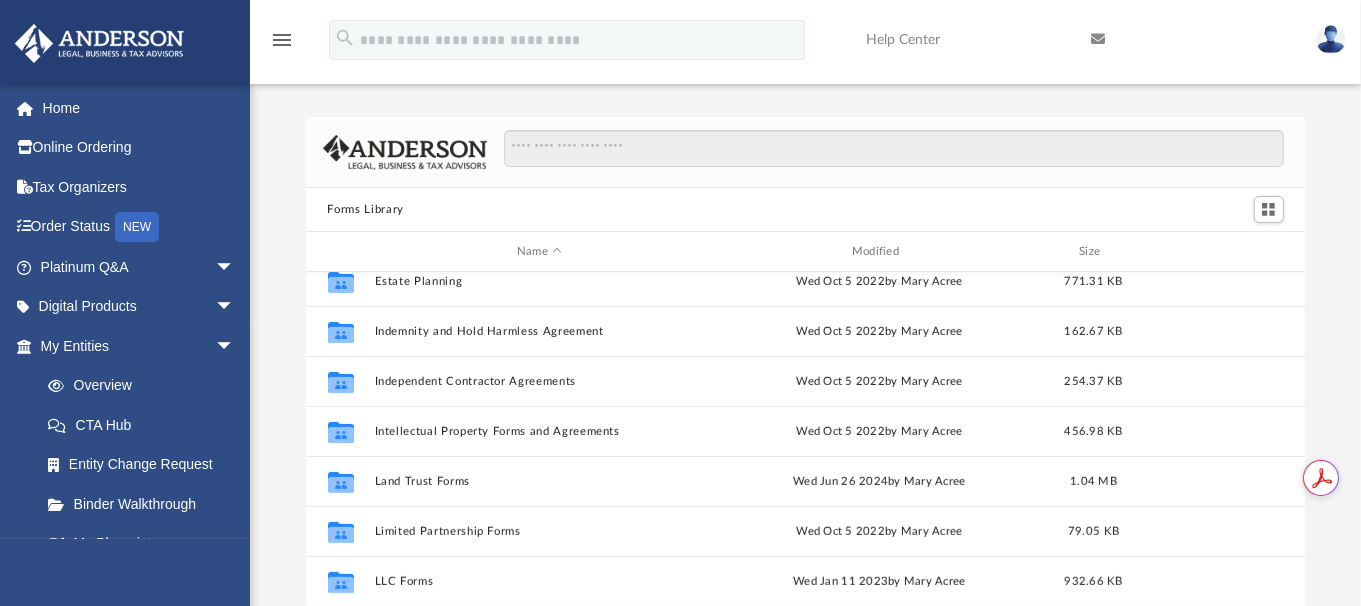 scroll, scrollTop: 666, scrollLeft: 0, axis: vertical 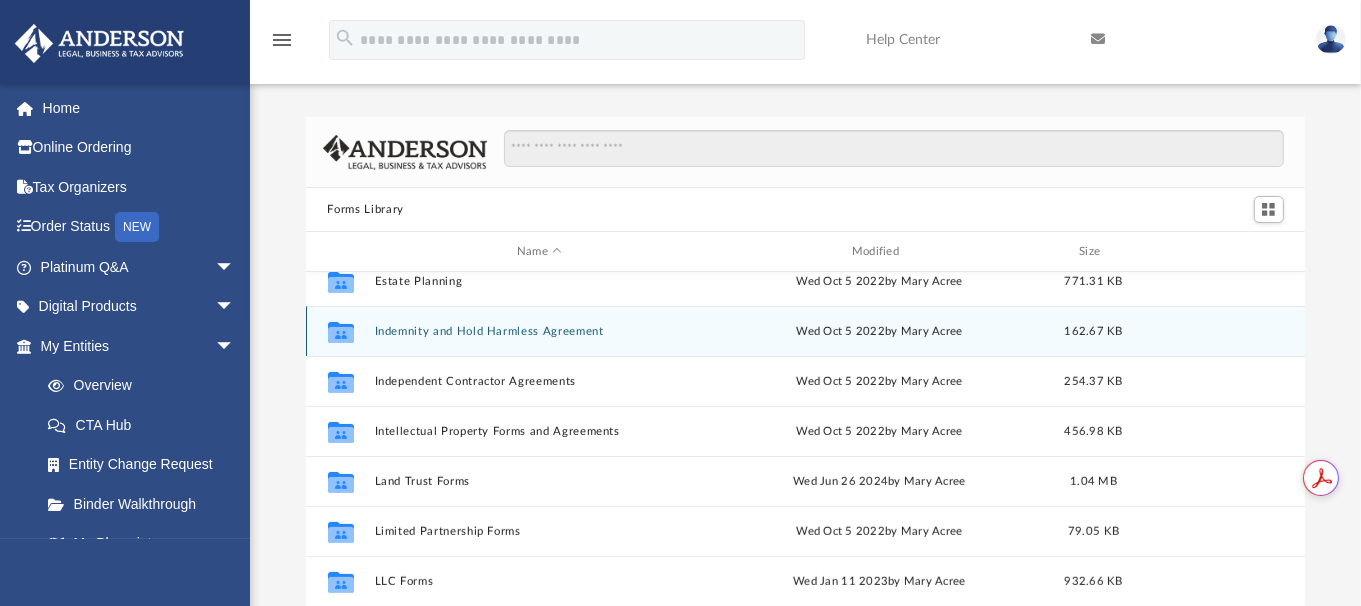 click on "Indemnity and Hold Harmless Agreement" at bounding box center [539, 331] 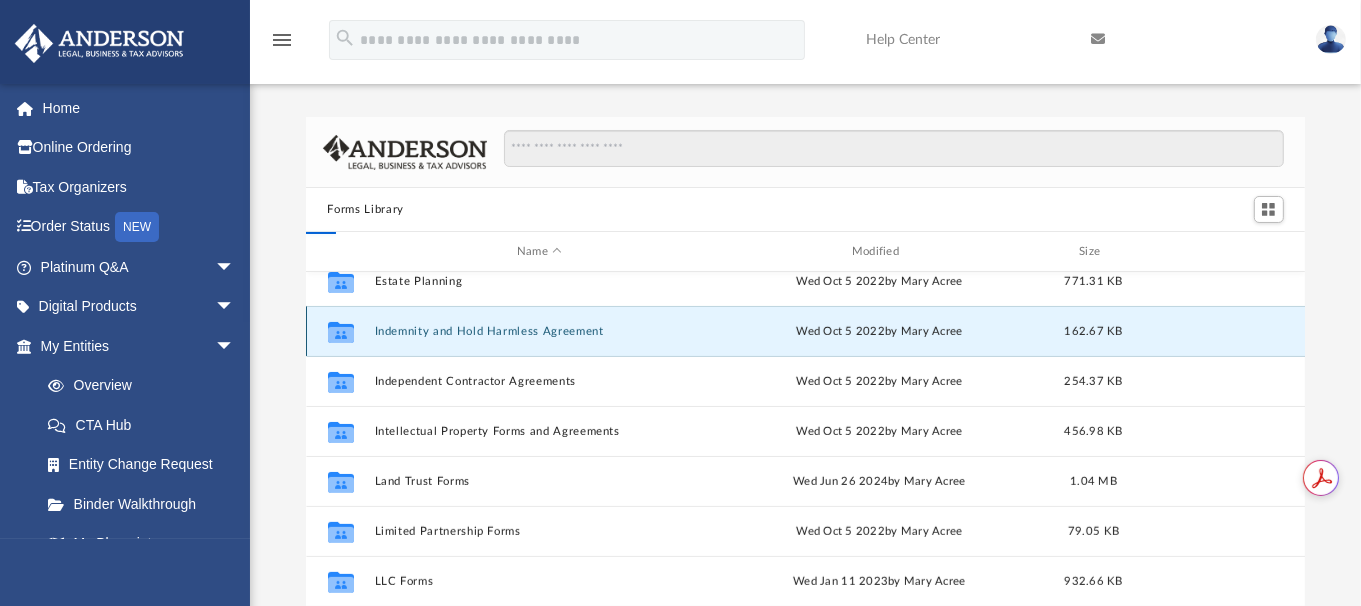 scroll, scrollTop: 0, scrollLeft: 0, axis: both 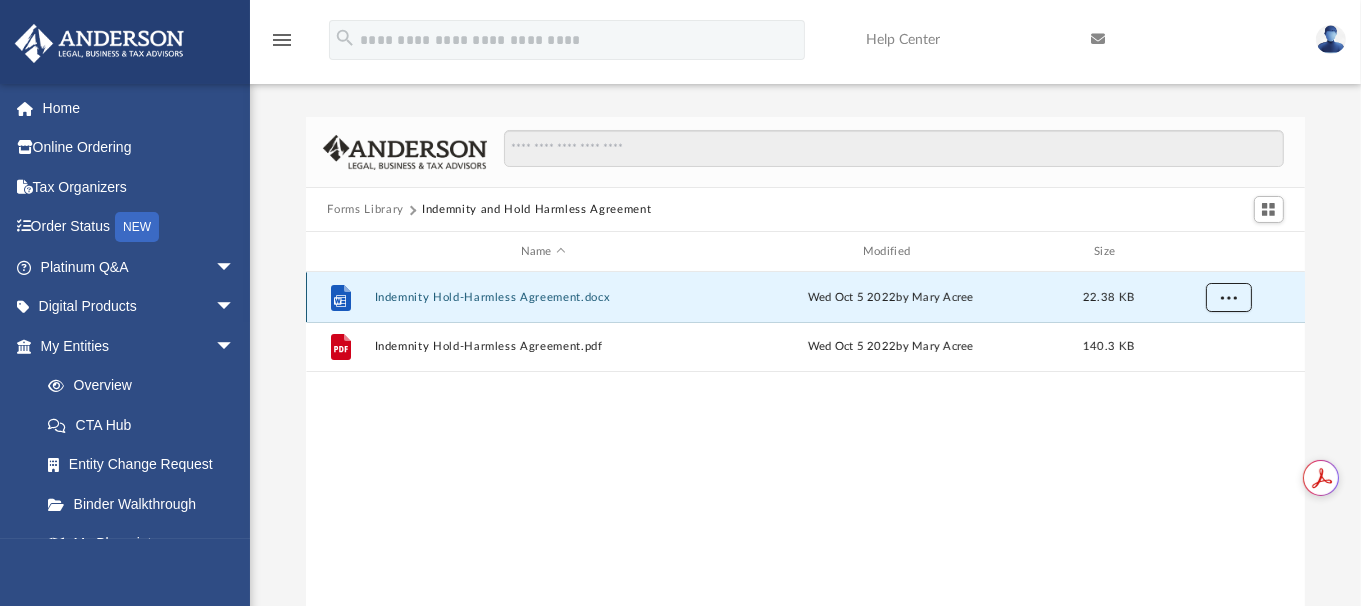 click at bounding box center (1228, 296) 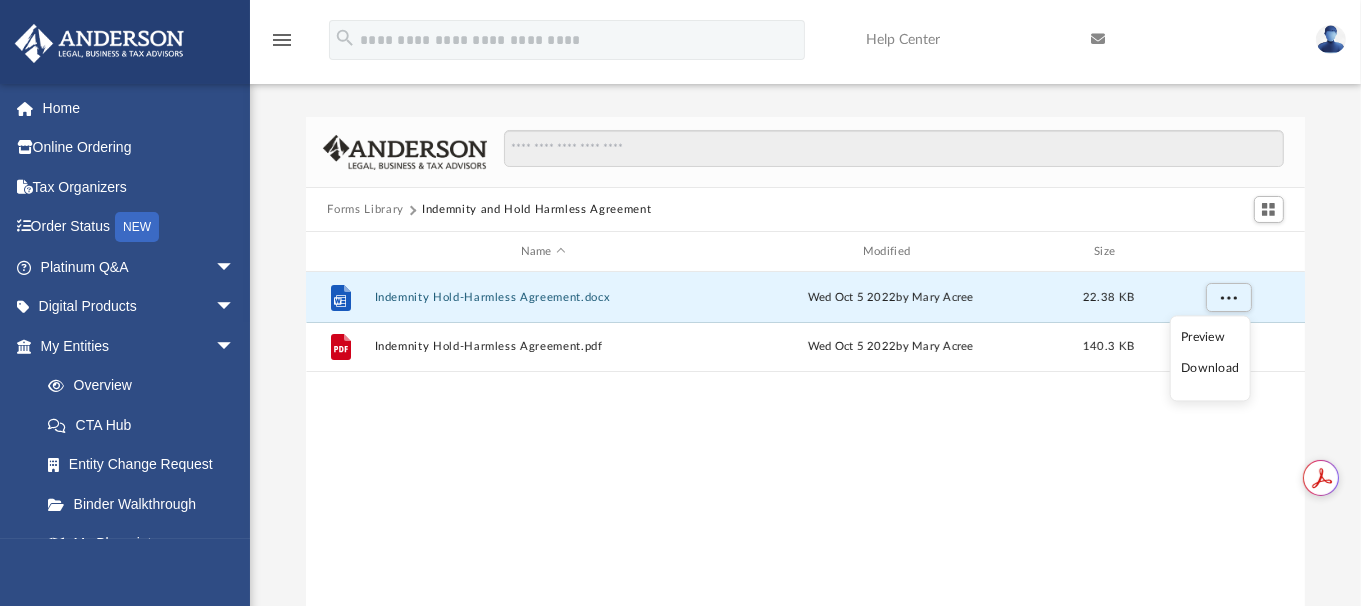 click on "Download" at bounding box center (1210, 369) 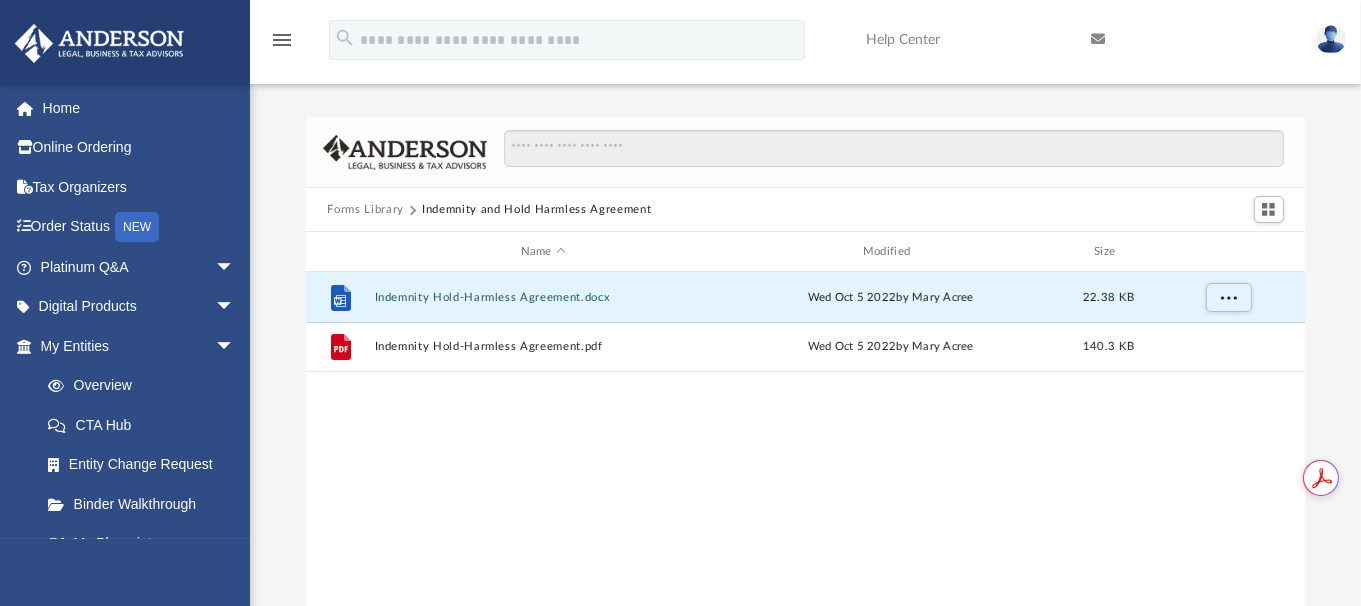 click on "Forms Library" at bounding box center (365, 210) 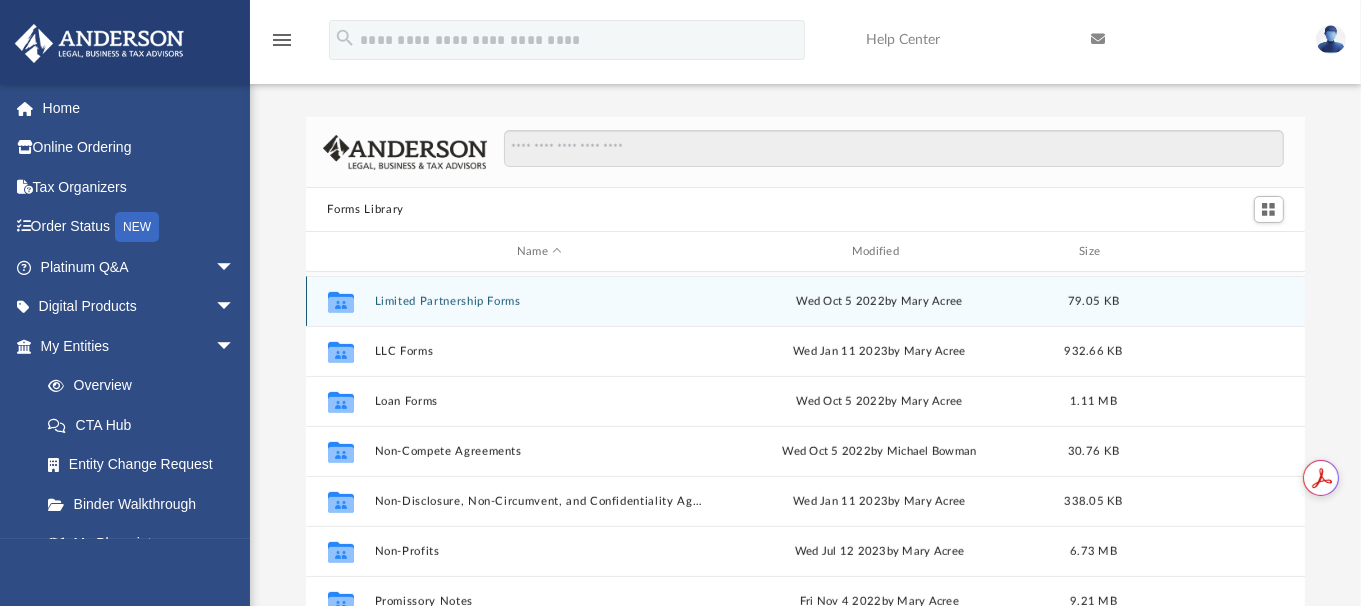 scroll, scrollTop: 896, scrollLeft: 0, axis: vertical 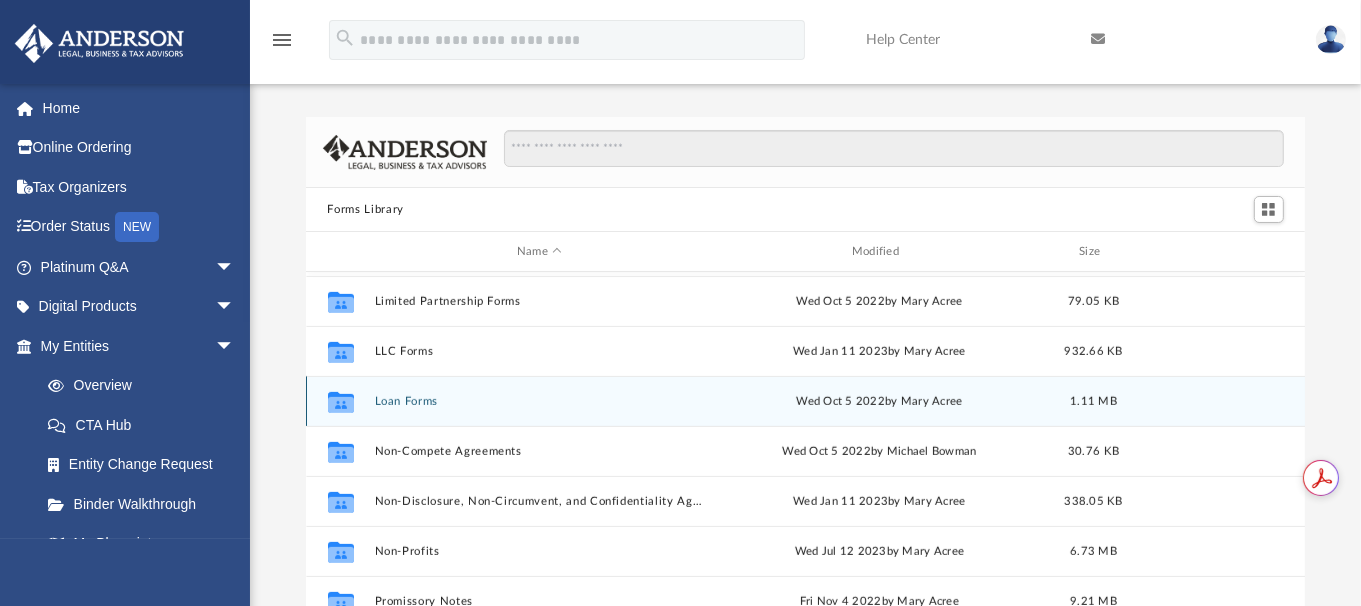 click on "Loan Forms" at bounding box center (539, 401) 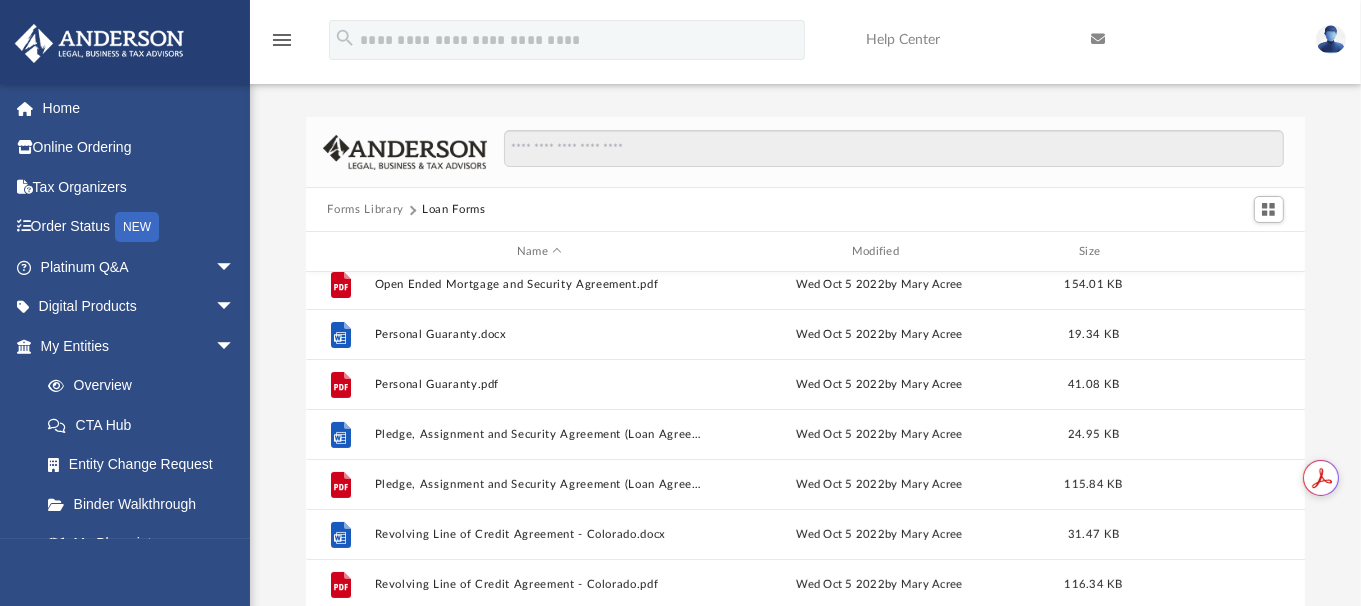 scroll, scrollTop: 335, scrollLeft: 0, axis: vertical 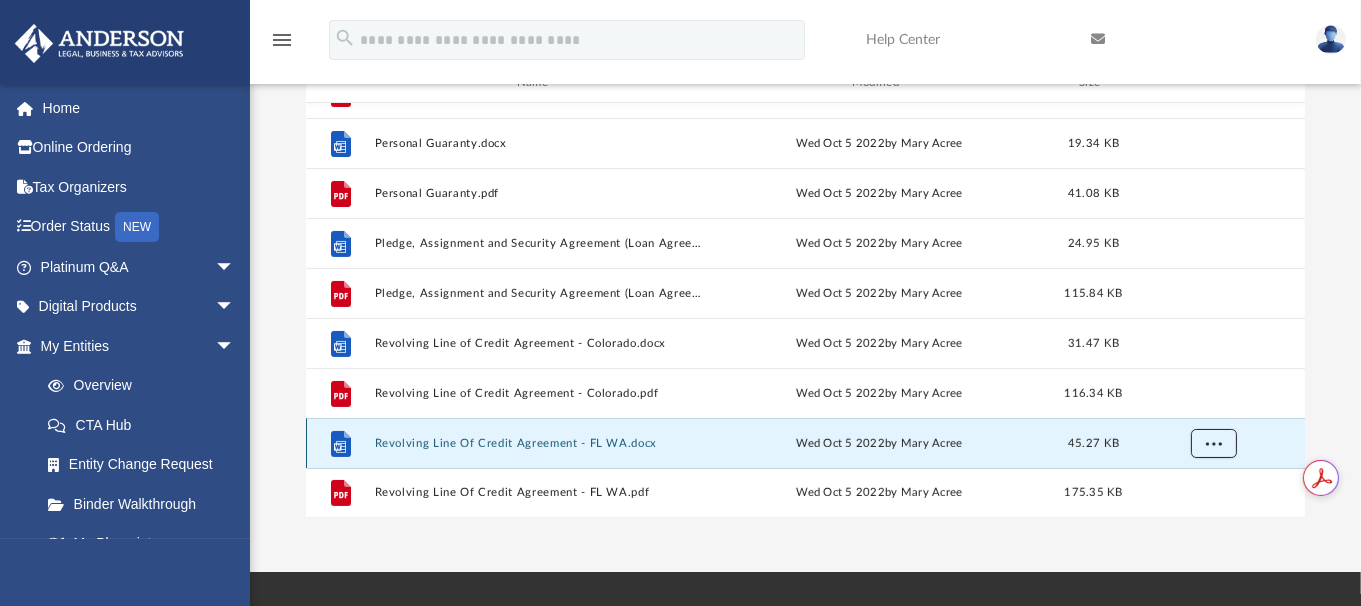 click at bounding box center [1213, 442] 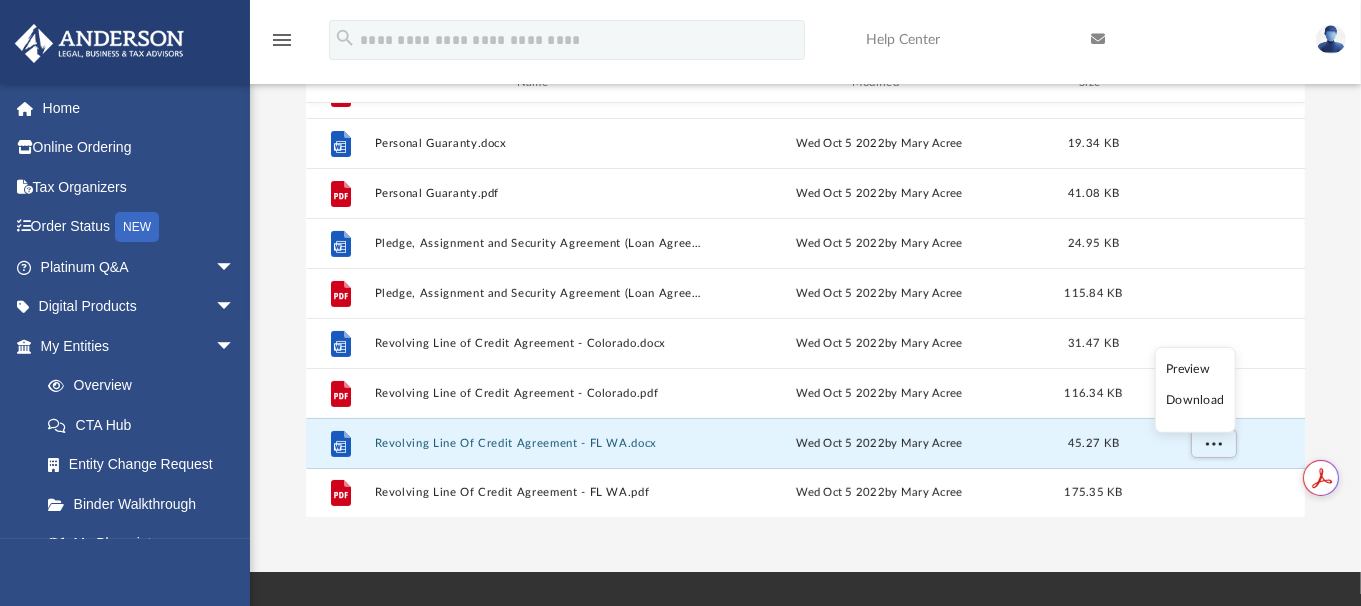 click on "Download" at bounding box center (1195, 400) 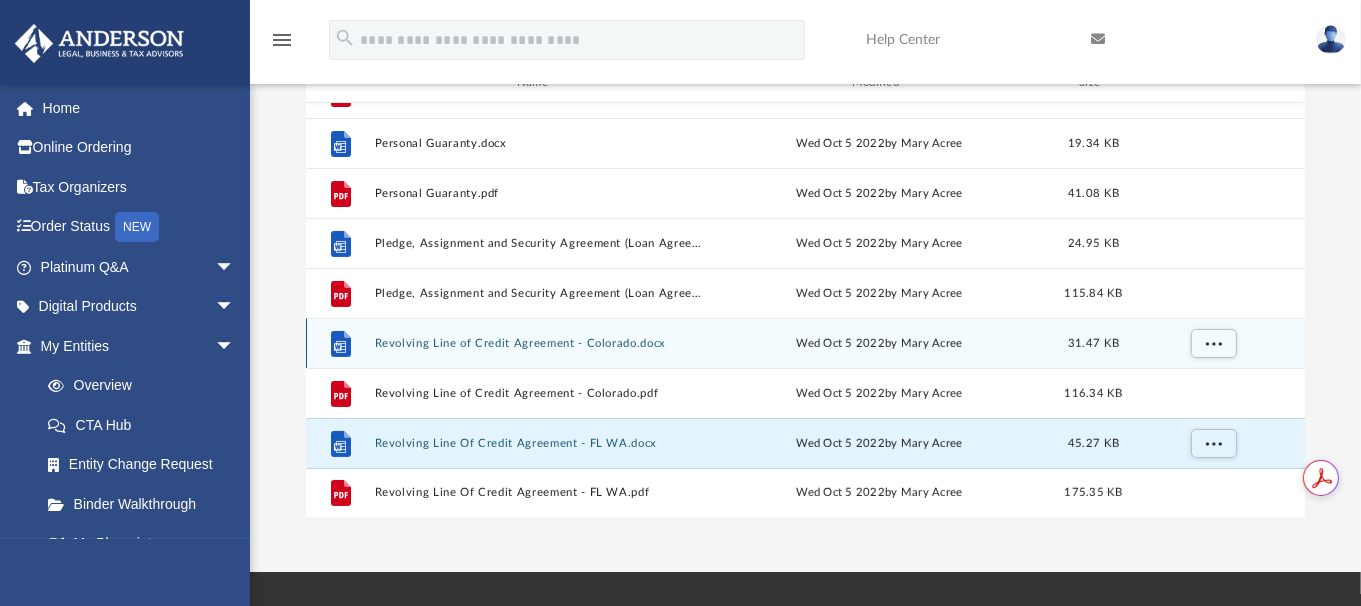 click on "Wed Oct 5 2022  by [NAME] [NAME]" at bounding box center [879, 344] 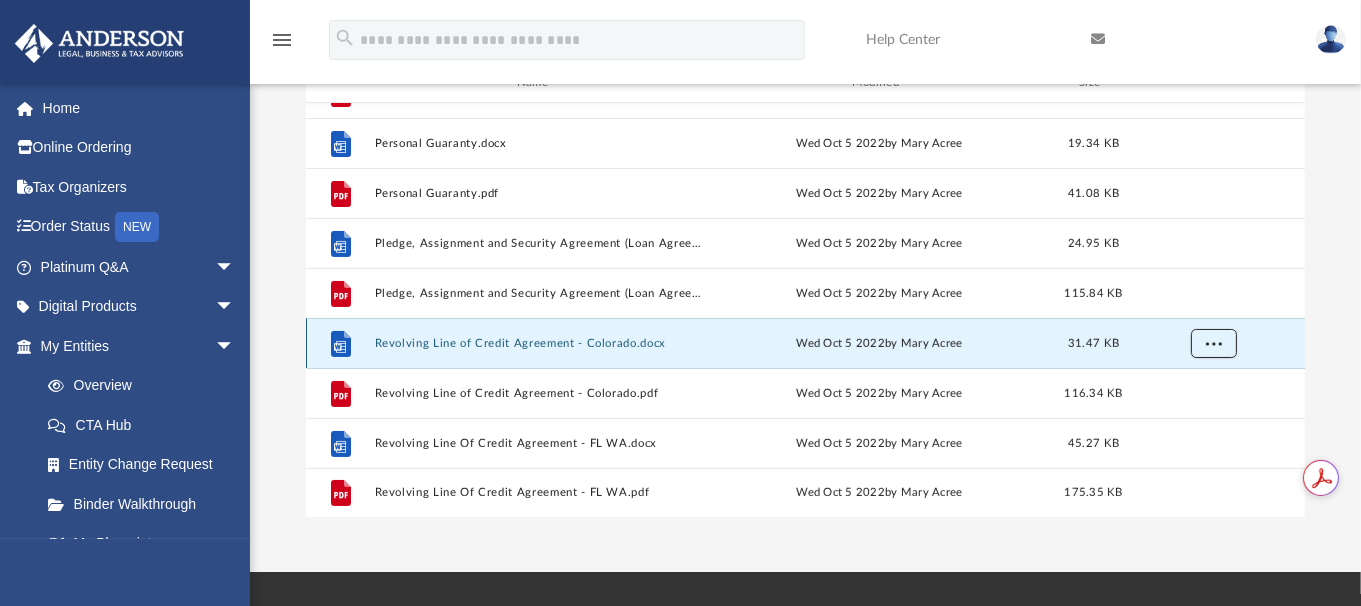 click at bounding box center [1213, 342] 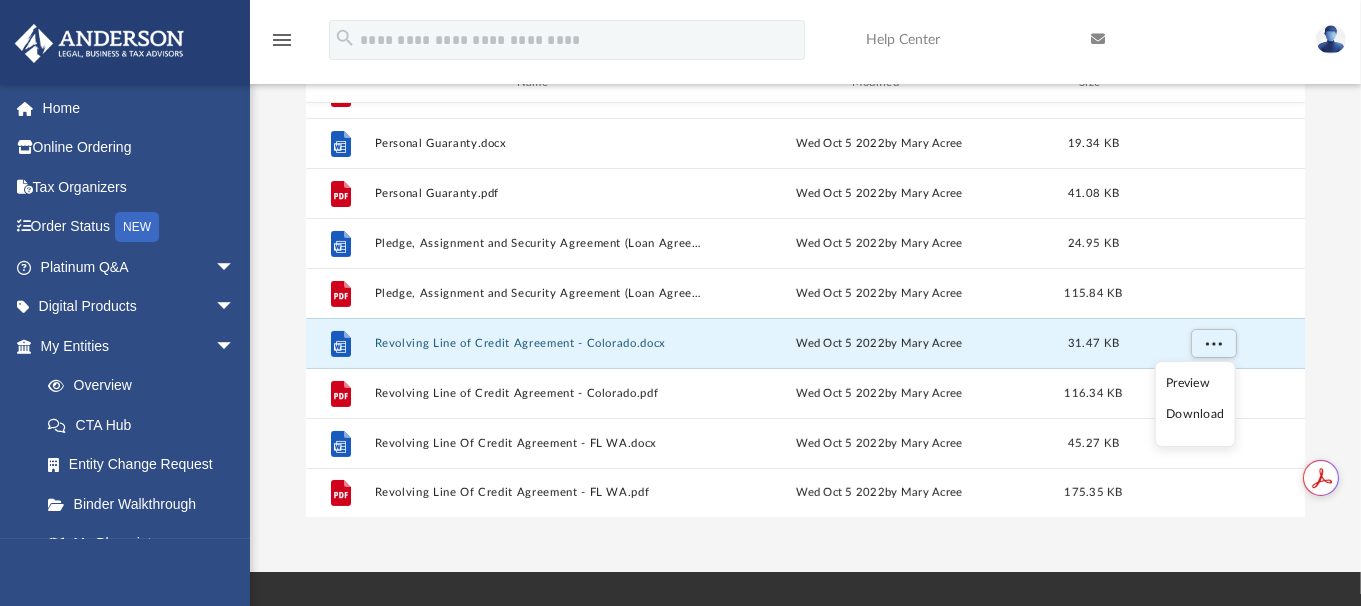 click on "Download" at bounding box center (1195, 414) 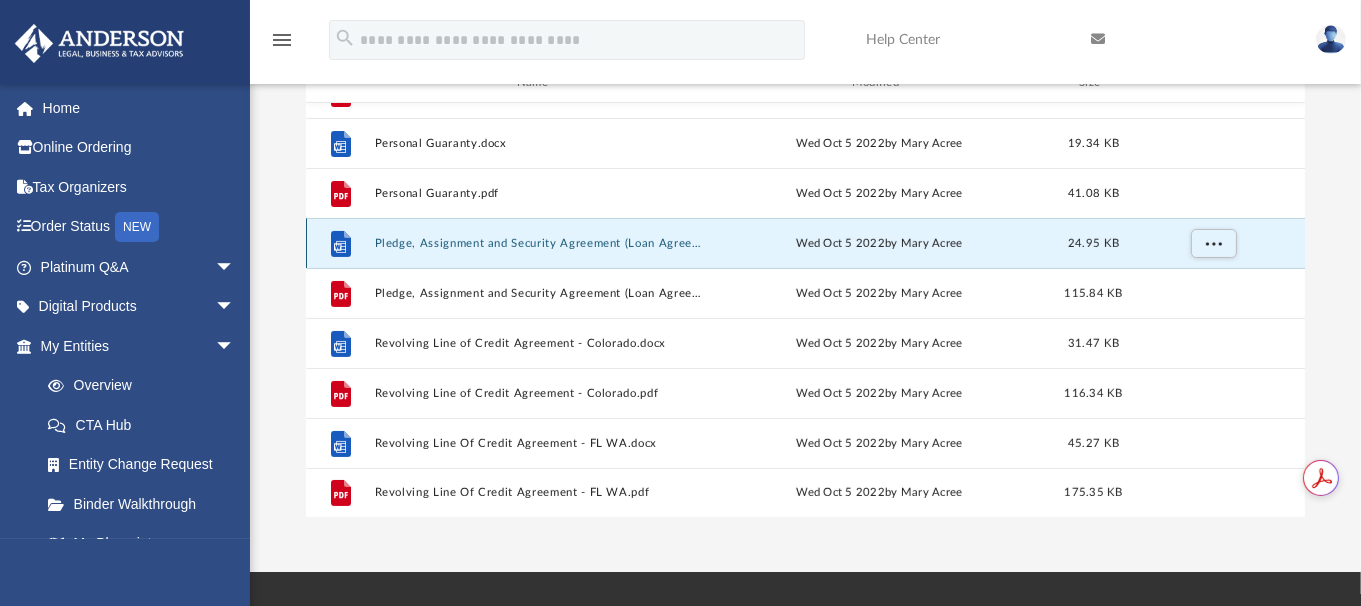 click on "Pledge, Assignment and Security Agreement (Loan Agreement).docx" at bounding box center (539, 243) 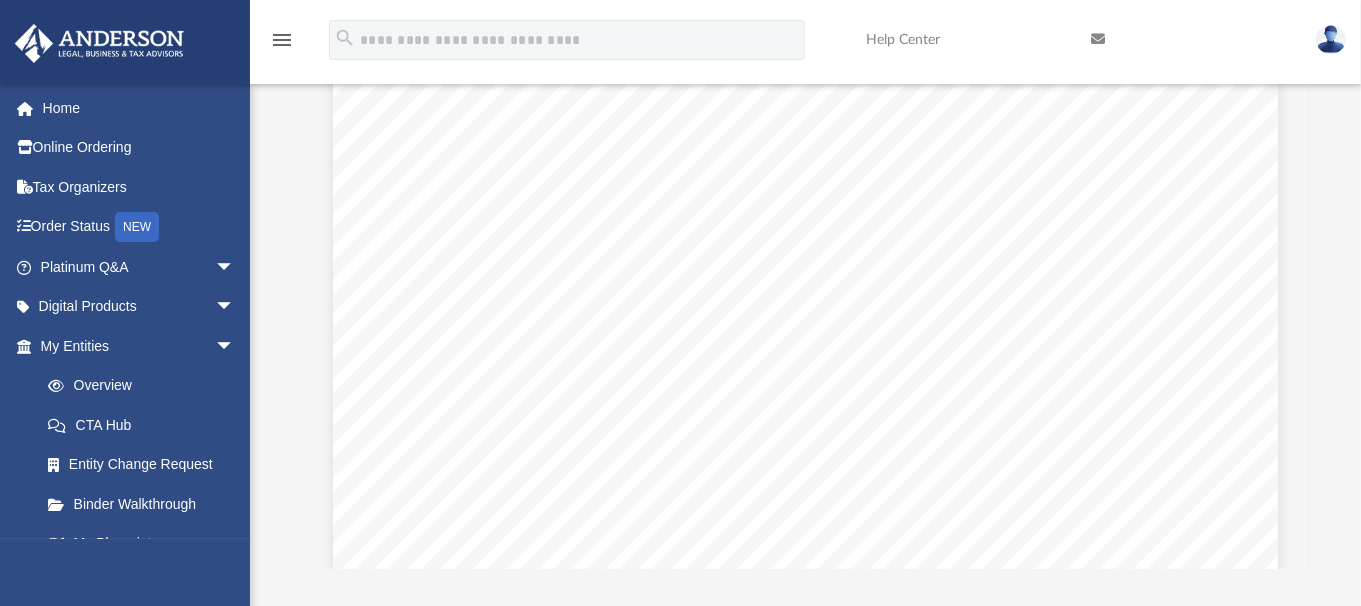 scroll, scrollTop: 4198, scrollLeft: 0, axis: vertical 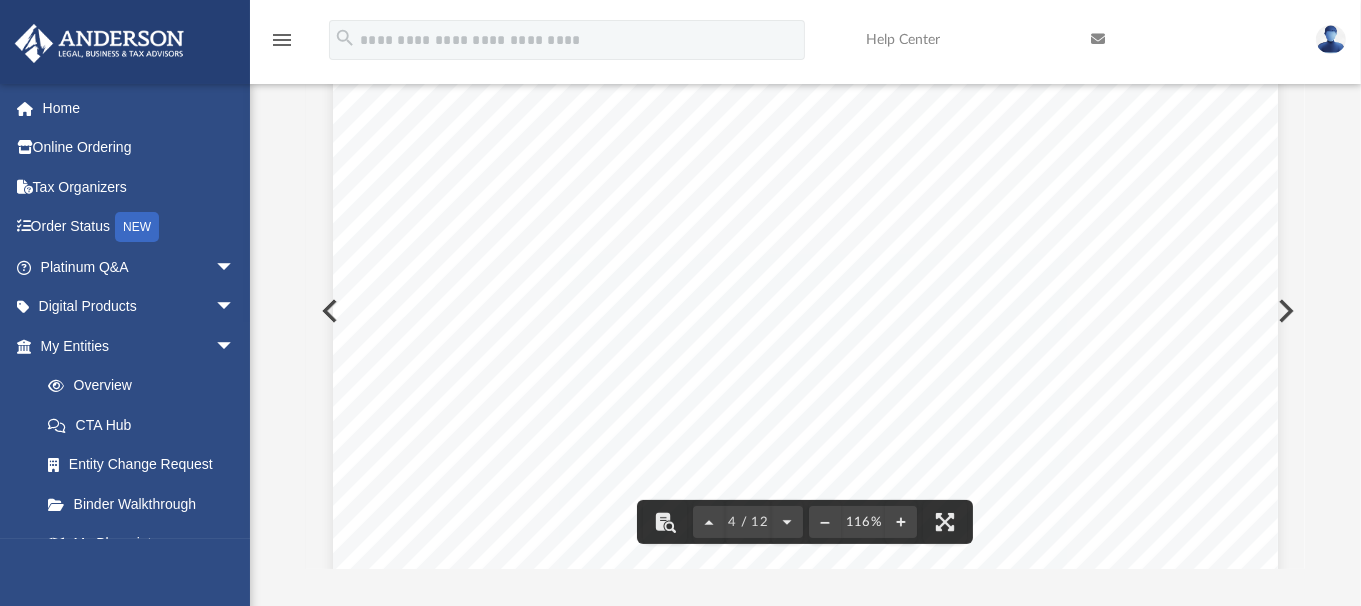 click on "accompanied   by   duly   executed   instruments   of   transfer   or   assignment   in   blank,   all   in   form and   substance   satisfactory   to   the   Pledgee.   The   Pledgee   shall   have   the   right,   at   any   time   in its   discretion   and   without   notice   to   the   Pledgor,   to   transfer   to   or   to   register   in   the   name   of the   Pledgee   (as   Pledgee   hereunder)   or   any   of   its   nominees   any   or   all   of   the   Collateral.   In addition,   the   Pledgee   shall   have   the   right   at   any   time   to   exchange   certificates   or instruments   representing   or   evidencing   the   Collateral   for   certificates   or   instruments   of smaller   or   larger   denominations. 6.   Representations   and   Warranties .   The   Pledgor   represents   and   warrants   as follows: 6.1   No   Lien.   The   Pledgor   is   the   legal   and   beneficial   owner   of   the   Collateral free   and   clear   of   any   lien,   security   interest,   option [NAME]" at bounding box center (805, 240) 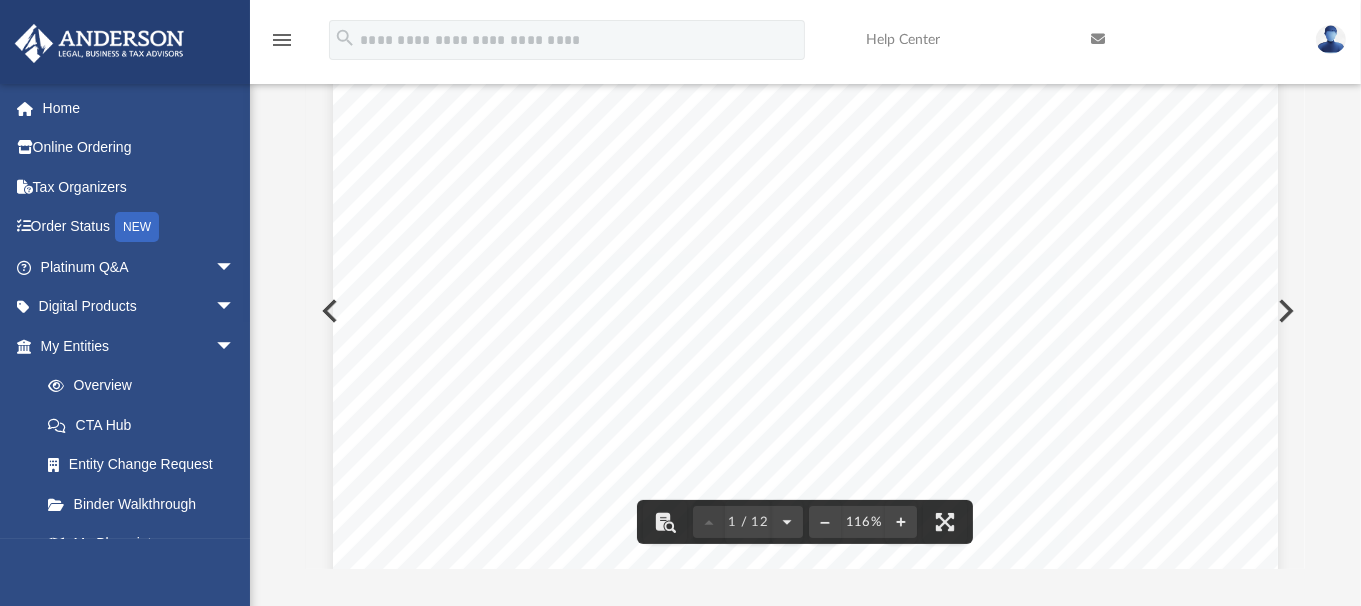 scroll, scrollTop: 0, scrollLeft: 0, axis: both 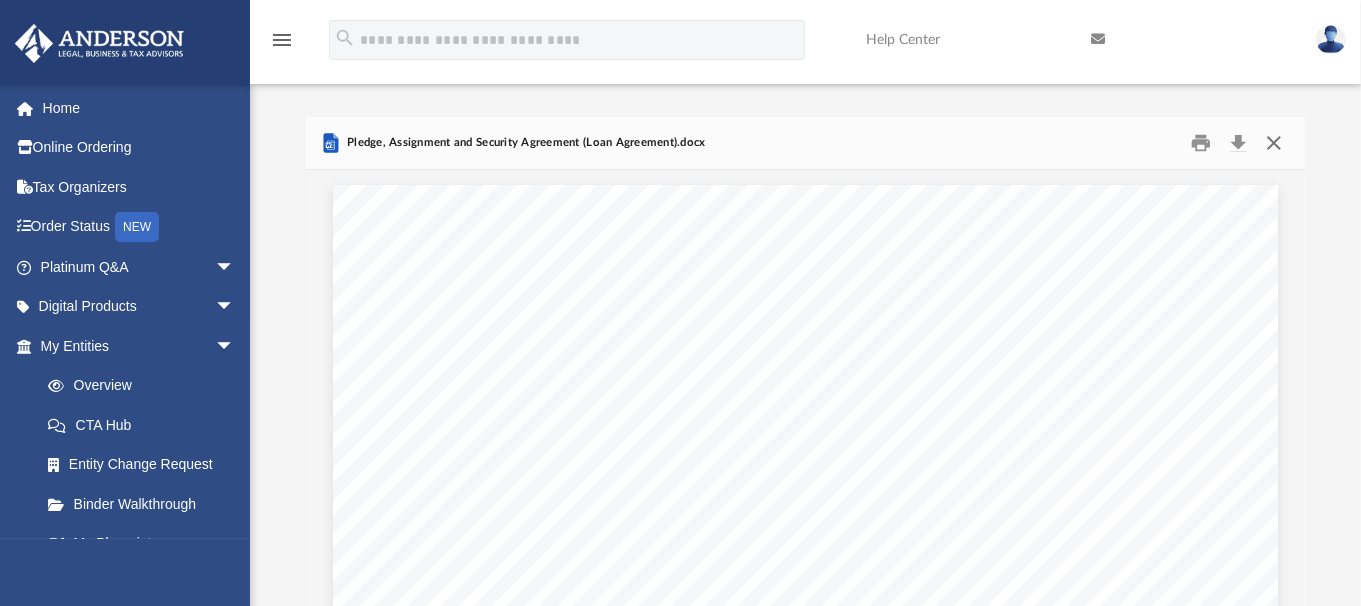 click at bounding box center (1274, 143) 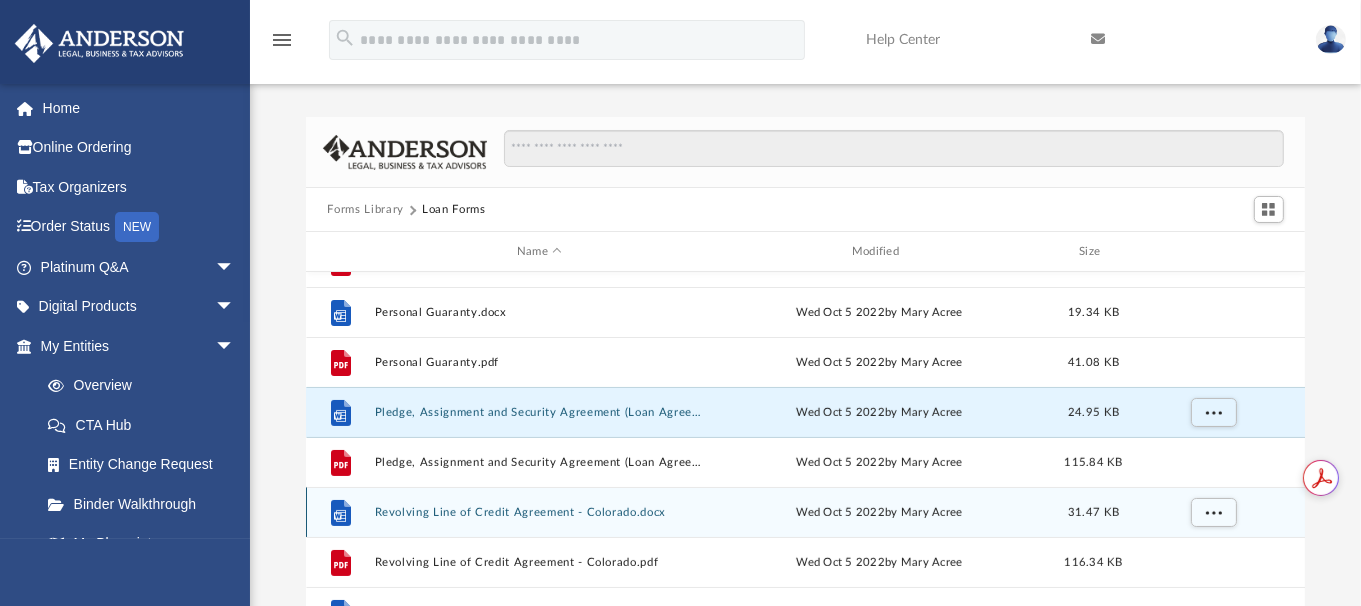 scroll, scrollTop: 0, scrollLeft: 0, axis: both 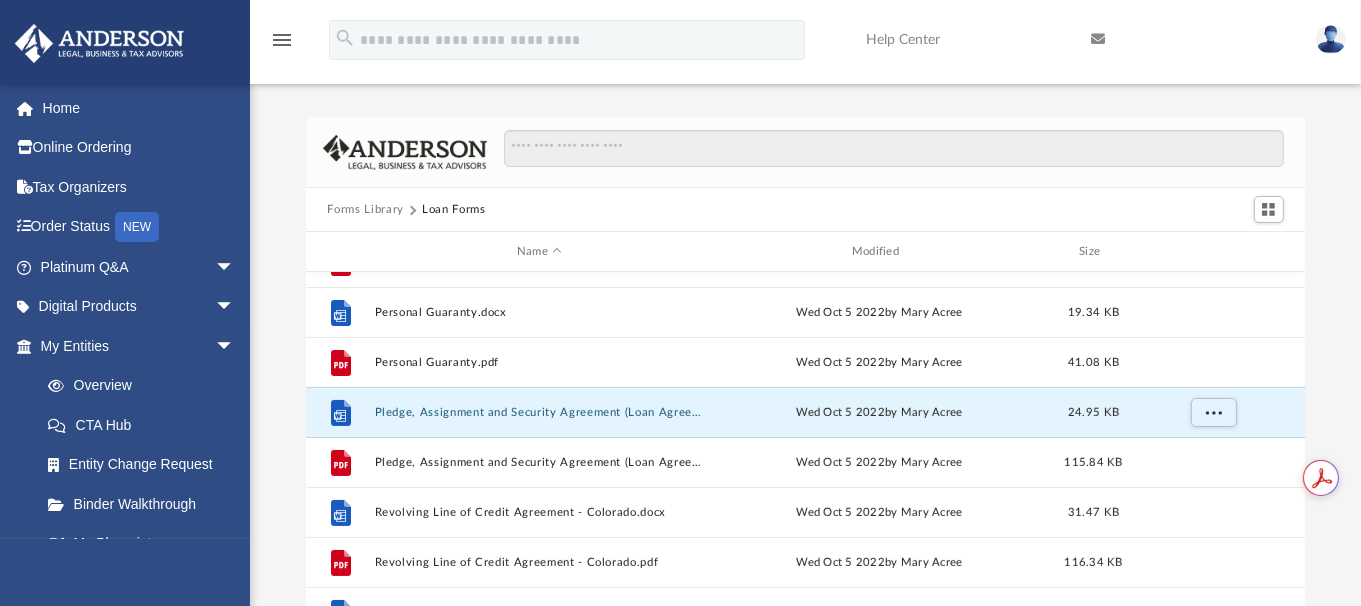 click on "Forms Library" at bounding box center [365, 210] 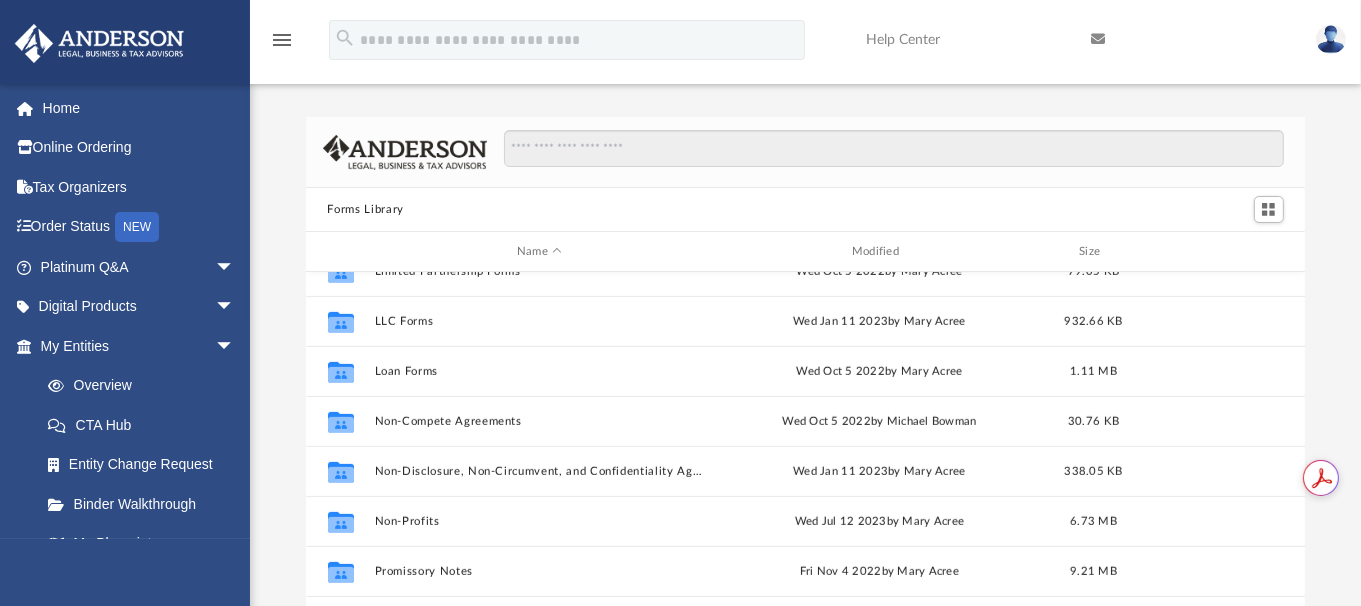scroll, scrollTop: 1085, scrollLeft: 0, axis: vertical 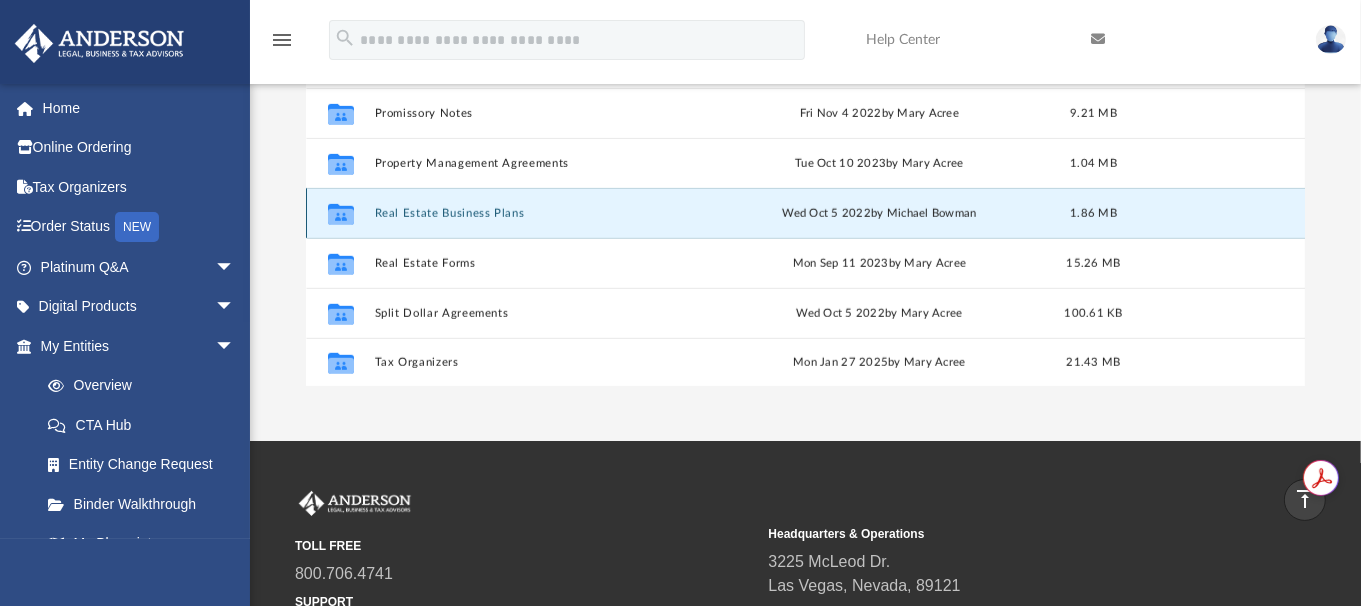 click on "Real Estate Business Plans" at bounding box center (539, 213) 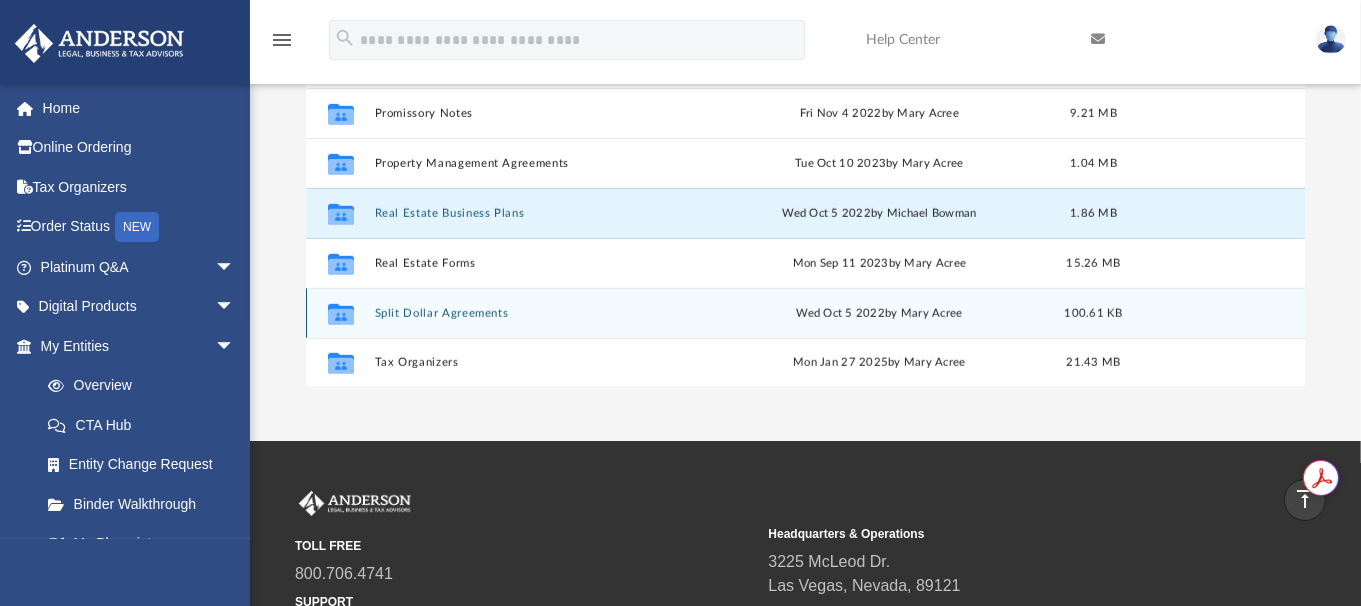 scroll, scrollTop: 272, scrollLeft: 0, axis: vertical 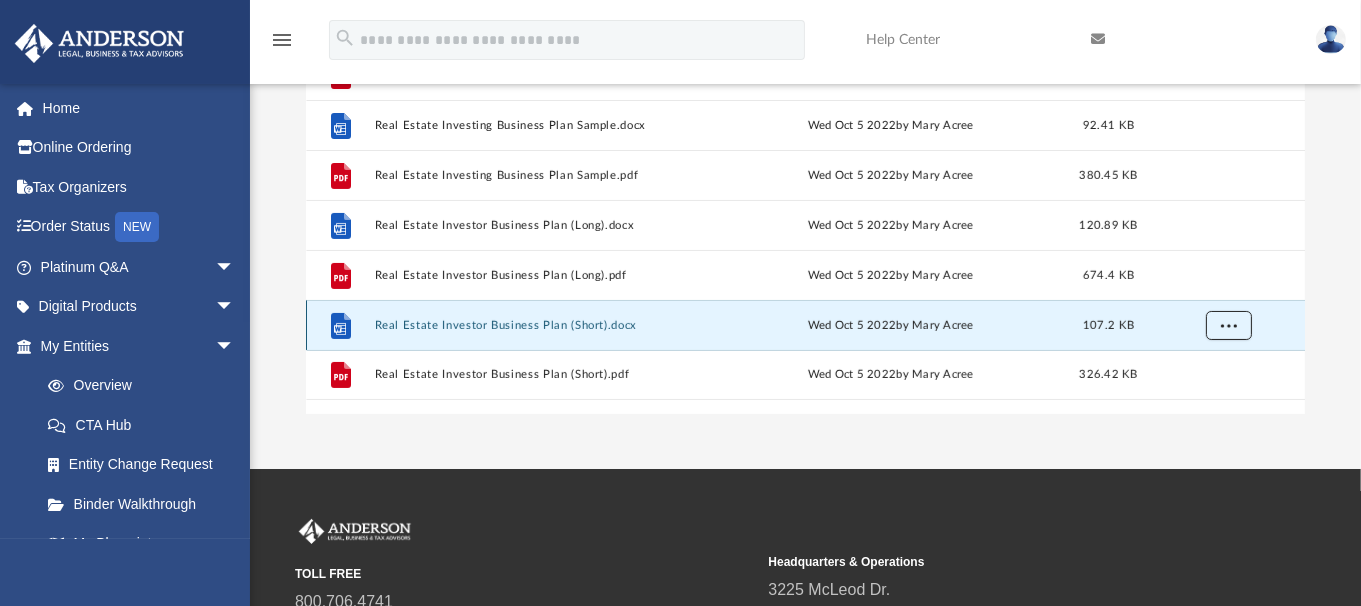 click at bounding box center (1228, 324) 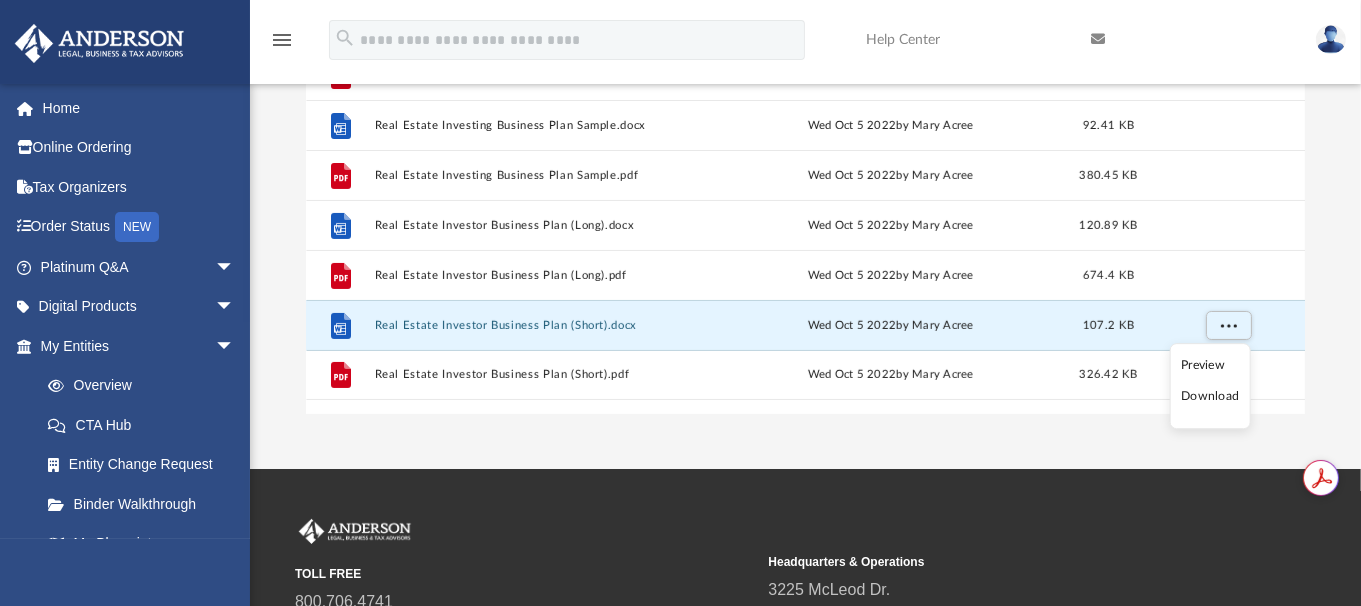 click on "Download" at bounding box center (1210, 397) 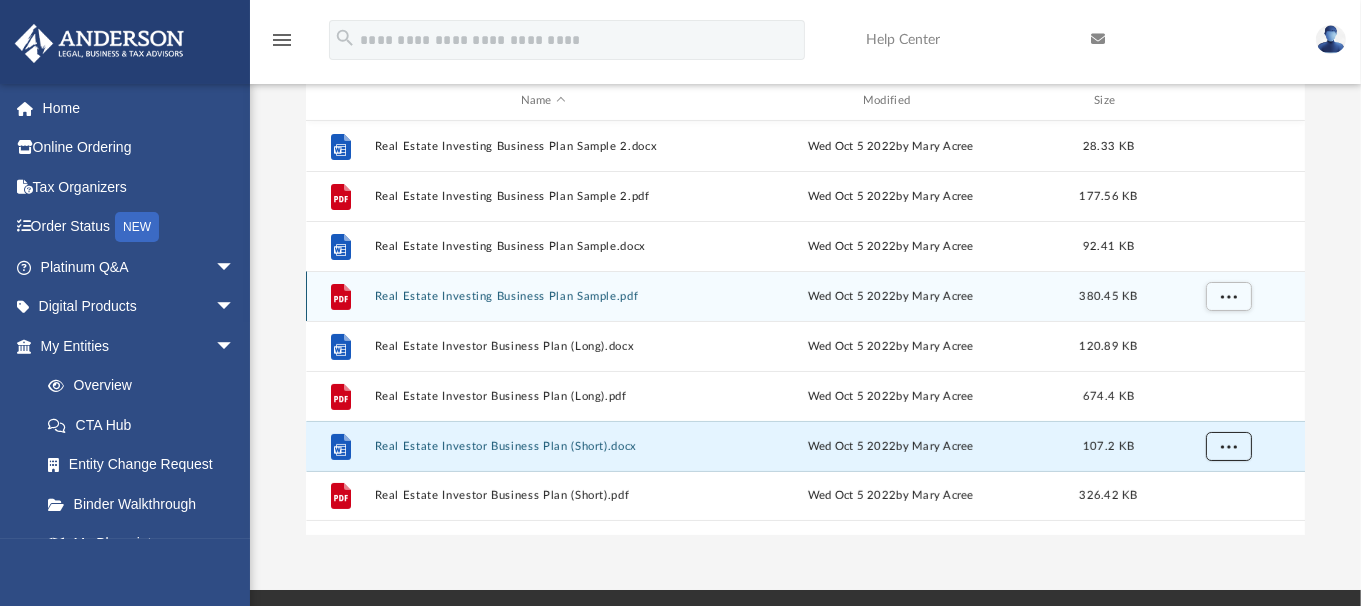 scroll, scrollTop: 149, scrollLeft: 0, axis: vertical 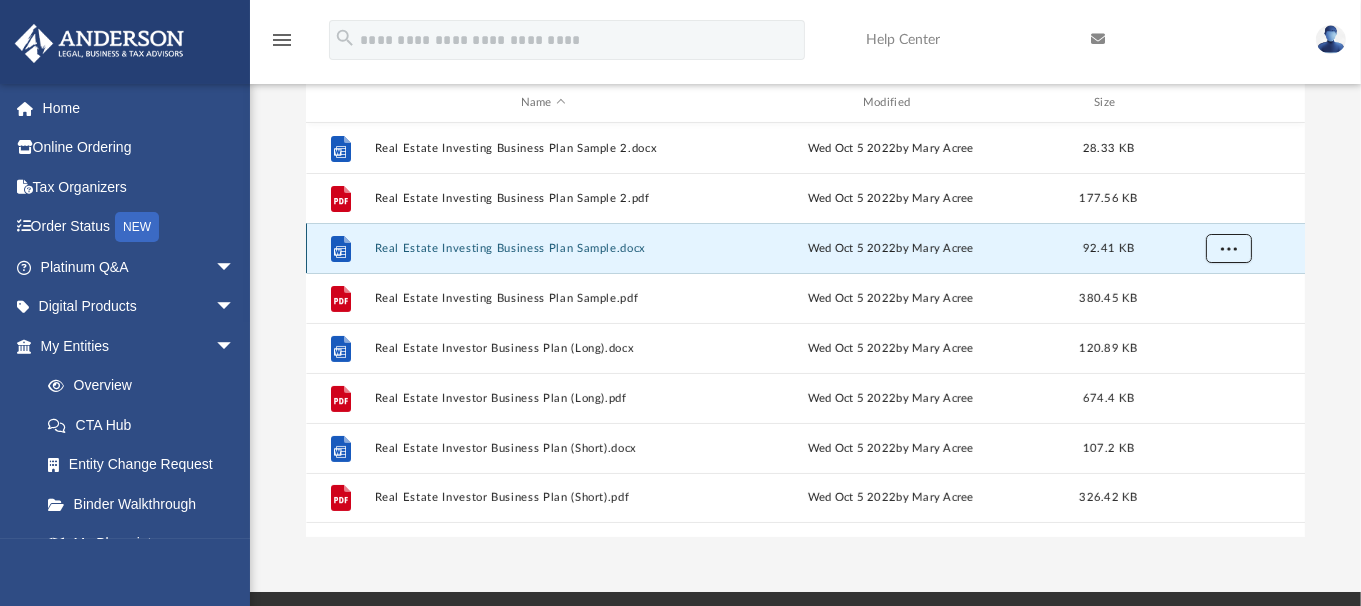 click at bounding box center [1228, 247] 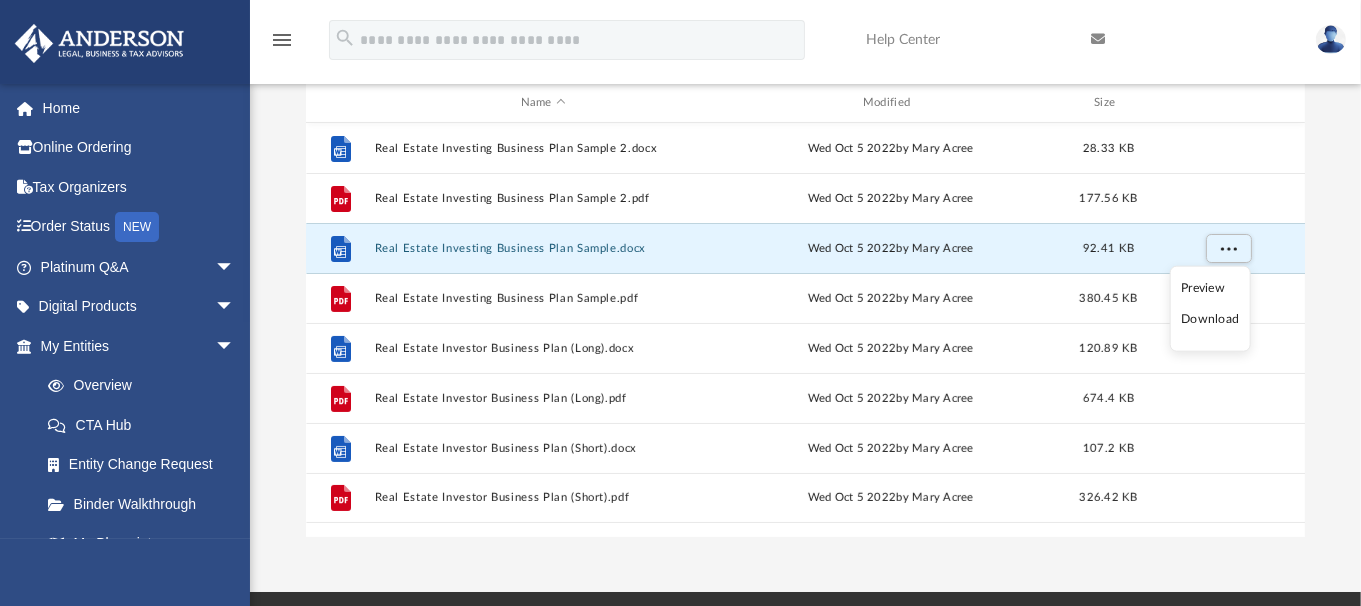 click on "Download" at bounding box center [1210, 319] 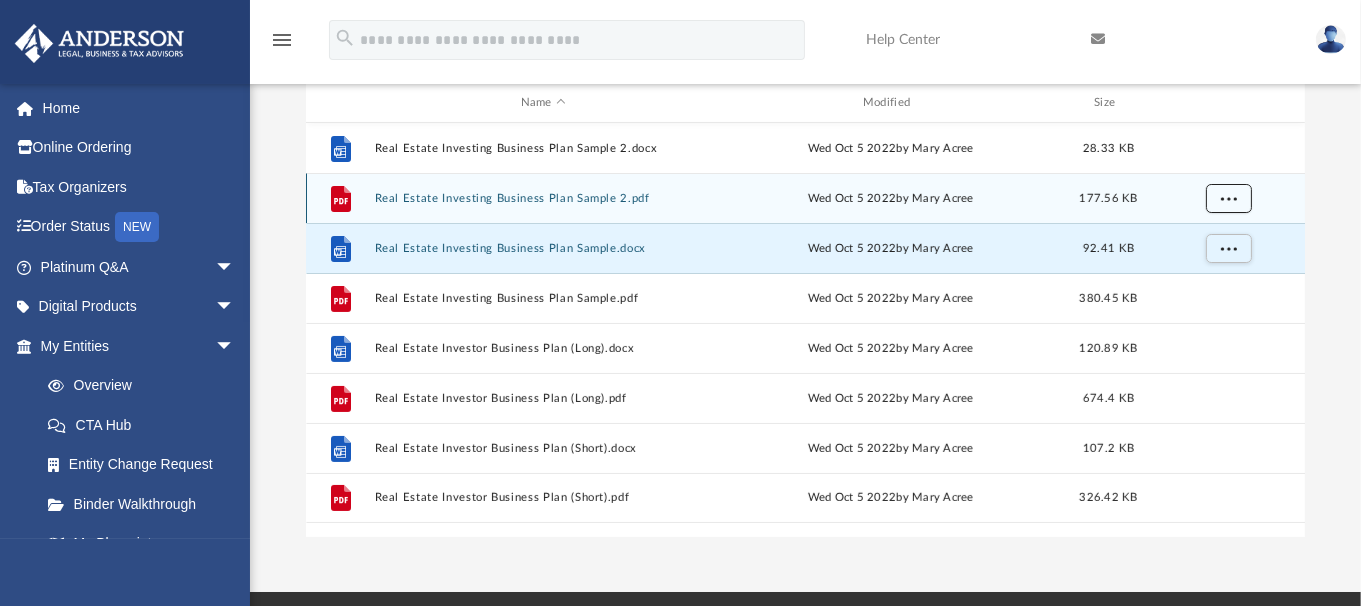 click at bounding box center [1228, 197] 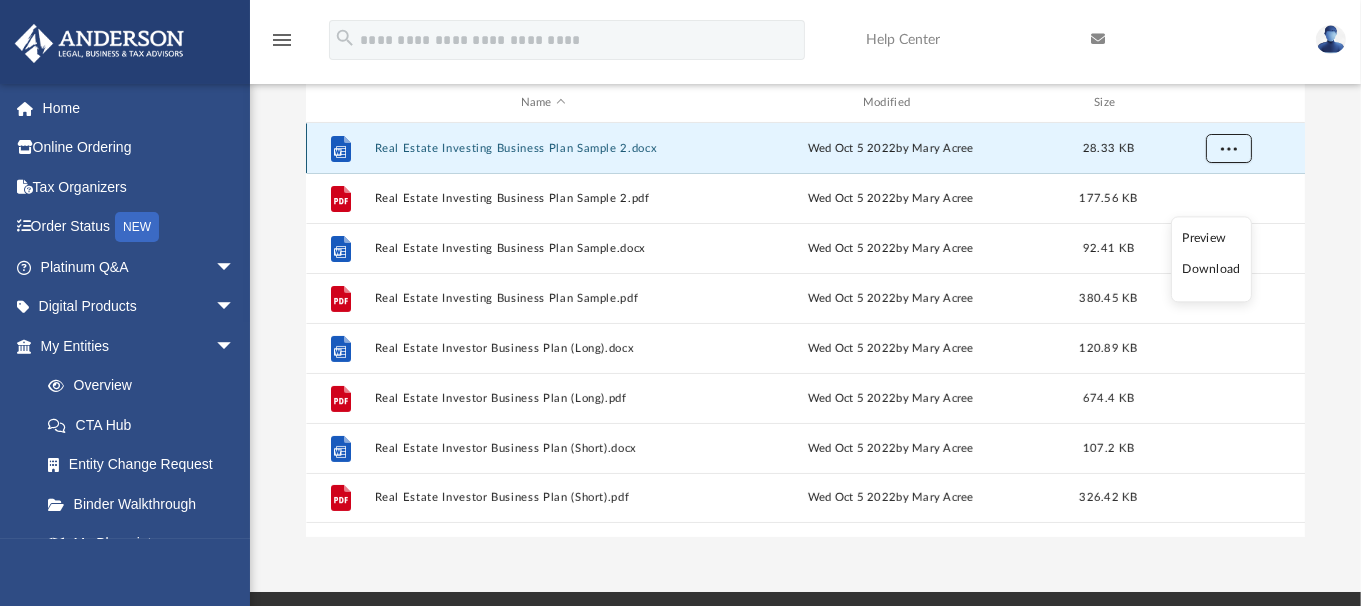 click at bounding box center (1228, 147) 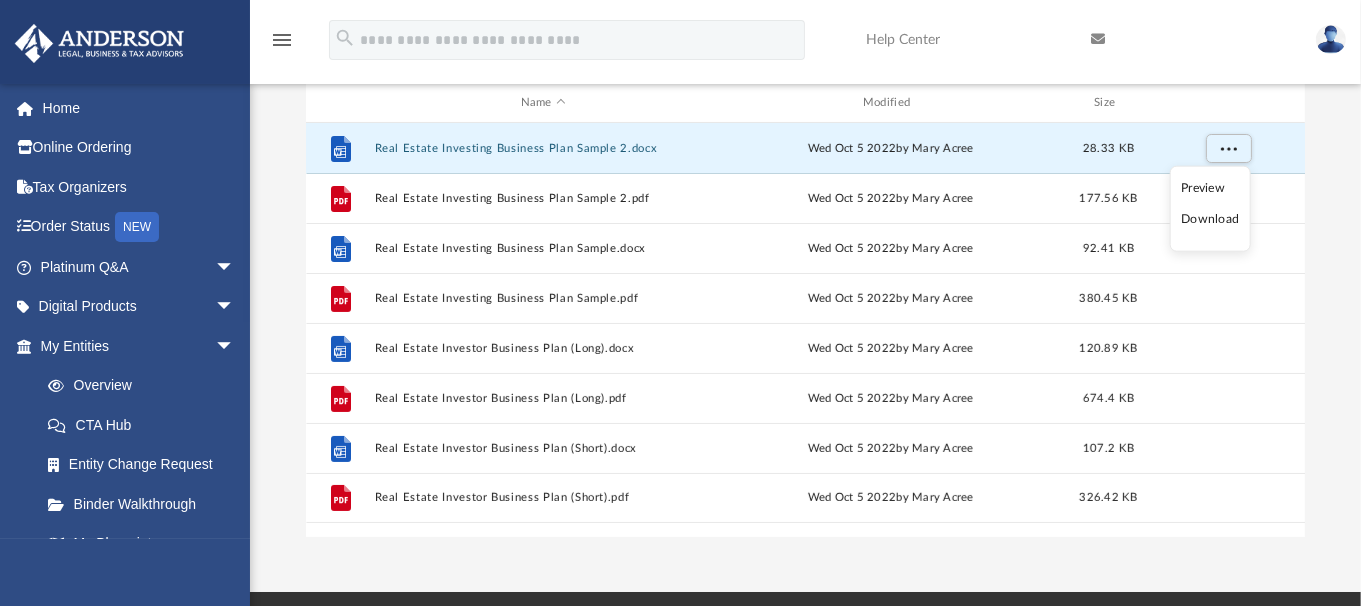click on "Download" at bounding box center (1210, 219) 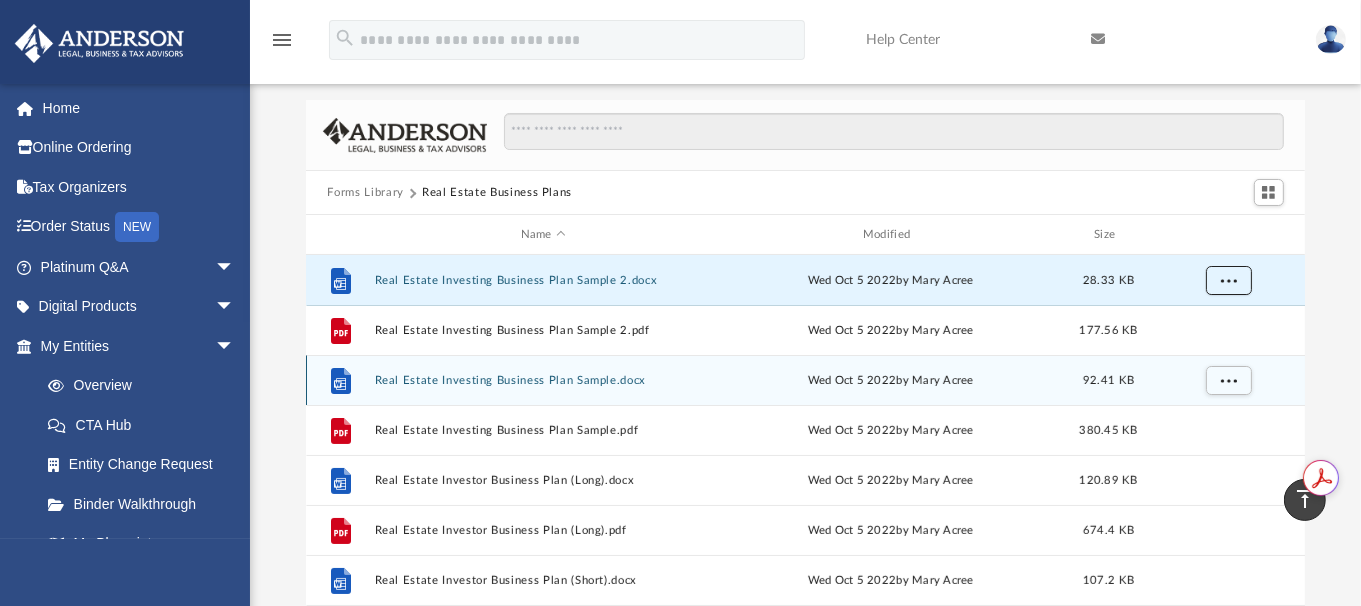 scroll, scrollTop: 0, scrollLeft: 0, axis: both 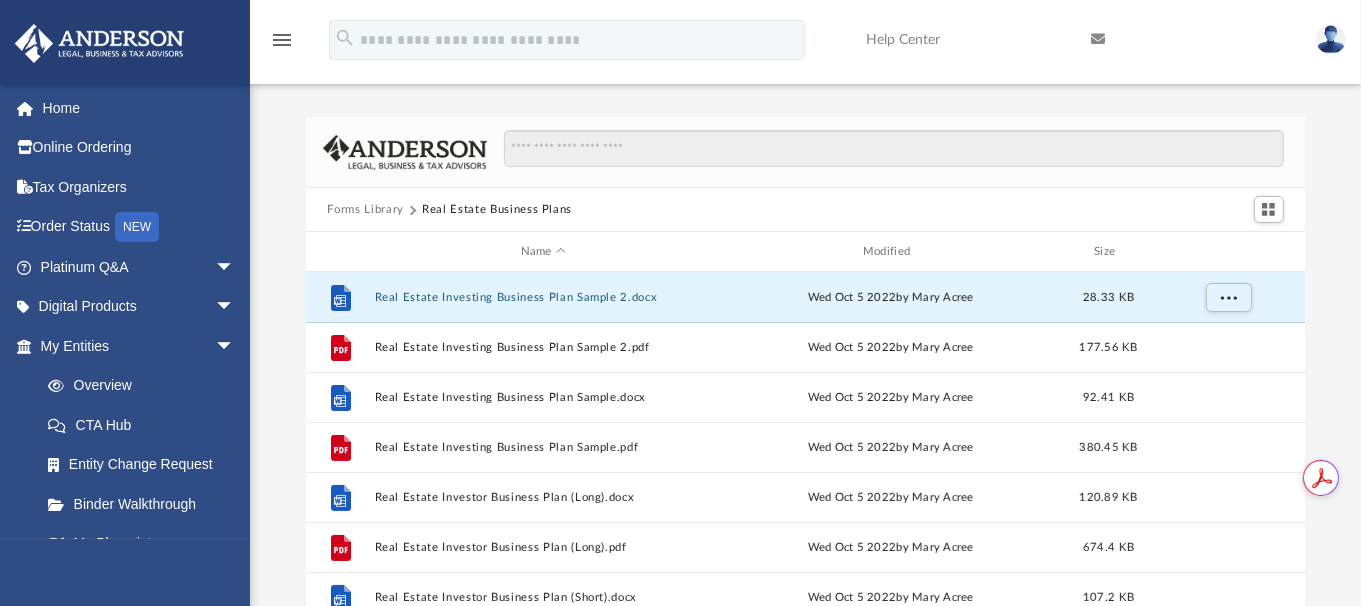 click on "Forms Library" at bounding box center (365, 210) 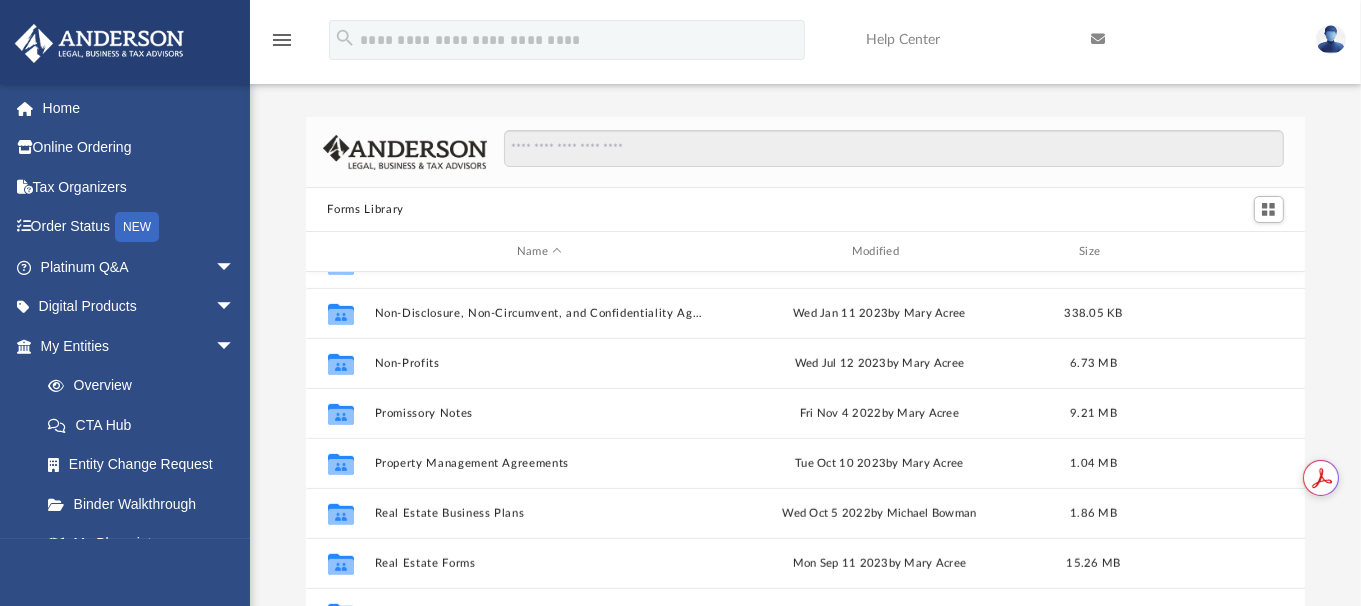 scroll, scrollTop: 1085, scrollLeft: 0, axis: vertical 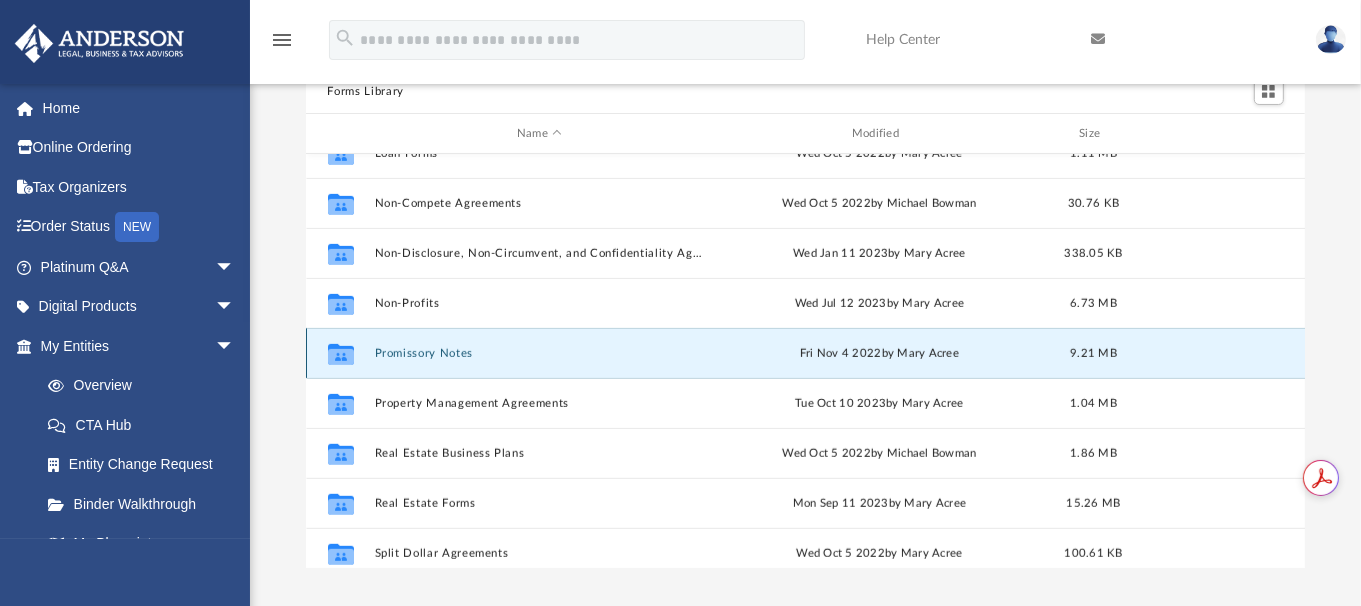 click on "Promissory Notes" at bounding box center (539, 353) 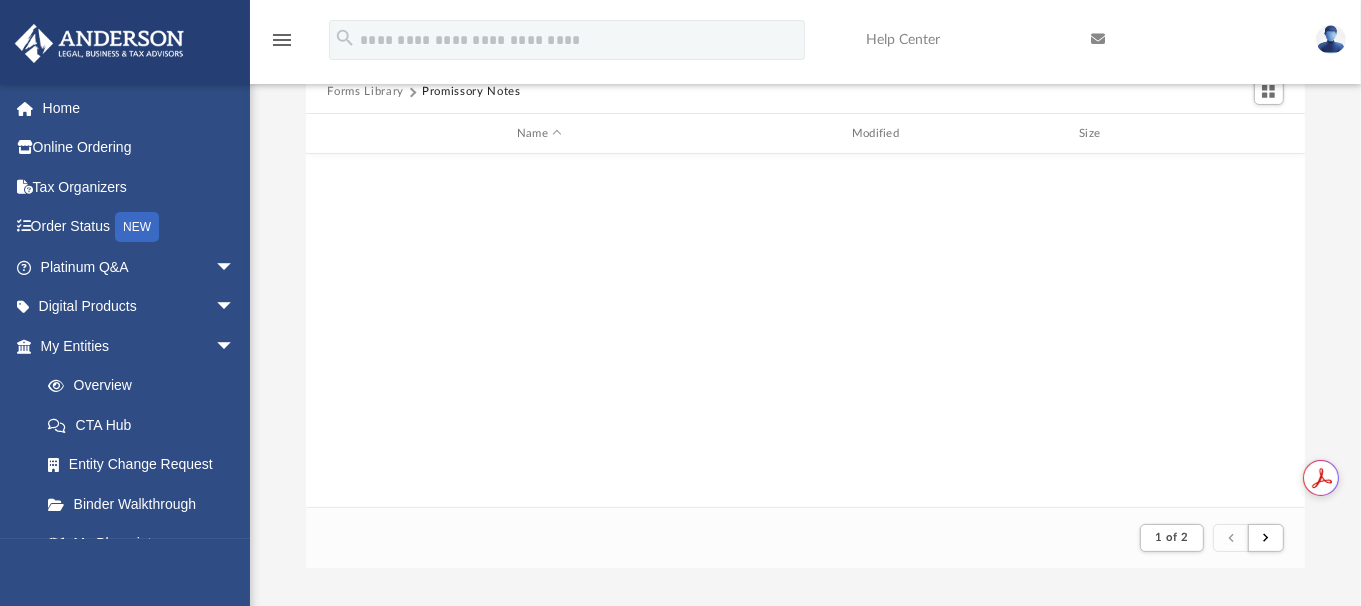 scroll, scrollTop: 0, scrollLeft: 0, axis: both 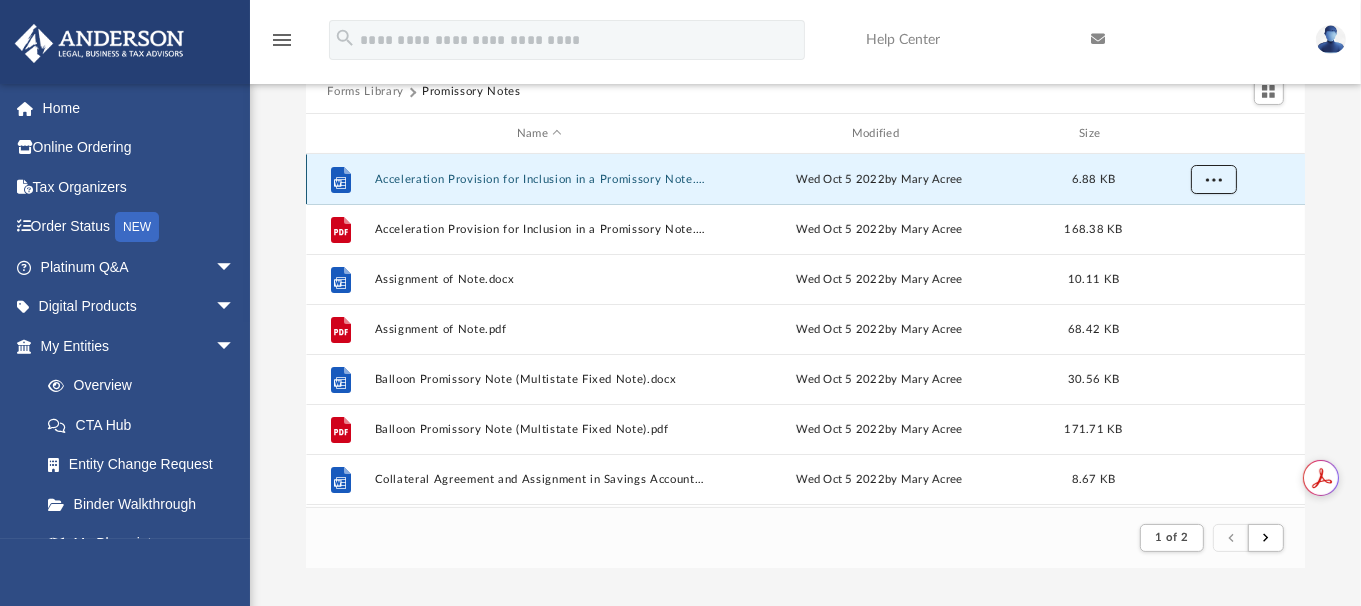 click at bounding box center [1213, 178] 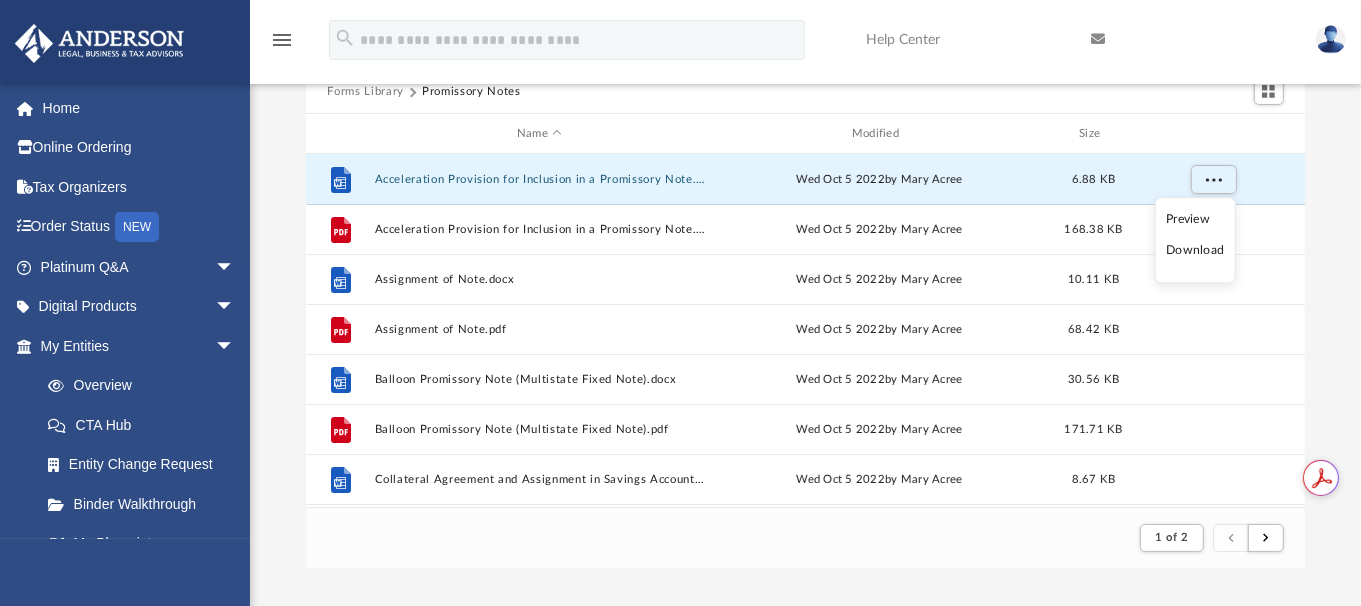click on "Download" at bounding box center (1195, 251) 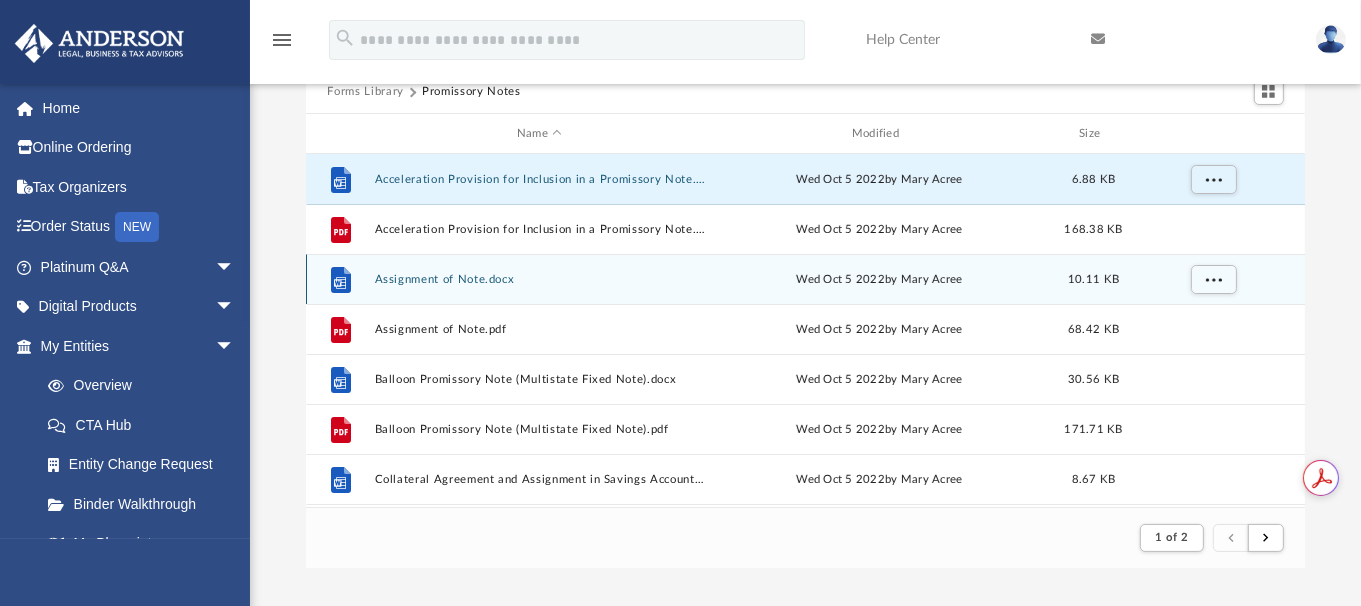 click on "Wed Oct 5 2022  by [NAME] [NAME]" at bounding box center (879, 280) 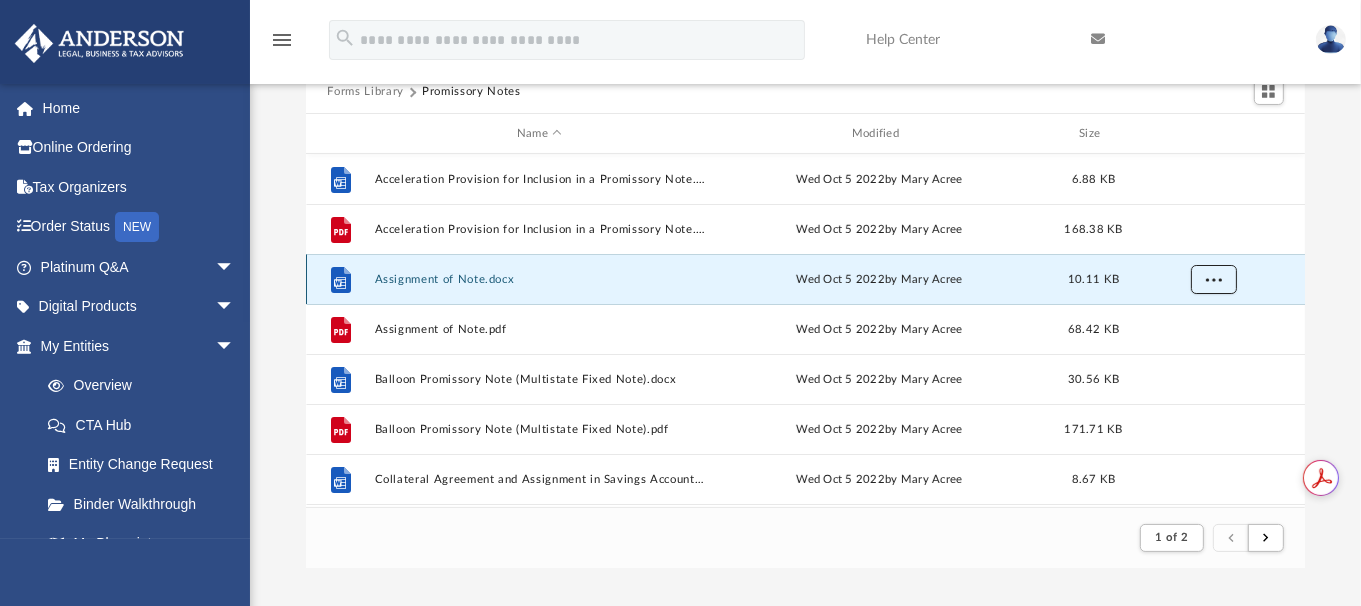 click at bounding box center (1213, 278) 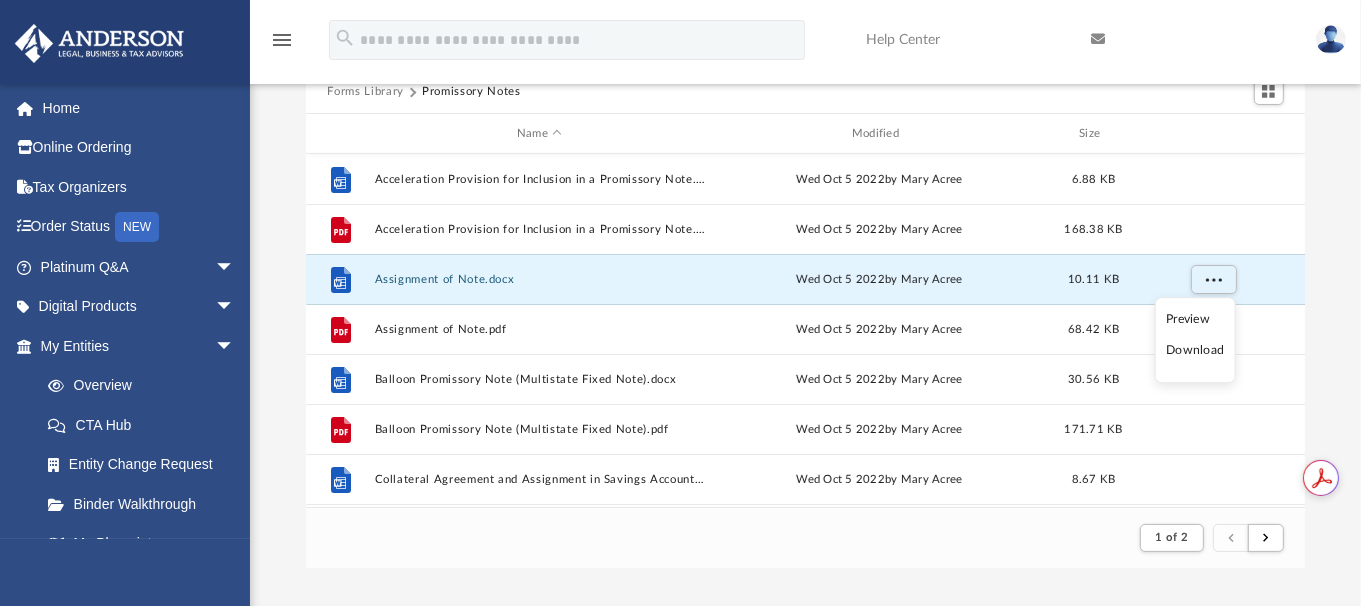 click on "Download" at bounding box center [1195, 351] 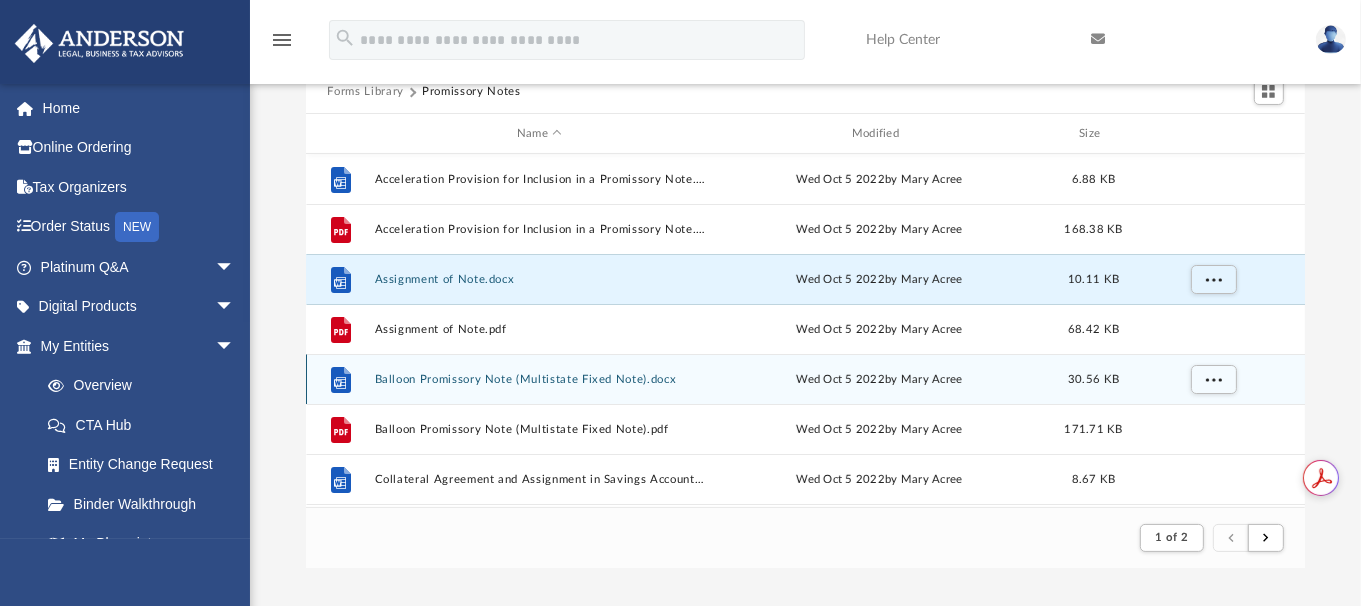 click on "File Balloon Promissory Note (Multistate Fixed Note).docx Wed Oct 5 2022  by Mary Acree 30.56 KB" at bounding box center (806, 379) 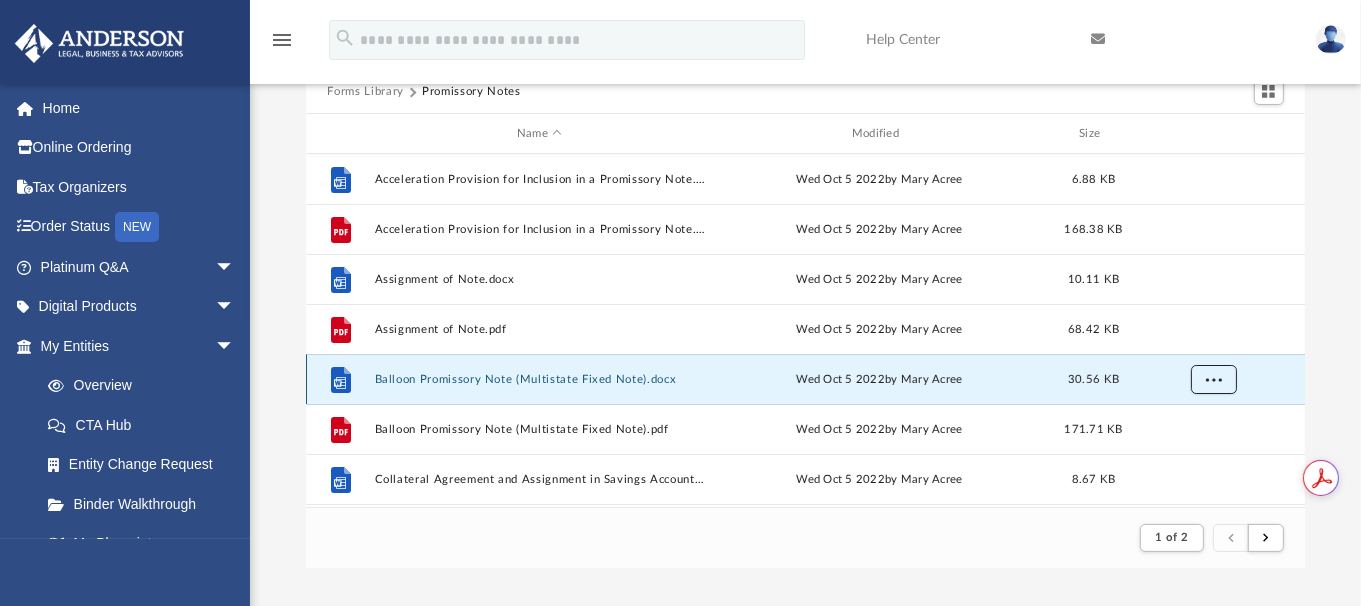click at bounding box center [1213, 378] 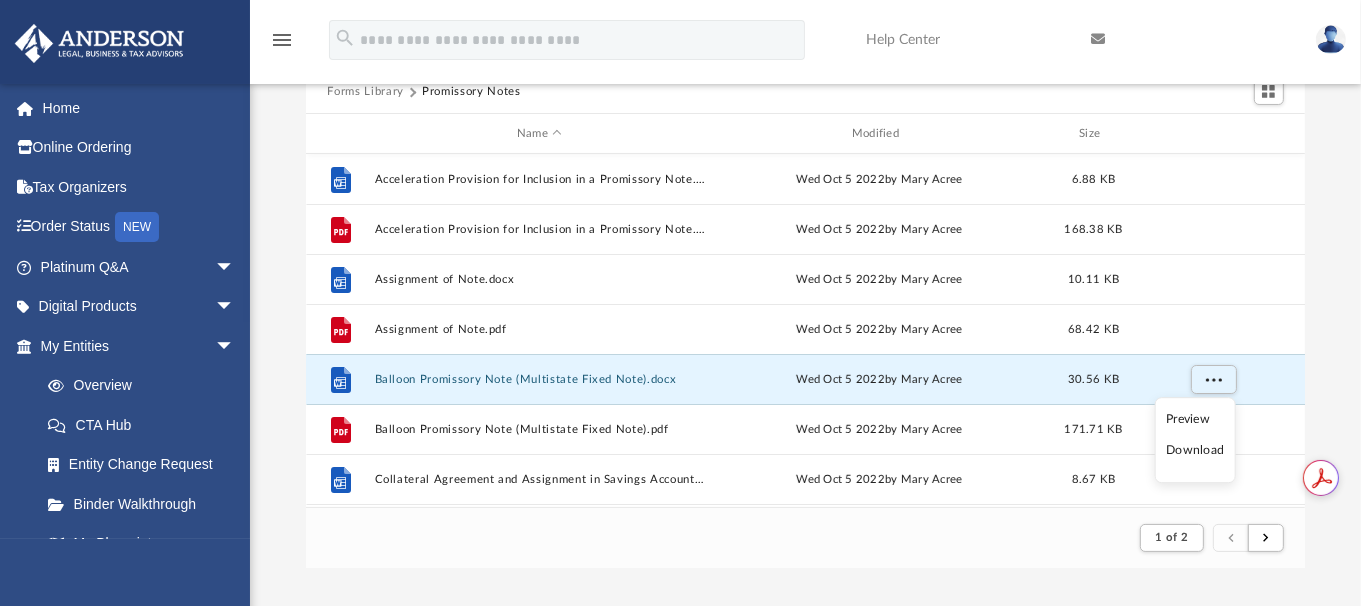 click on "Download" at bounding box center [1195, 451] 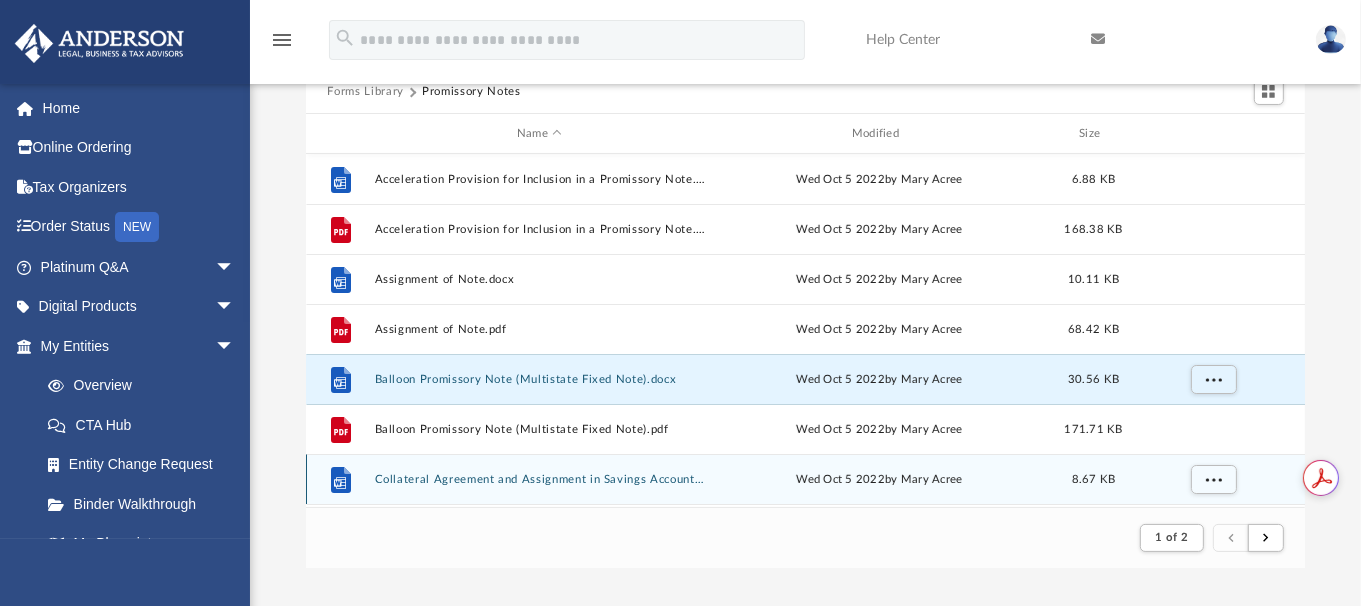click on "Wed Oct 5 2022  by [NAME] [NAME]" at bounding box center (879, 480) 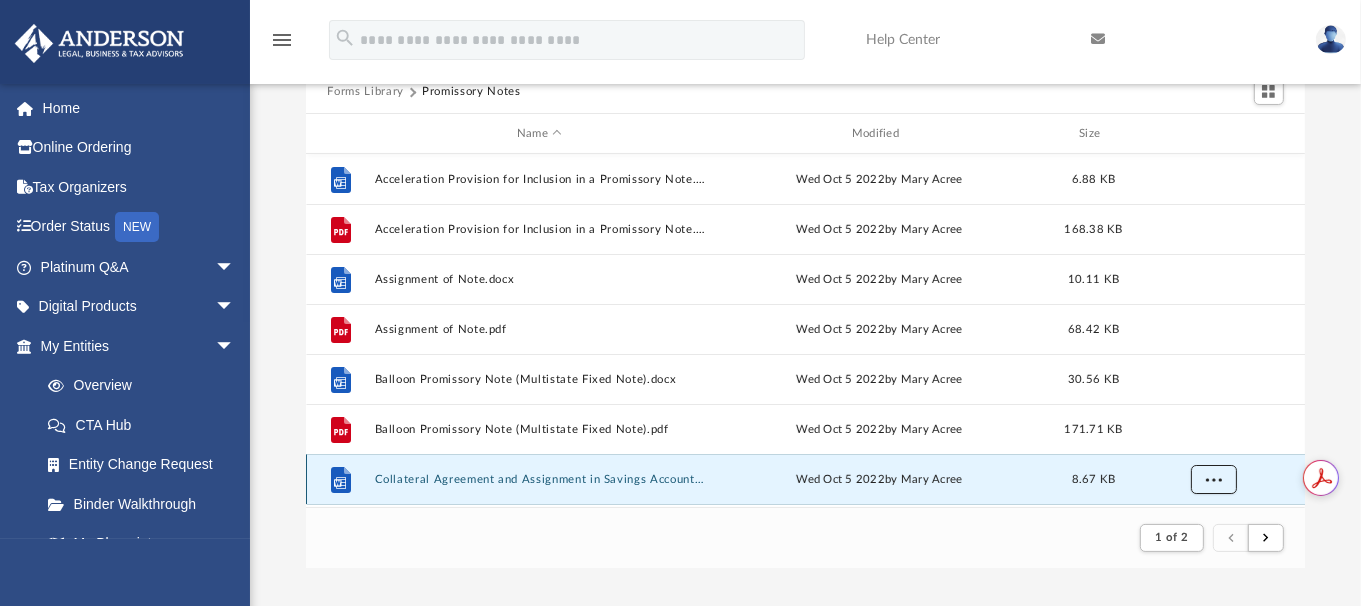 click at bounding box center (1213, 478) 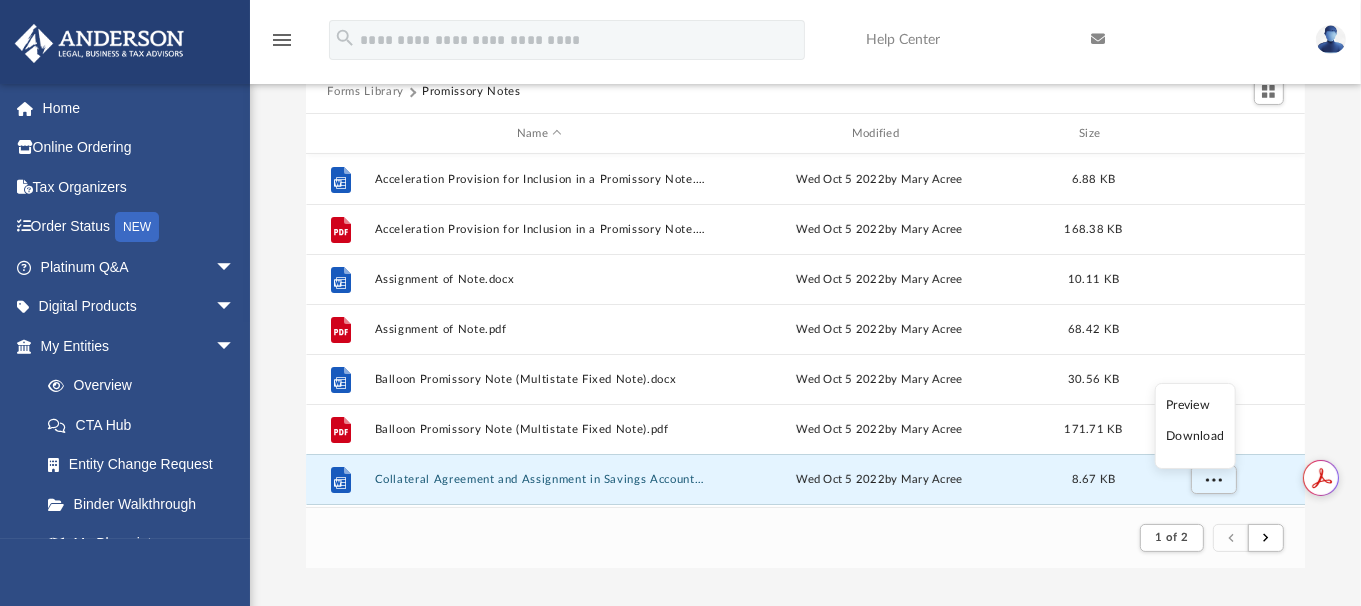 click on "Download" at bounding box center [1195, 436] 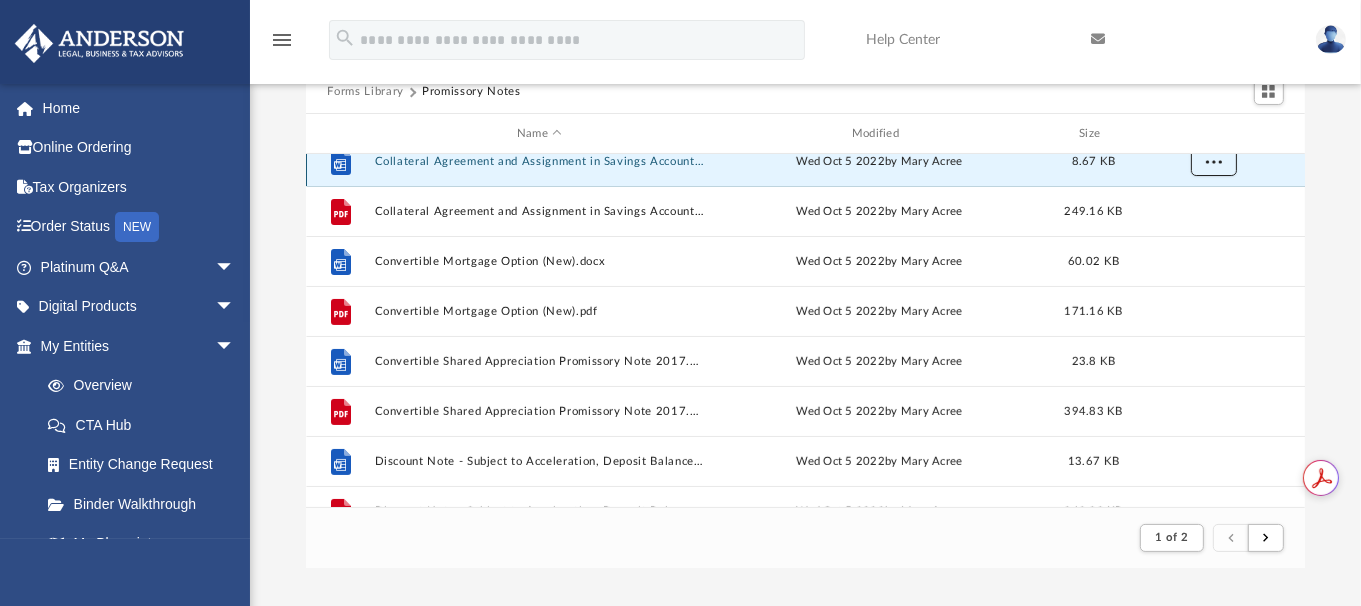 scroll, scrollTop: 318, scrollLeft: 0, axis: vertical 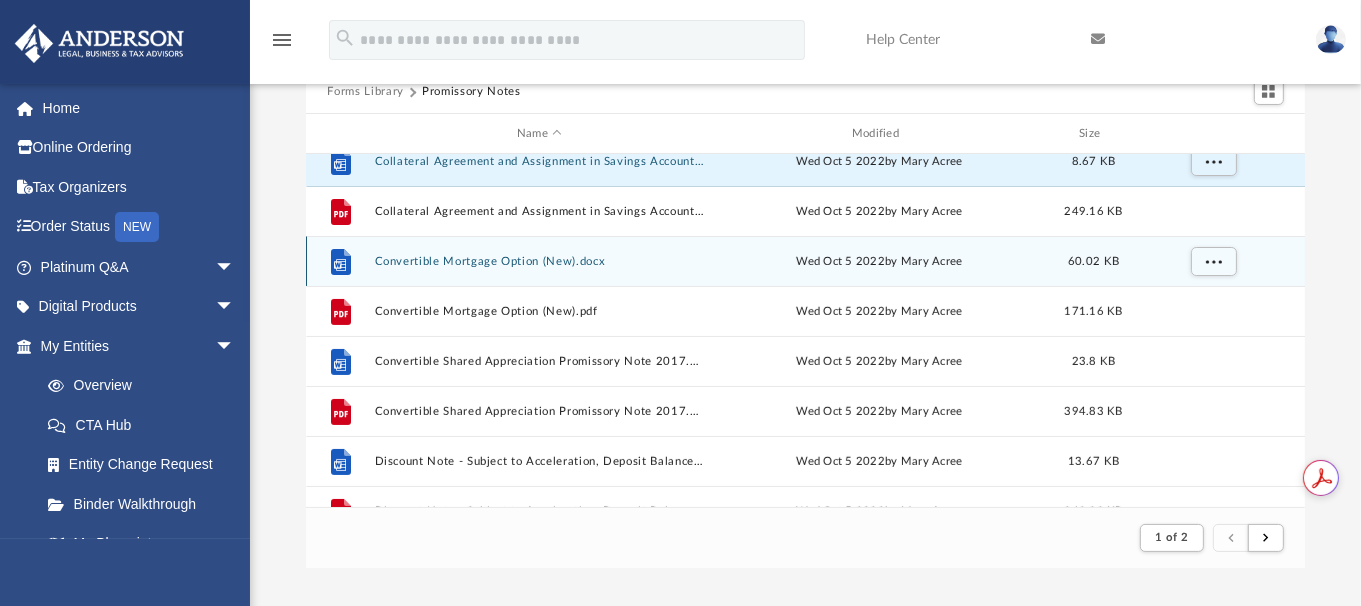 click on "File Convertible Mortgage Option (New).docx Wed Oct 5 2022  by [NAME] [NAME] 60.02 KB" at bounding box center (806, 261) 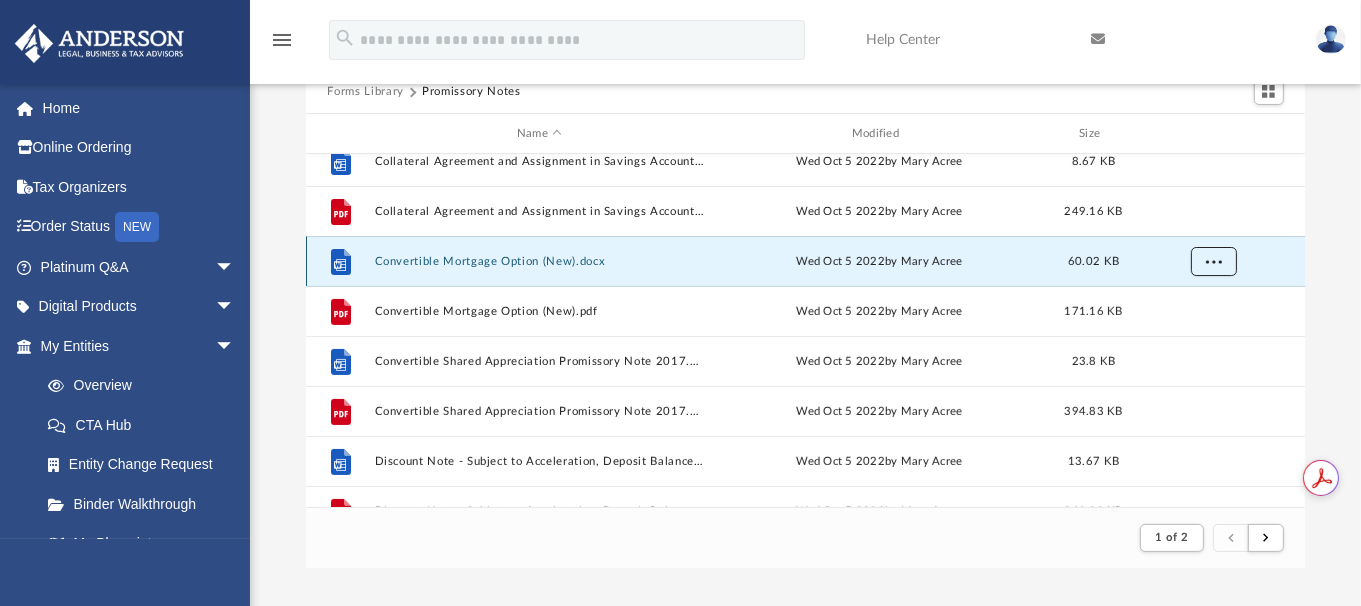 click at bounding box center [1213, 260] 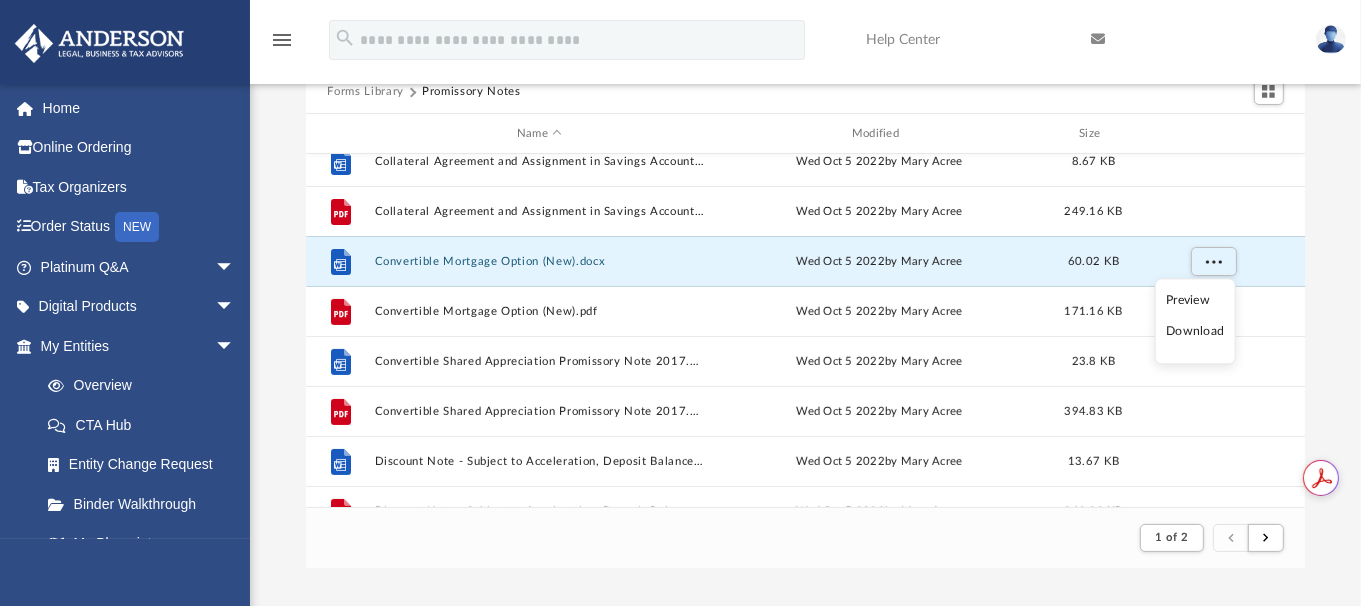 click on "Download" at bounding box center [1195, 332] 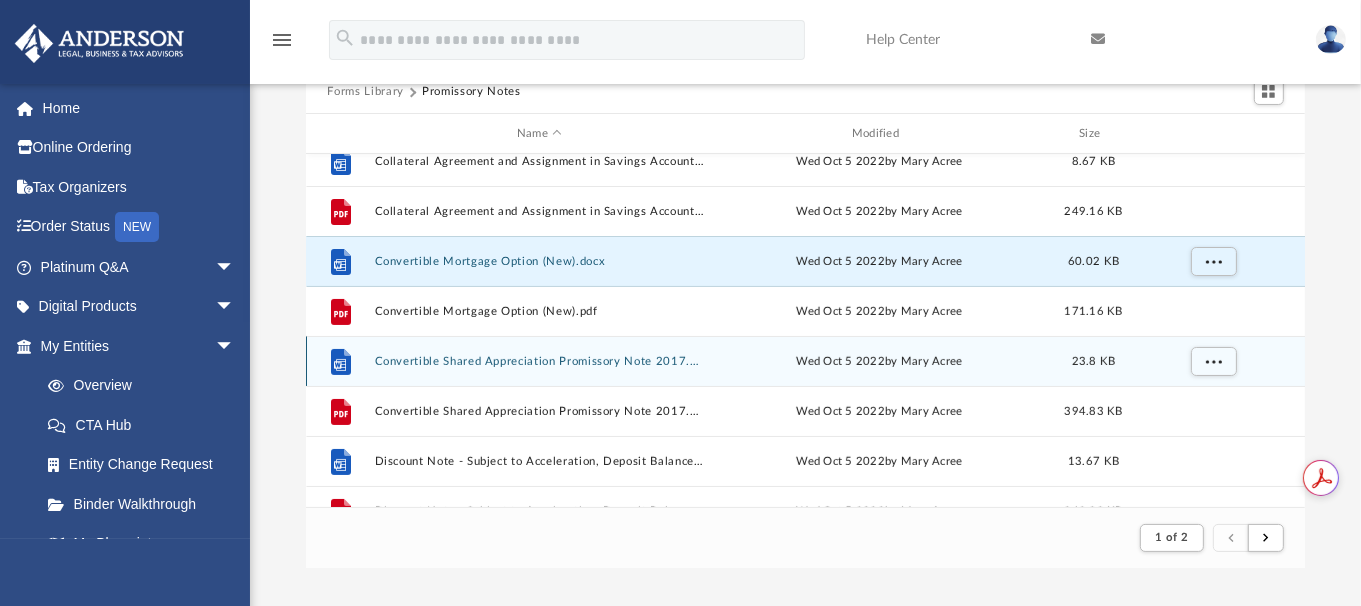 click on "Wed Oct 5 2022  by [NAME] [NAME]" at bounding box center (879, 362) 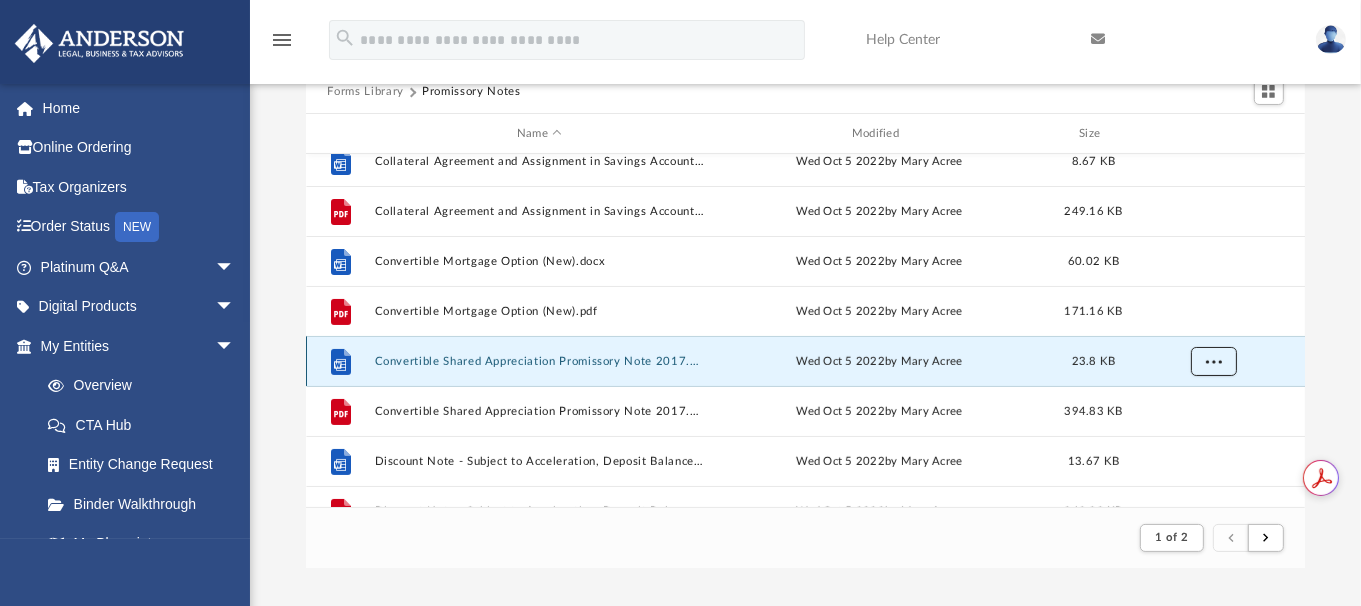 click at bounding box center (1213, 360) 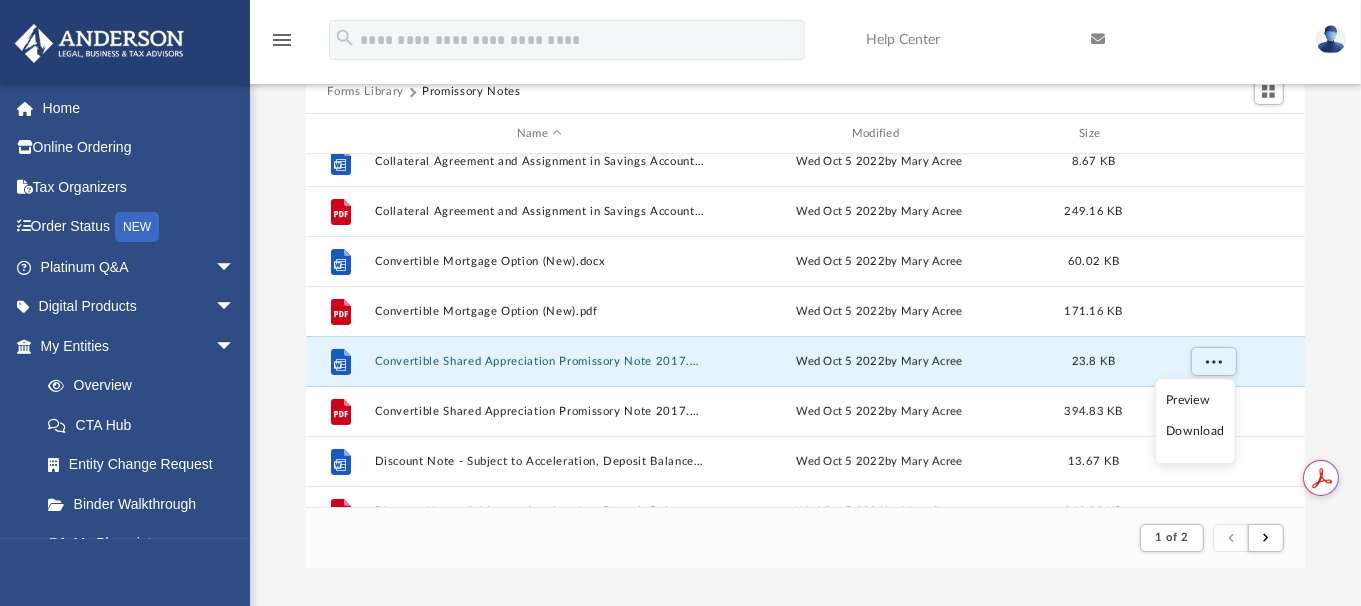click on "Download" at bounding box center (1195, 432) 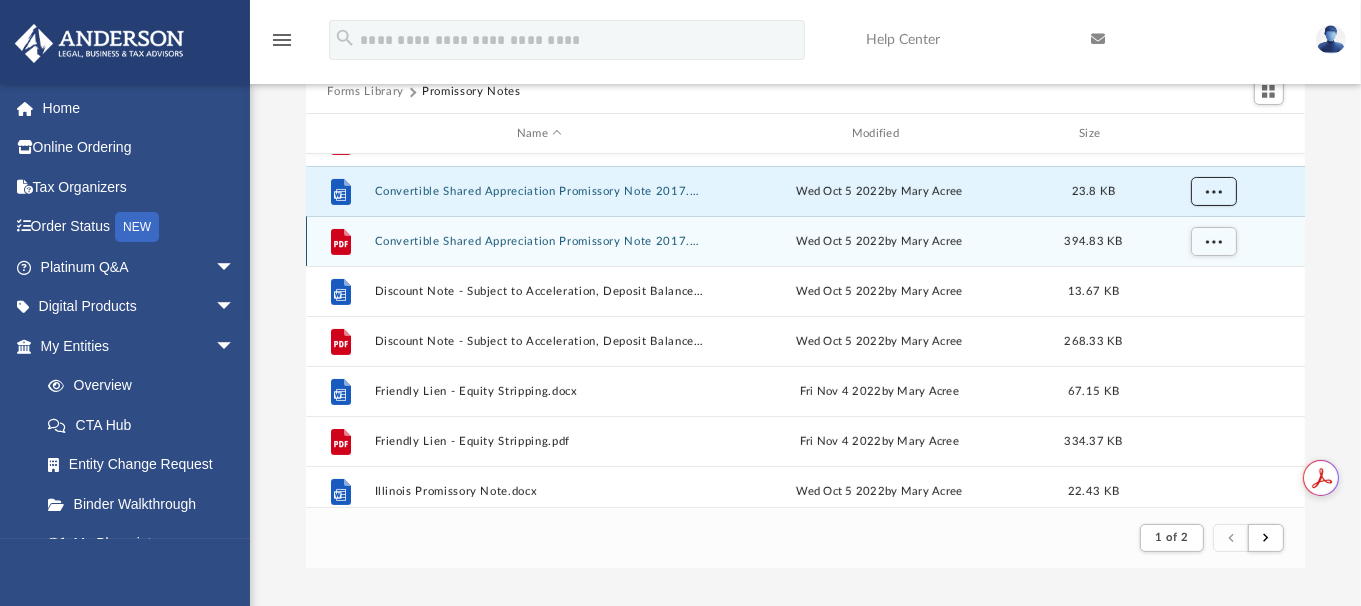 scroll, scrollTop: 490, scrollLeft: 0, axis: vertical 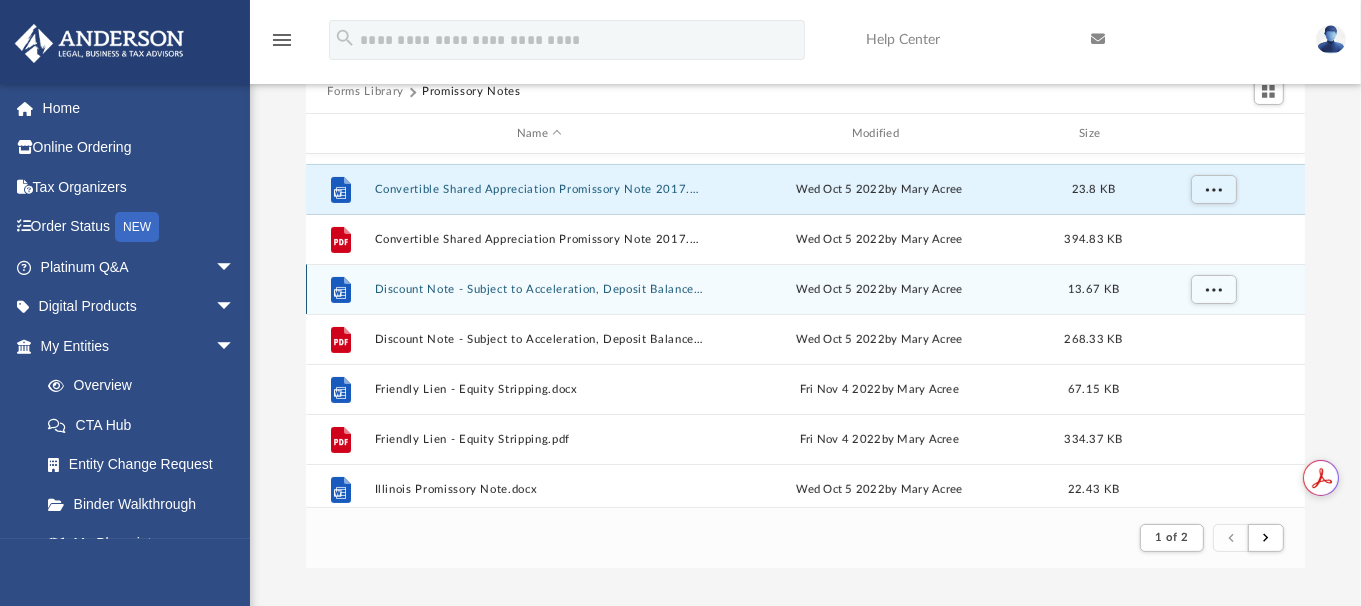 click on "Wed Oct 5 2022  by [NAME] [NAME]" at bounding box center [879, 290] 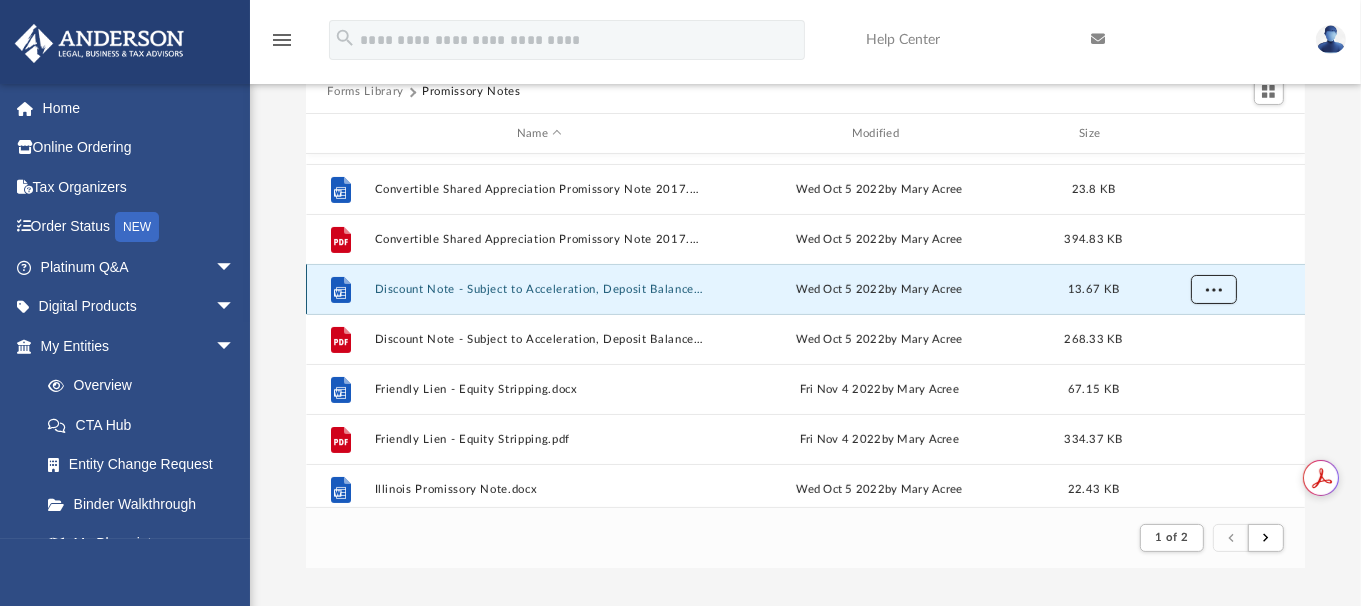 click at bounding box center [1213, 288] 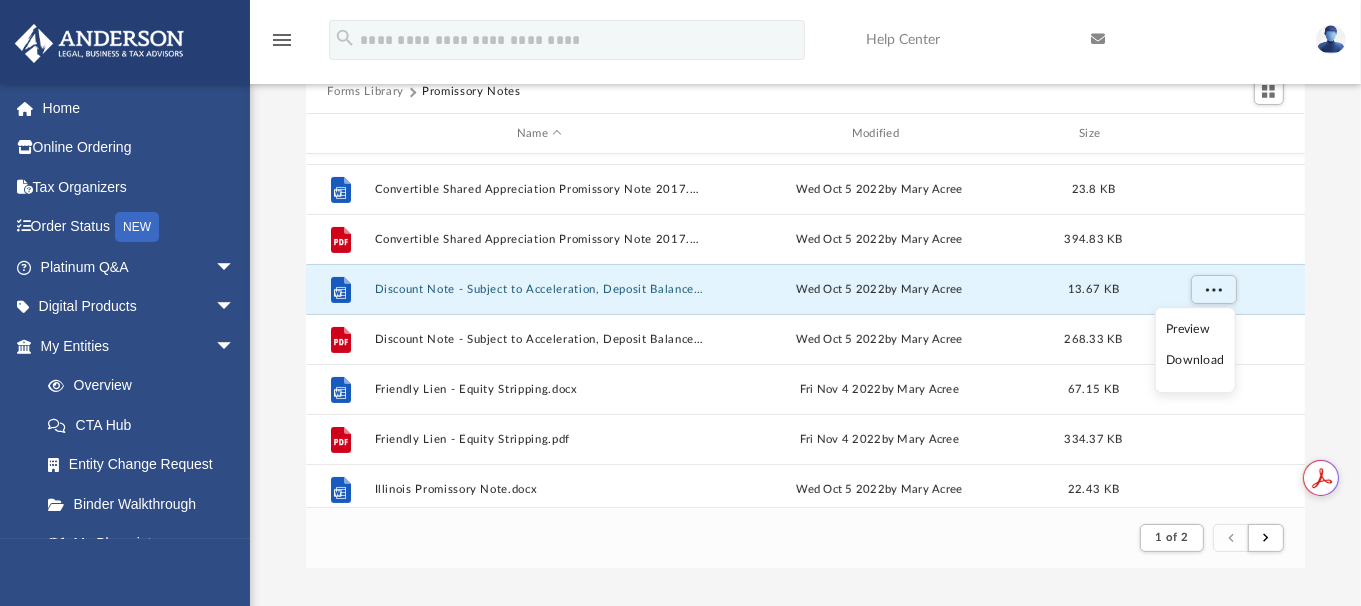 click on "Download" at bounding box center (1195, 361) 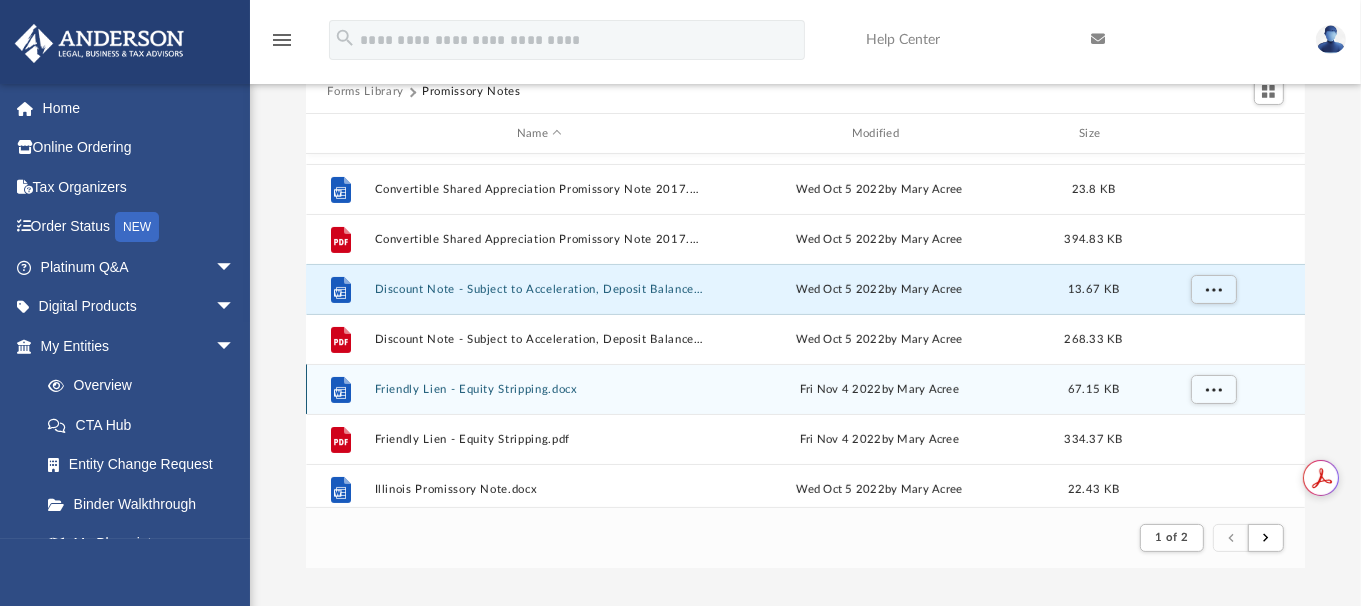 click on "Fri Nov 4 2022  by [NAME] [NAME]" at bounding box center (879, 390) 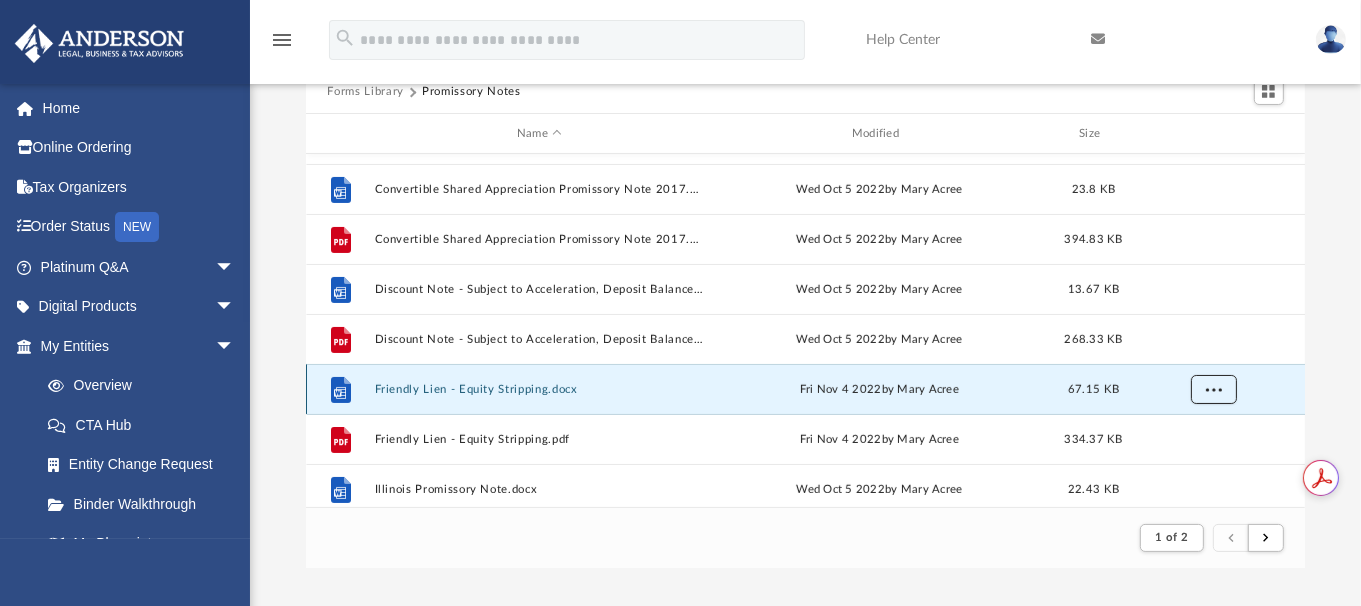 click at bounding box center [1213, 388] 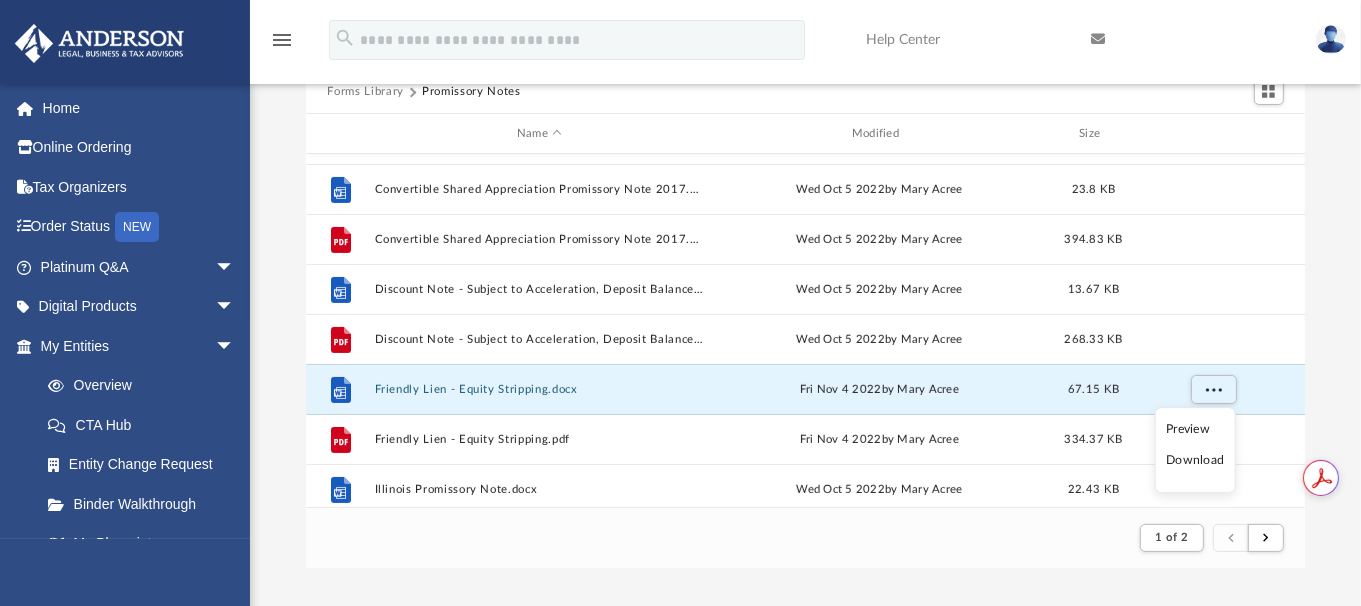 click on "Download" at bounding box center [1195, 461] 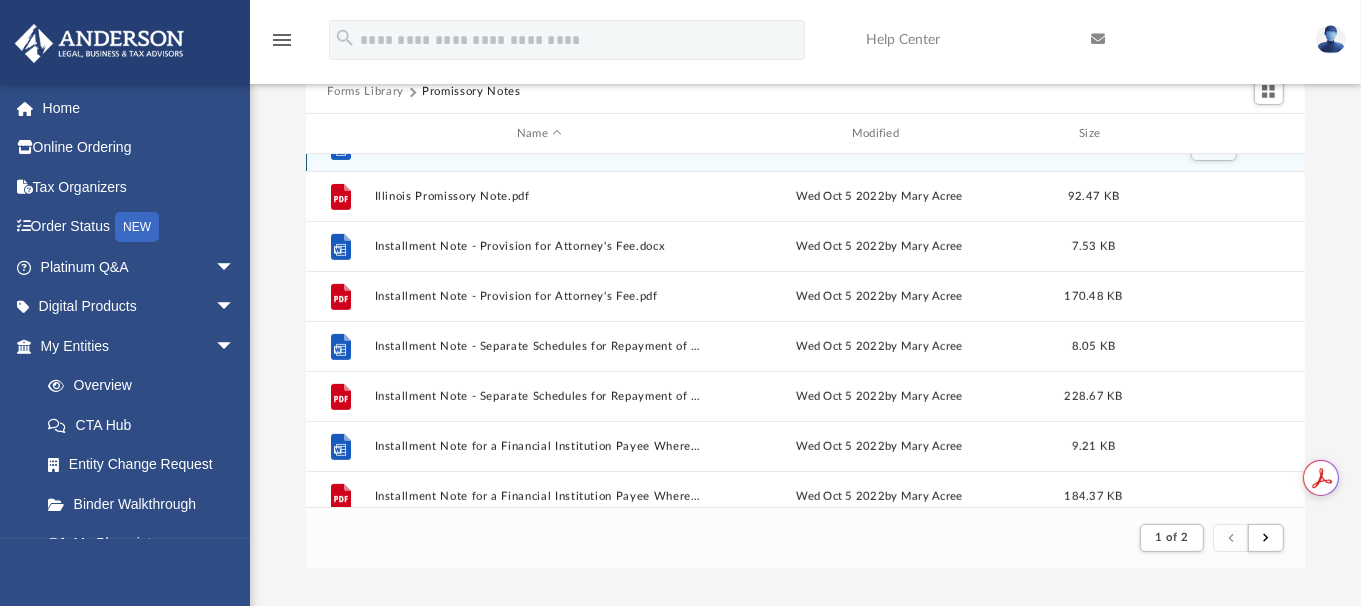 scroll, scrollTop: 842, scrollLeft: 0, axis: vertical 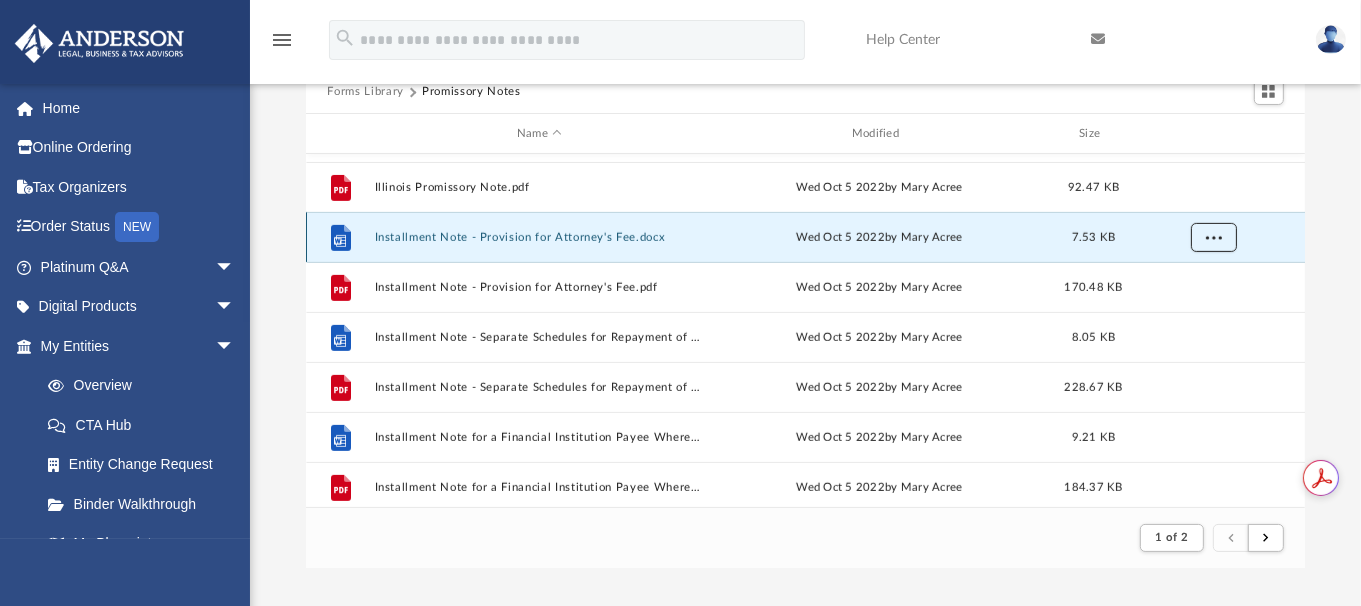 click at bounding box center (1213, 236) 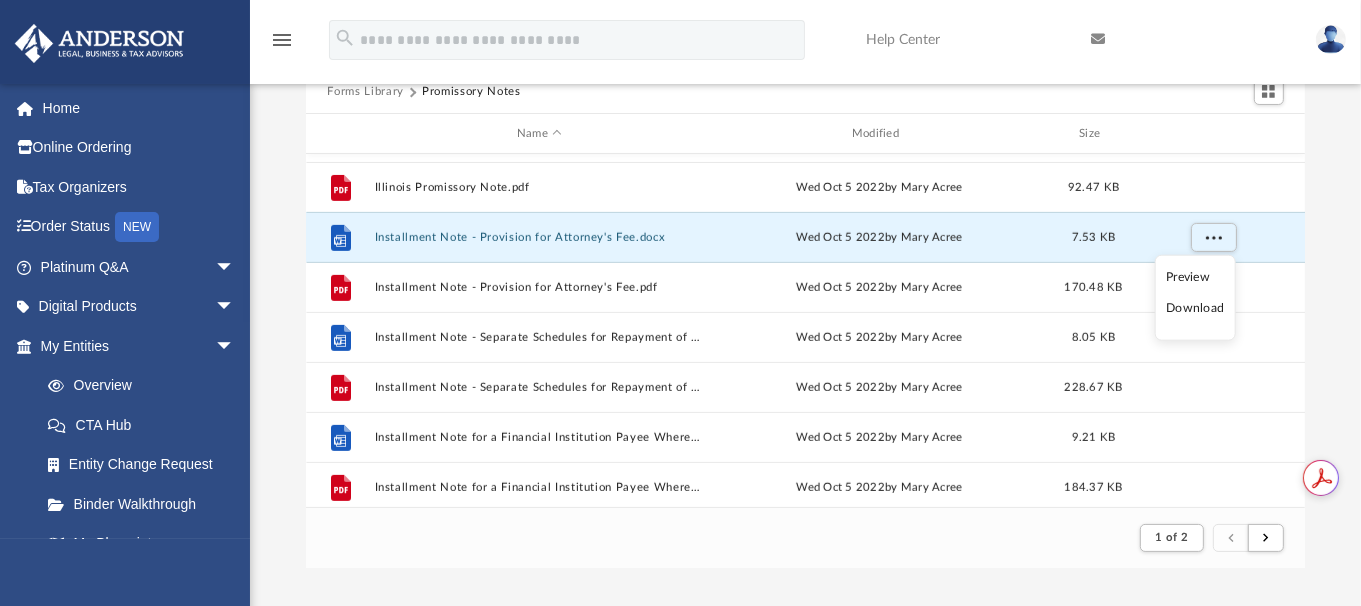 click on "Download" at bounding box center [1195, 308] 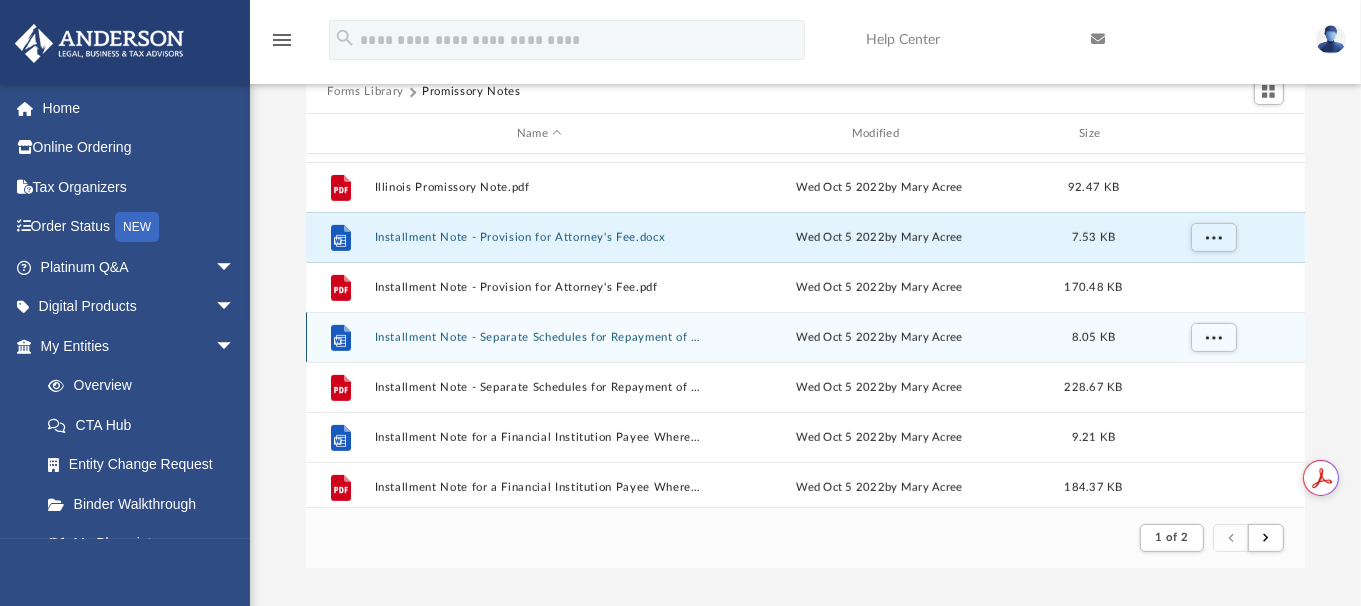 click on "File Installment Note - Separate Schedules for Repayment of Principal and Interest, Provision for Attorney's Fees.docx Wed Oct 5 2022  by [NAME] [NAME] 8.05 KB" at bounding box center [806, 337] 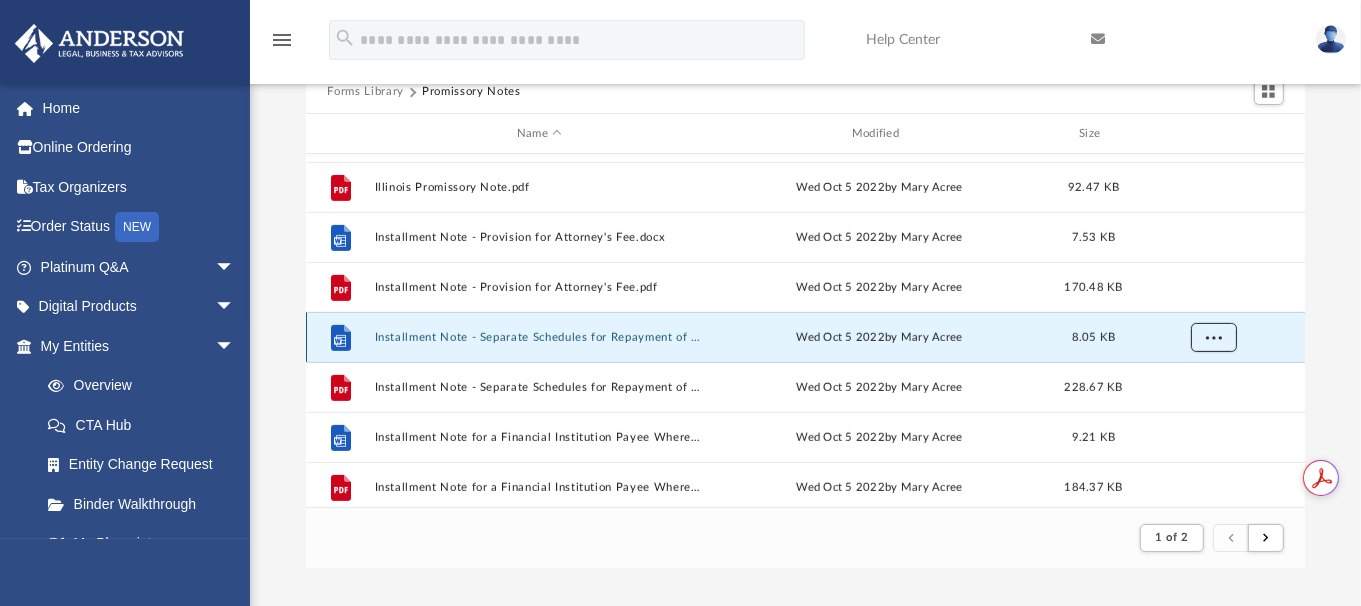 click at bounding box center [1213, 336] 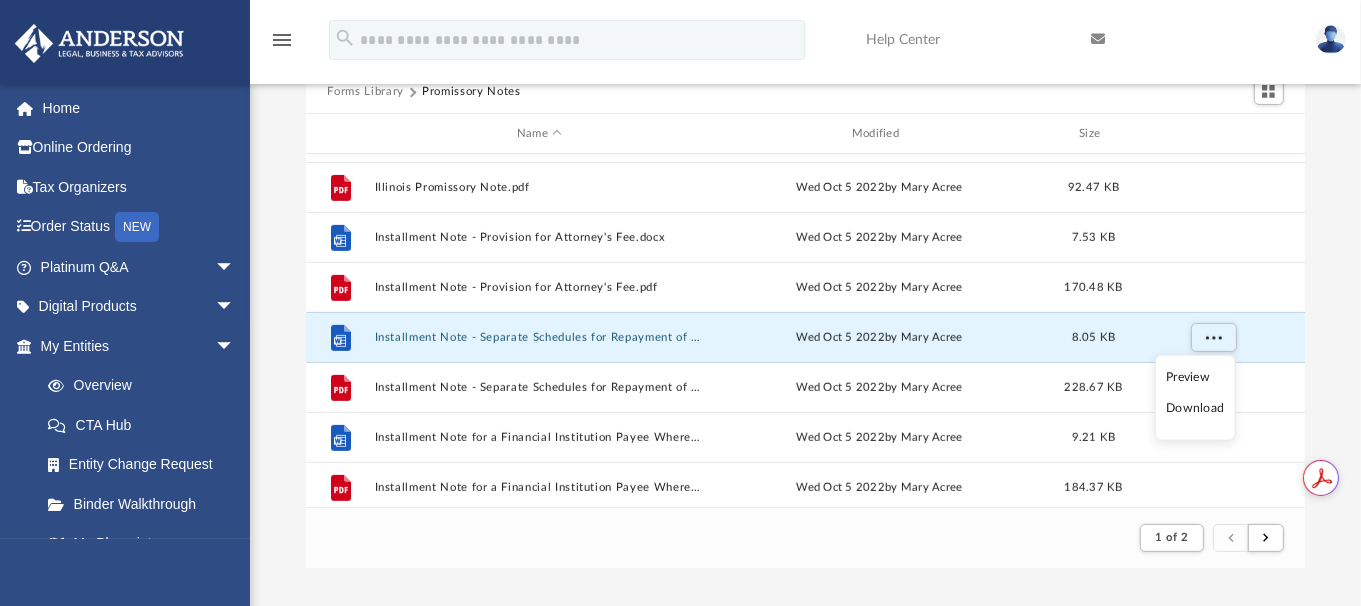 click on "Download" at bounding box center (1195, 408) 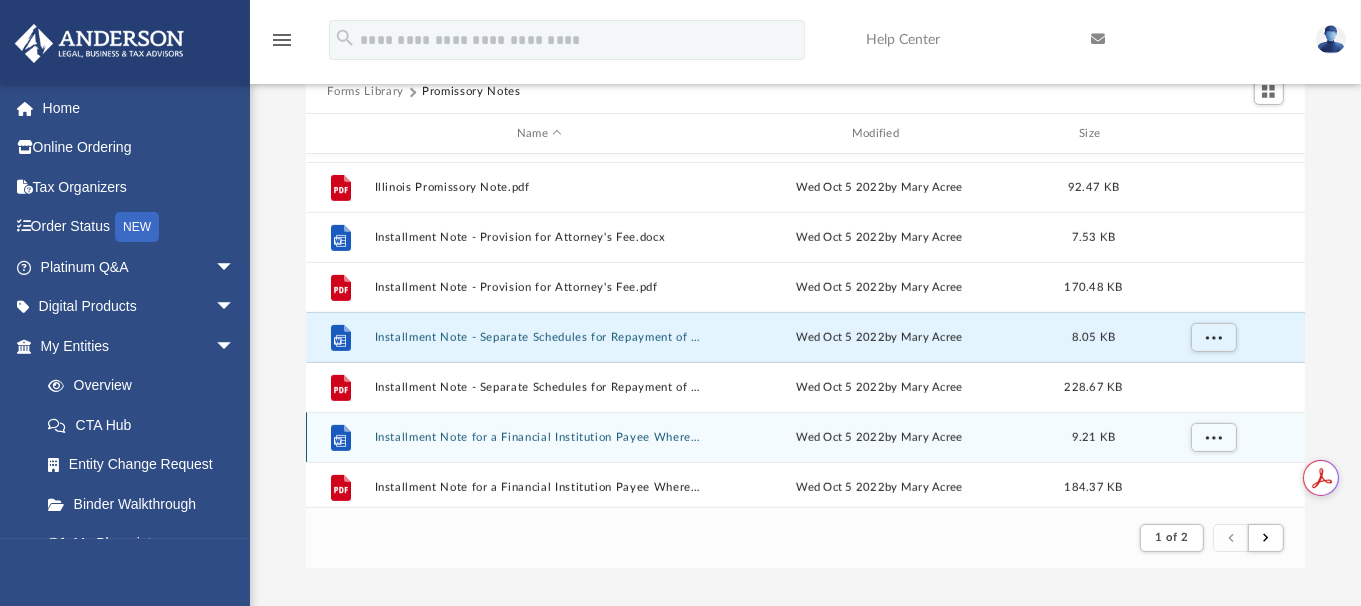 click on "Wed Oct 5 2022  by [NAME] [NAME]" at bounding box center [879, 438] 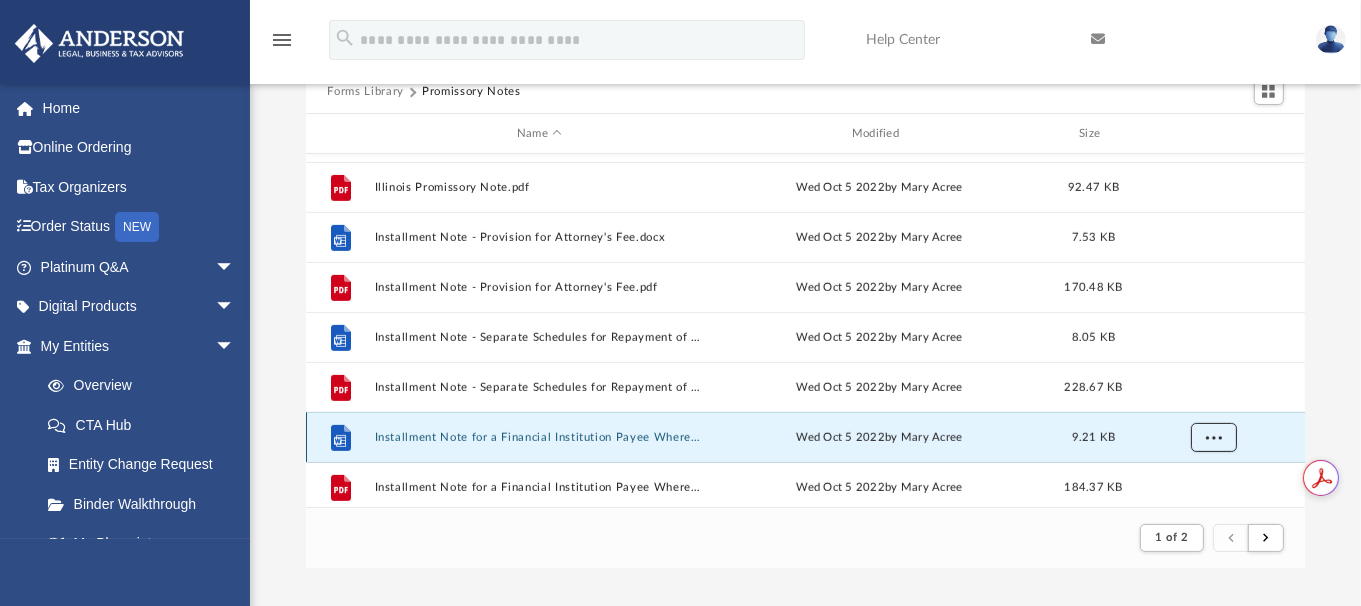 click at bounding box center [1213, 436] 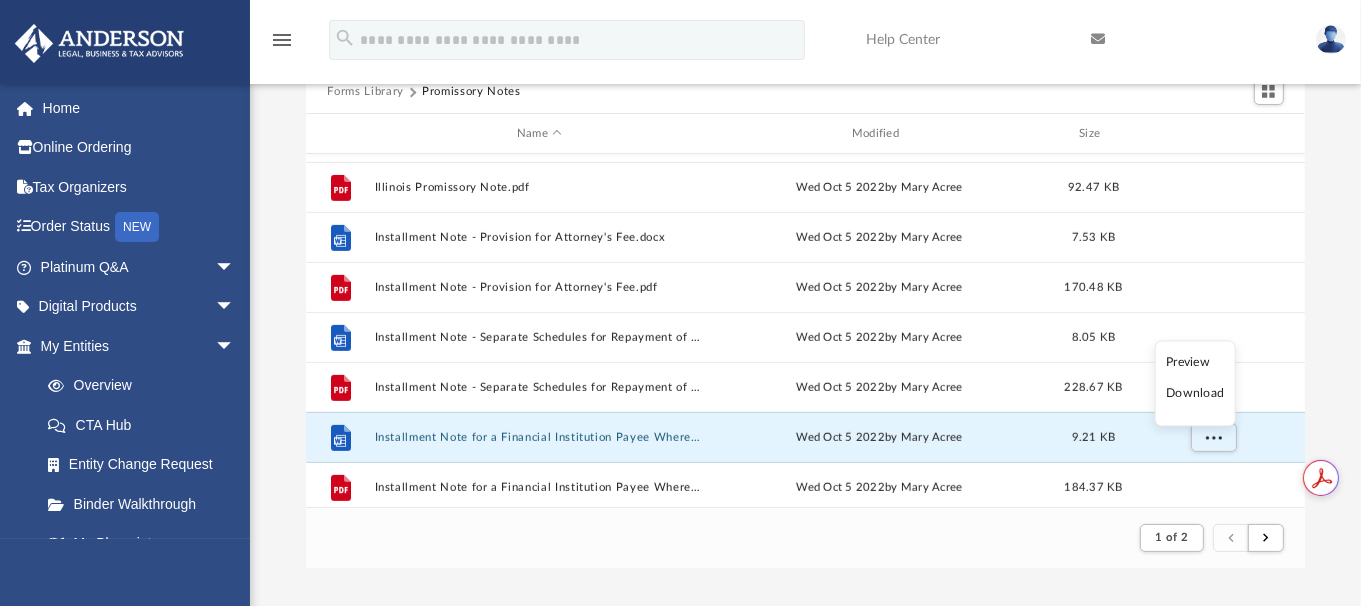 click on "Download" at bounding box center [1195, 394] 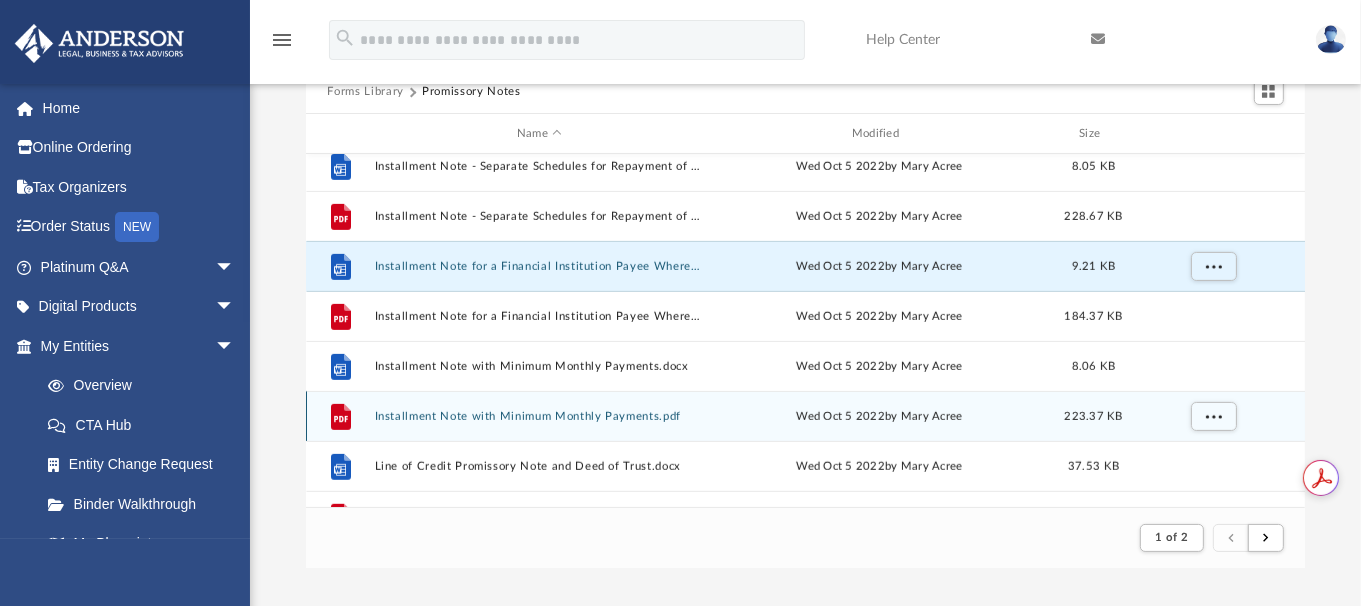 scroll, scrollTop: 1004, scrollLeft: 0, axis: vertical 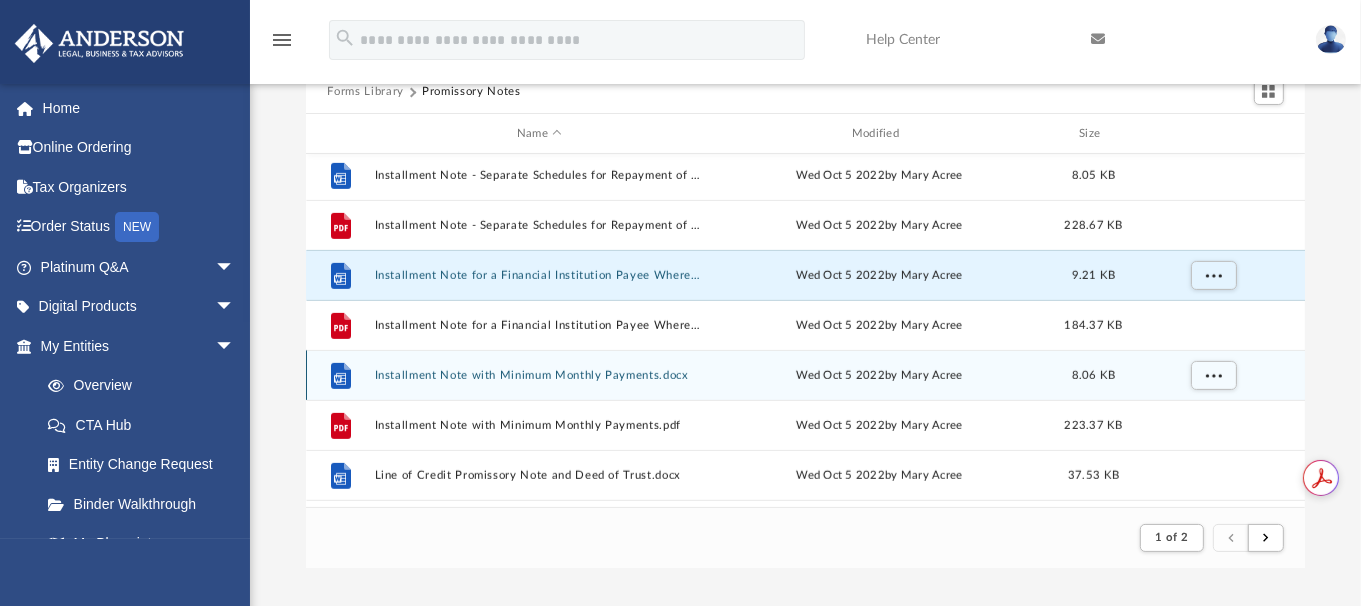 click on "Wed Oct 5 2022  by [NAME] [NAME]" at bounding box center [879, 376] 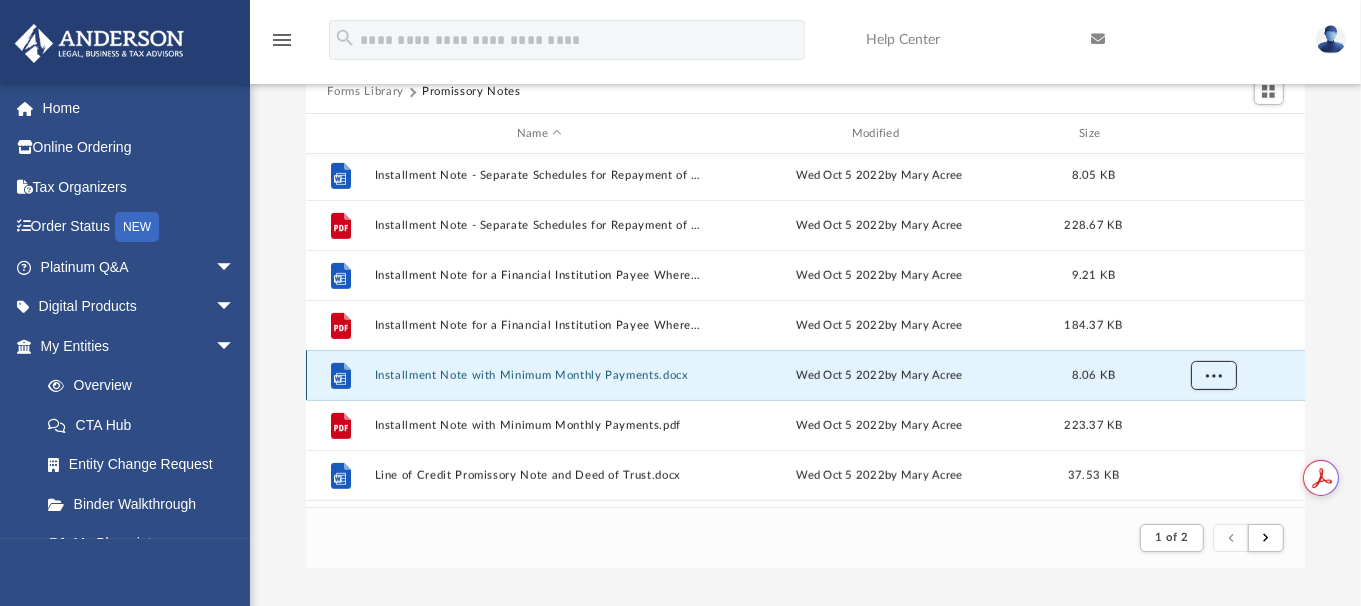 click at bounding box center [1213, 374] 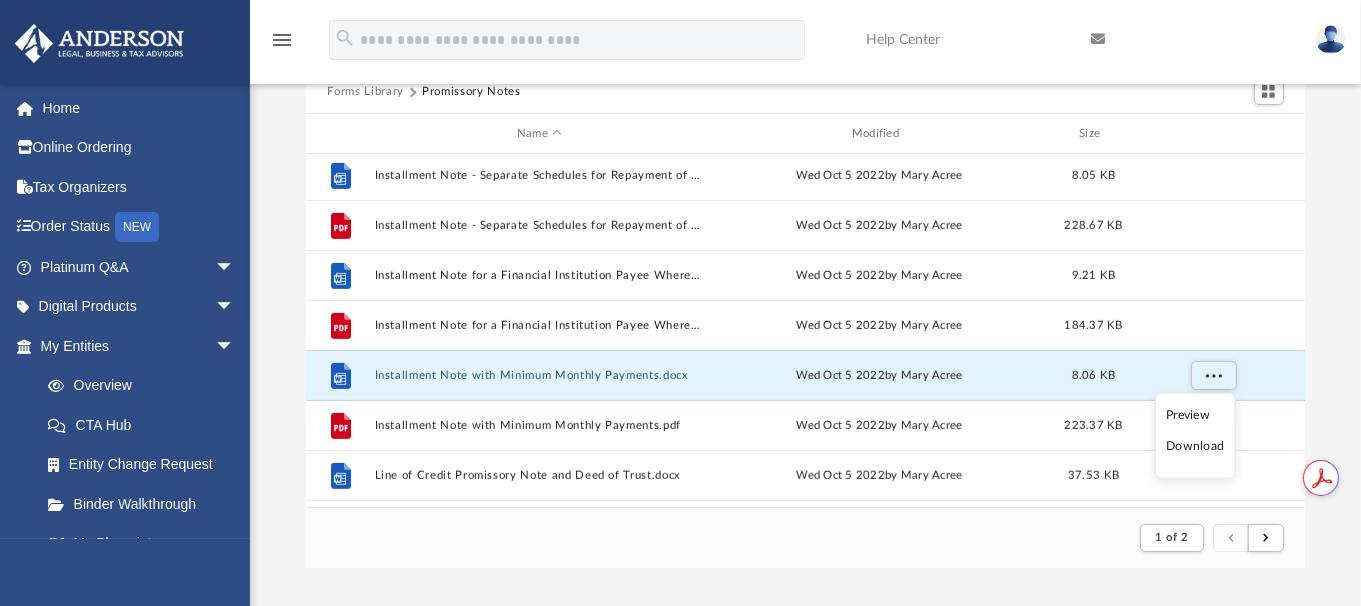 click on "Download" at bounding box center (1195, 446) 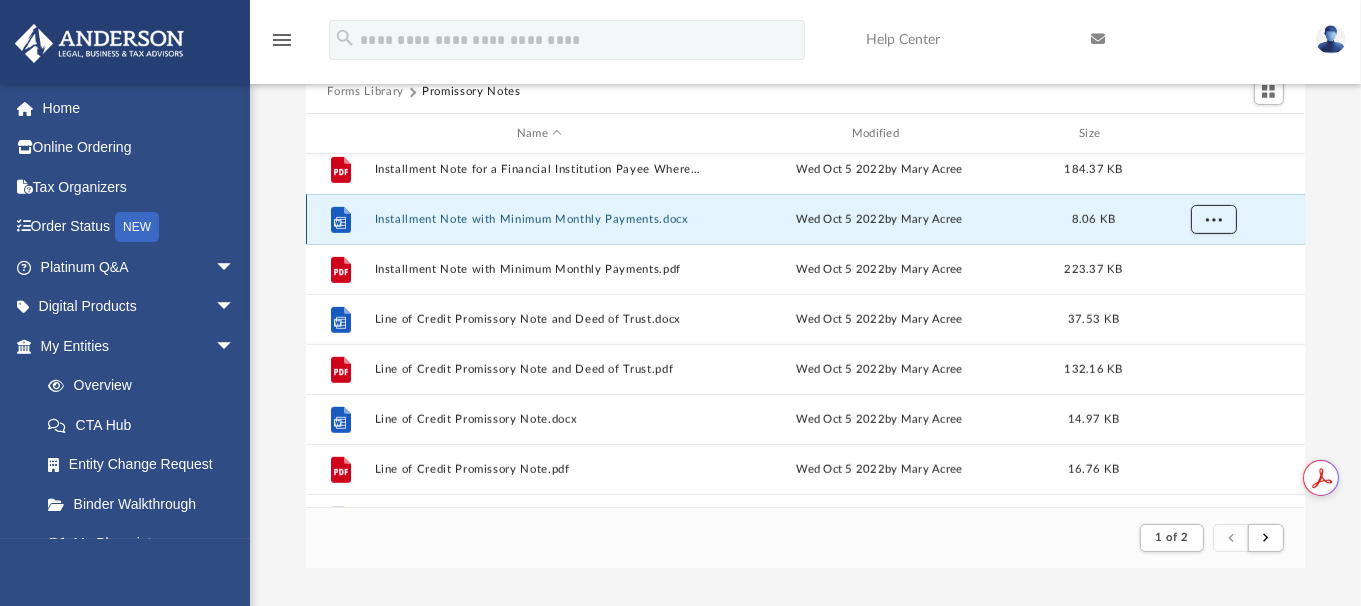 scroll, scrollTop: 1180, scrollLeft: 0, axis: vertical 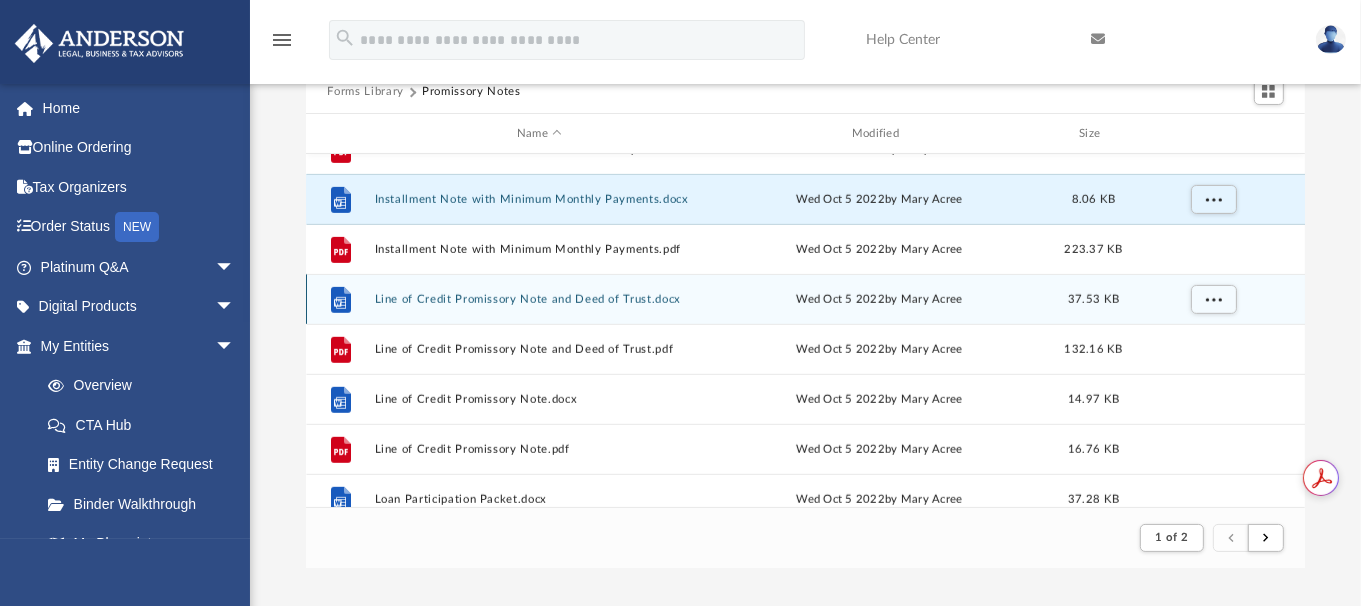 click on "Wed Oct 5 2022  by [NAME] [NAME]" at bounding box center [879, 300] 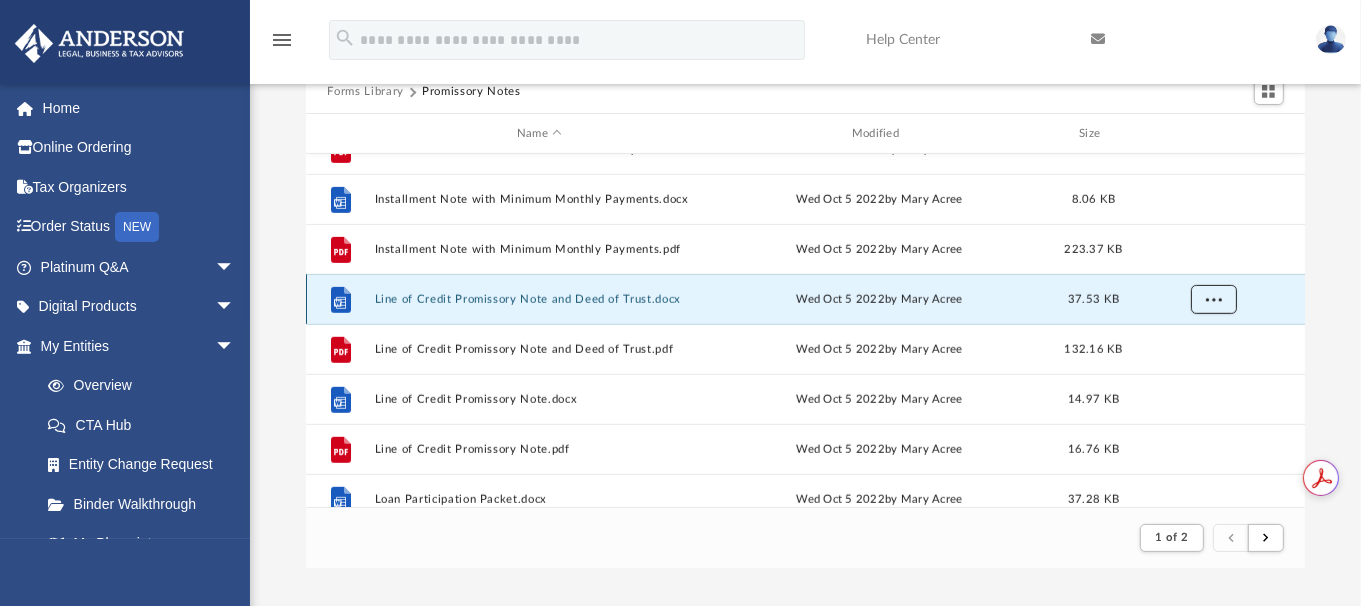 click at bounding box center [1213, 300] 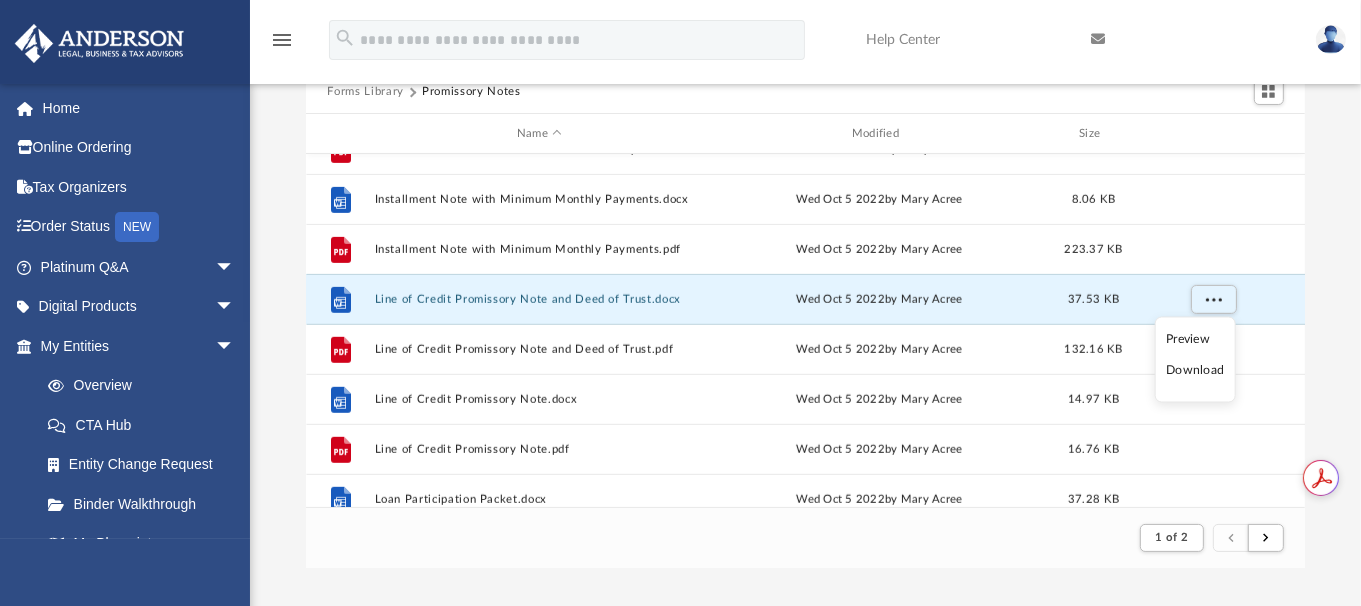 click on "Download" at bounding box center [1195, 370] 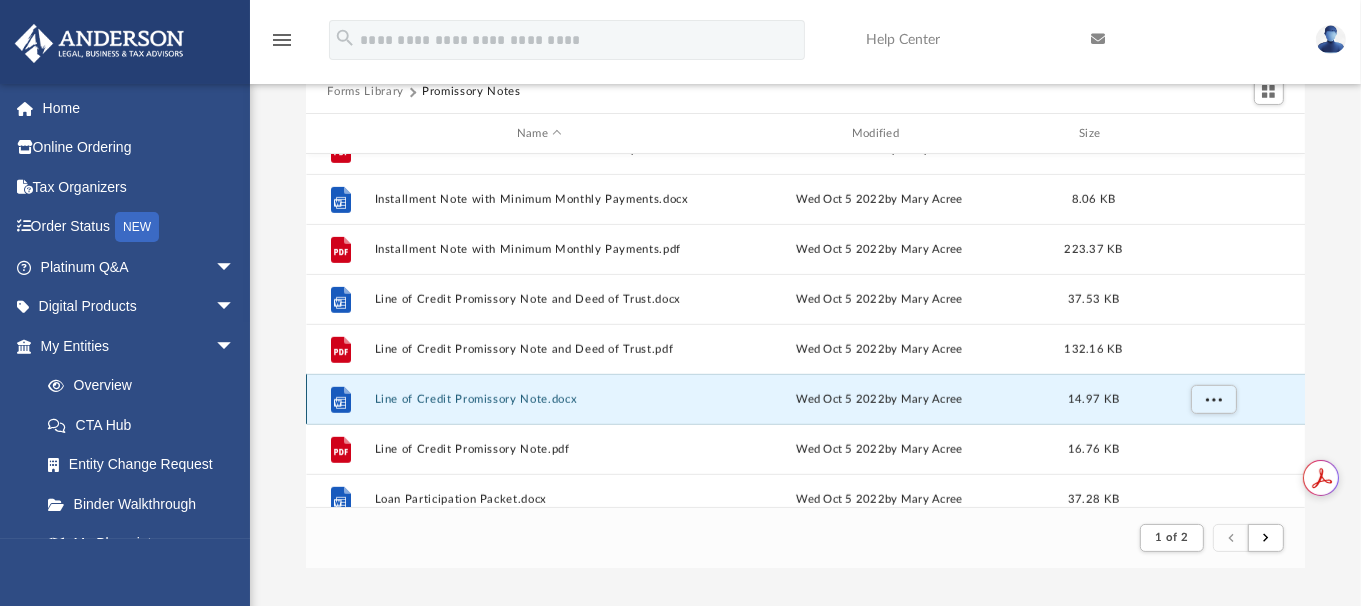 click on "Line of Credit Promissory Note.docx" at bounding box center (539, 399) 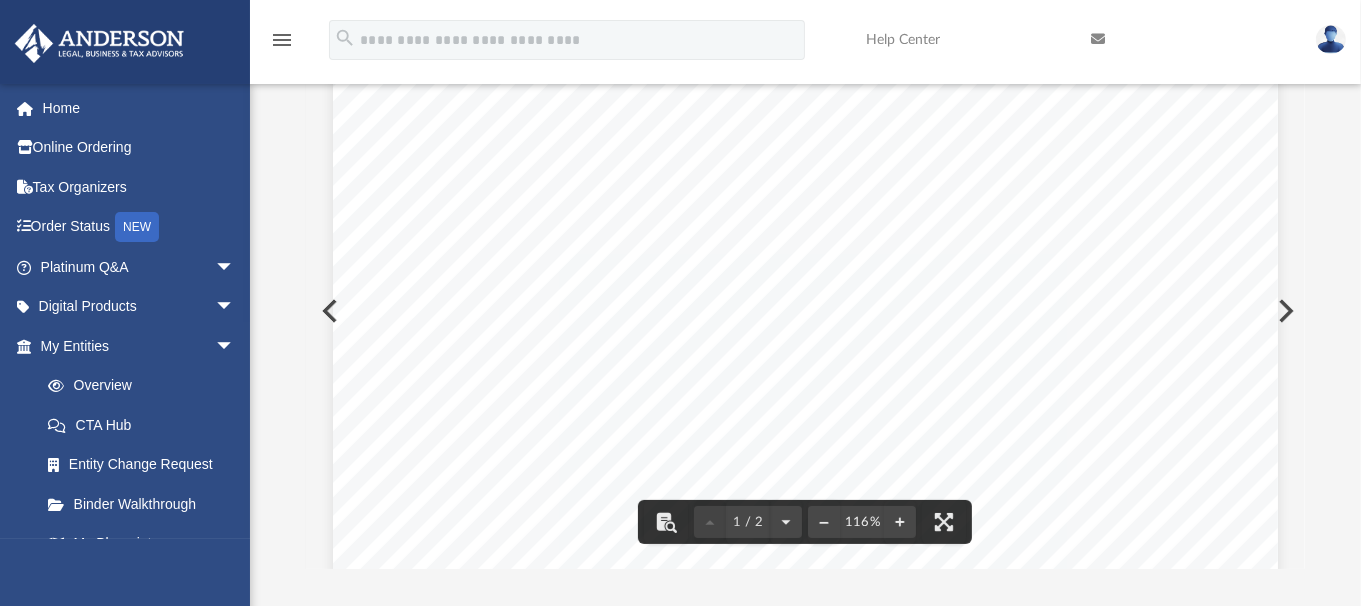 scroll, scrollTop: 0, scrollLeft: 0, axis: both 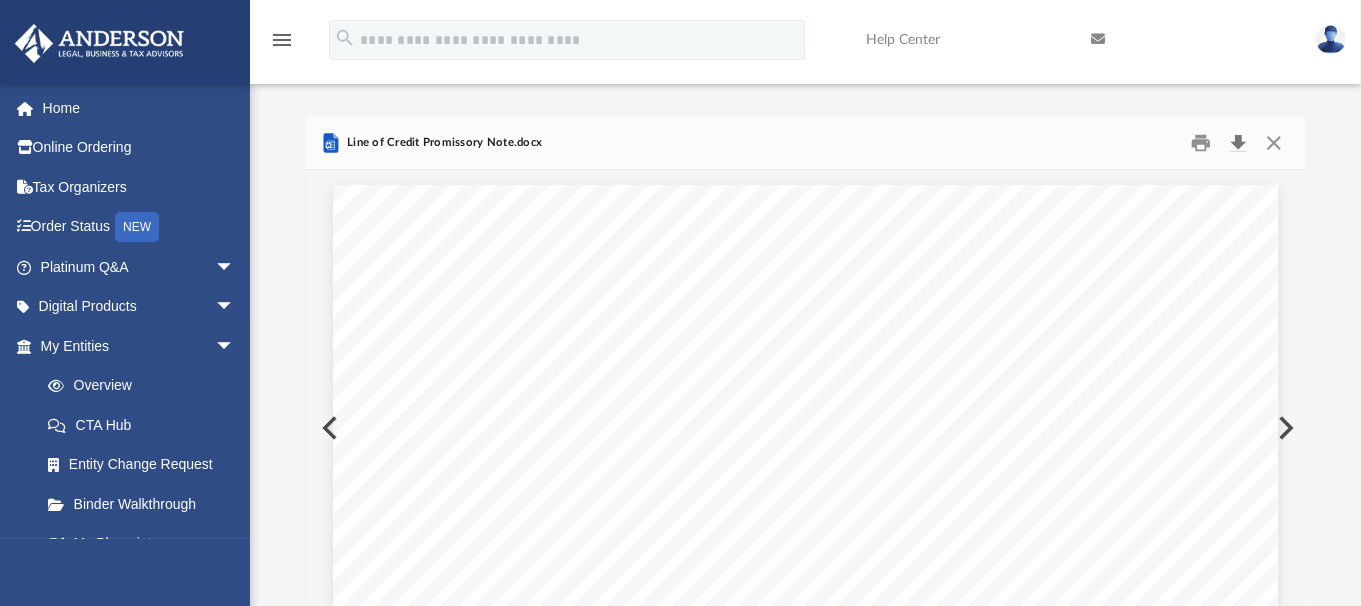 click at bounding box center (1239, 143) 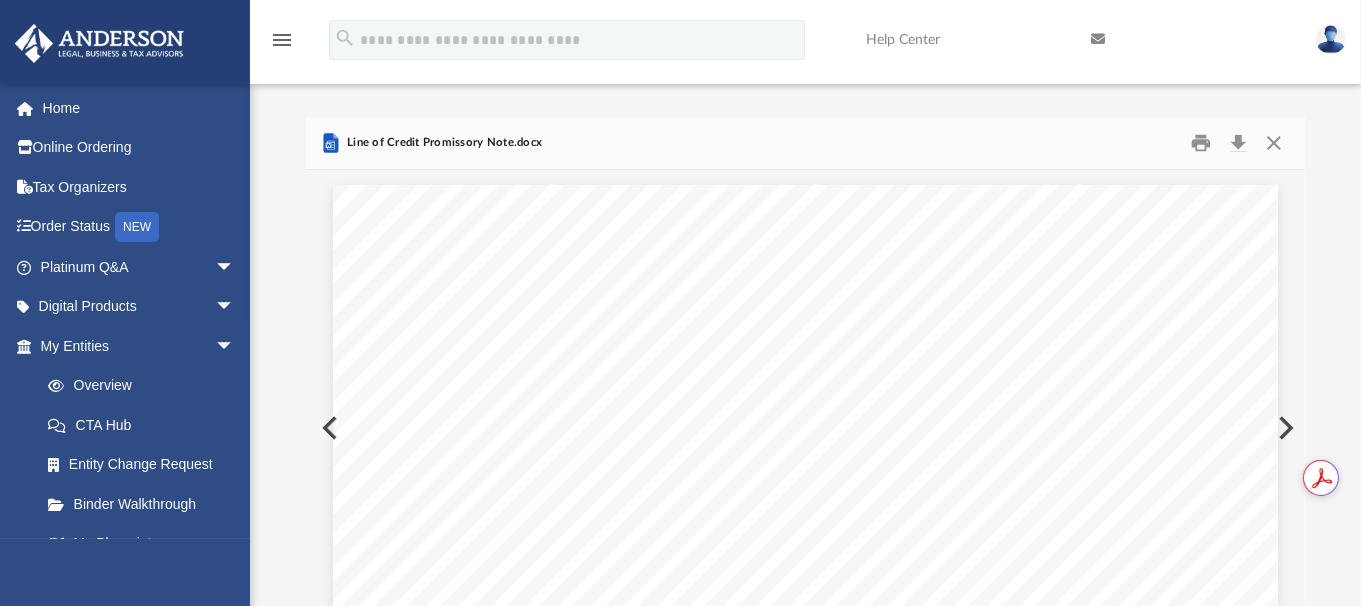 click on "LINE   OF   CREDIT   PROMISSORY   NOTE $   Date:   [DATE], 20 __ FOR   VALUE   RECEIVED,   [NAME],   ("Borrower")   promises   to   pay   to the   order of   [NAME],   ("Lender"), the   principal   sum of   Dollars ($   ),   or   so   much   thereof   as   may   be   disbursed   to,   or   for   the   benefit   of   the   Borrower   by Lender   in   Lender's   sole   and   absolute   discretion.   It   is   the   intent   of   the   Borrower   and   Lender hereunder   to   create   a   line   of   credit   agreement   between   Borrower   and   Lender   whereby   Borrower may   borrow up to   $   from Lender;   provided,   however,   that   Lender   has   no   obligation to   lend   Borrower   any   amounts   hereunder   and   the   decision   to   lend   such   money   lies   in   the   sole   and complete   discretion   of   the   Lender. INTEREST   &   PRINCIPAL:   The   unpaid   principal   of   this   line   of   credit   shall   bear   simple interest   at   the   rate   of   percent (   %)   per   annum.   Interest   shall" at bounding box center (805, 796) 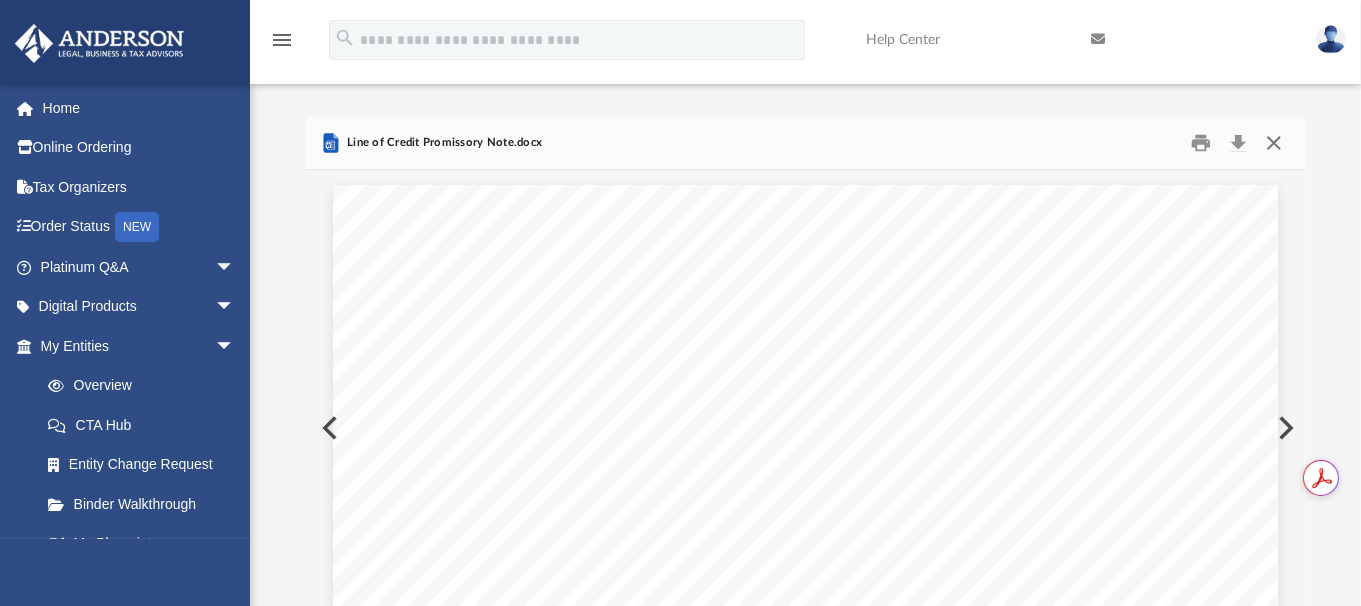 click at bounding box center [1274, 143] 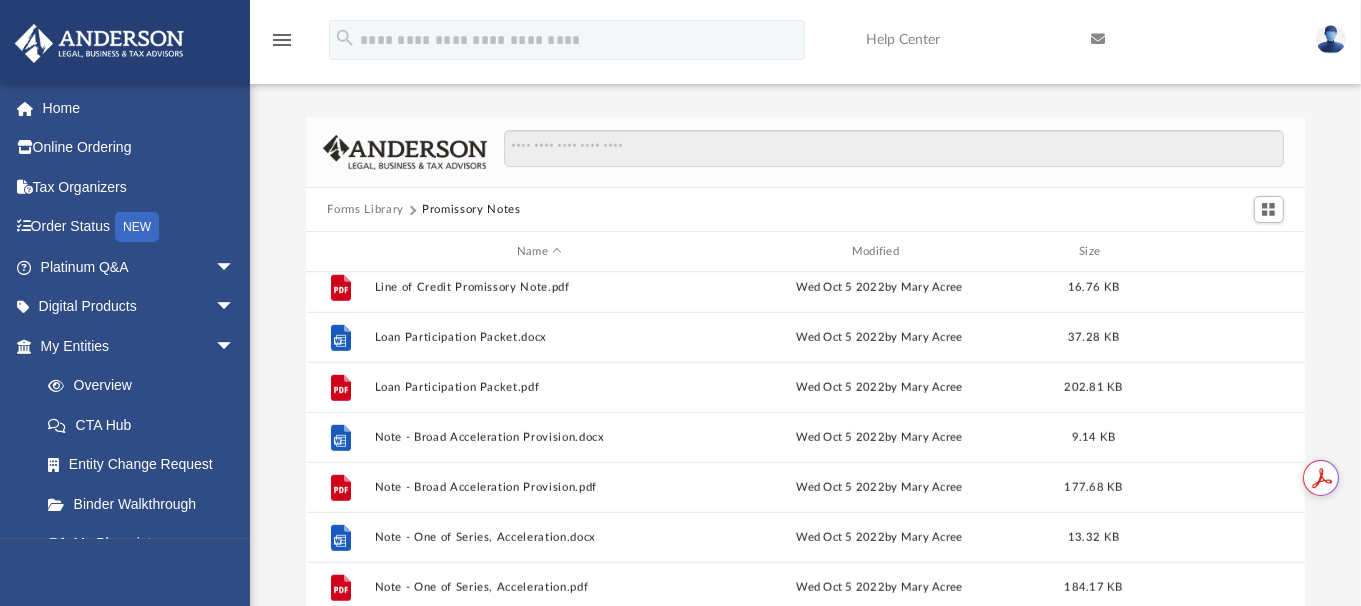 scroll, scrollTop: 1461, scrollLeft: 0, axis: vertical 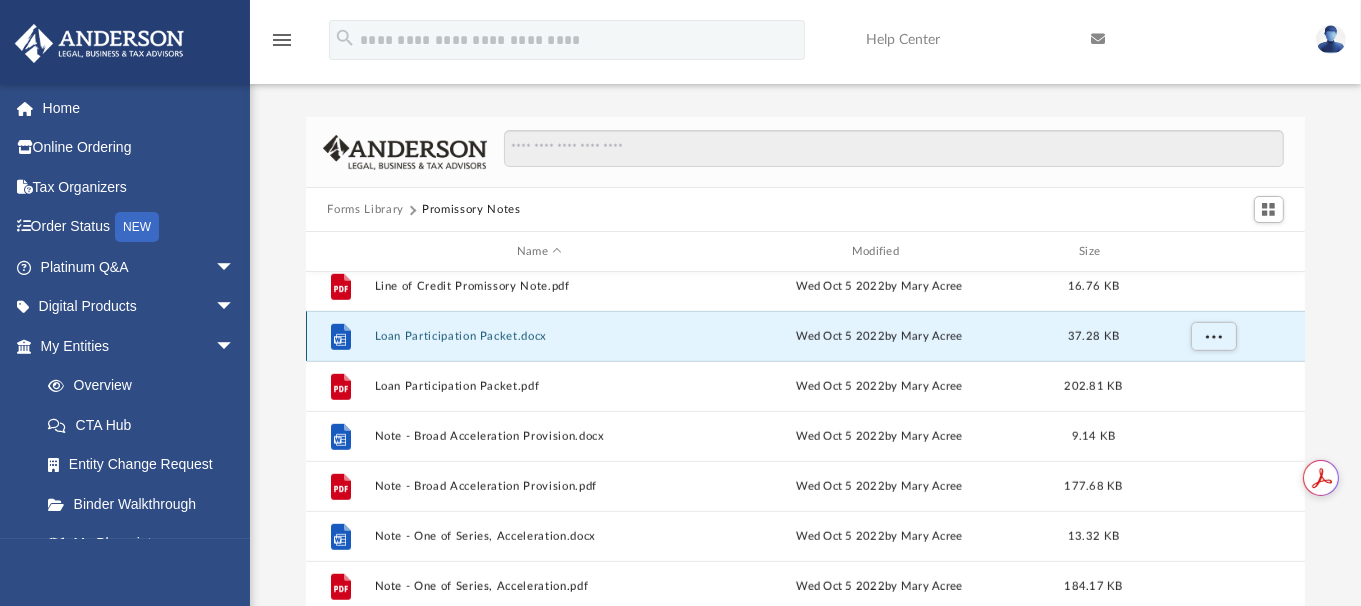 click on "Loan Participation Packet.docx" at bounding box center [539, 336] 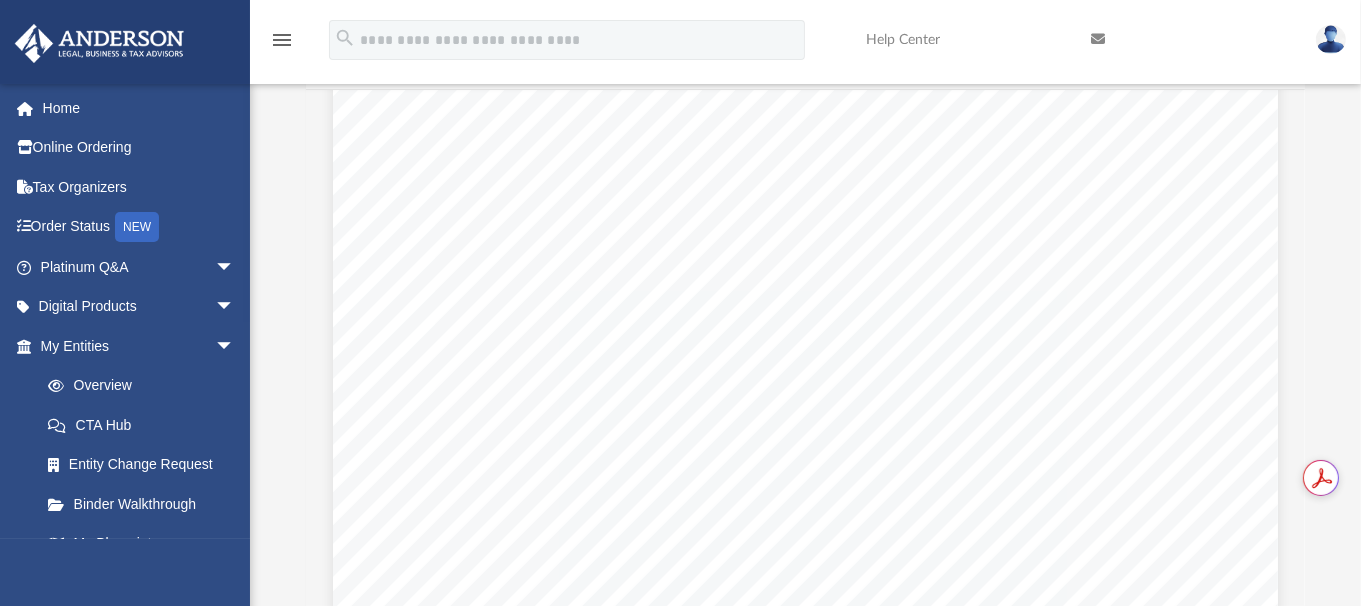 scroll, scrollTop: 0, scrollLeft: 0, axis: both 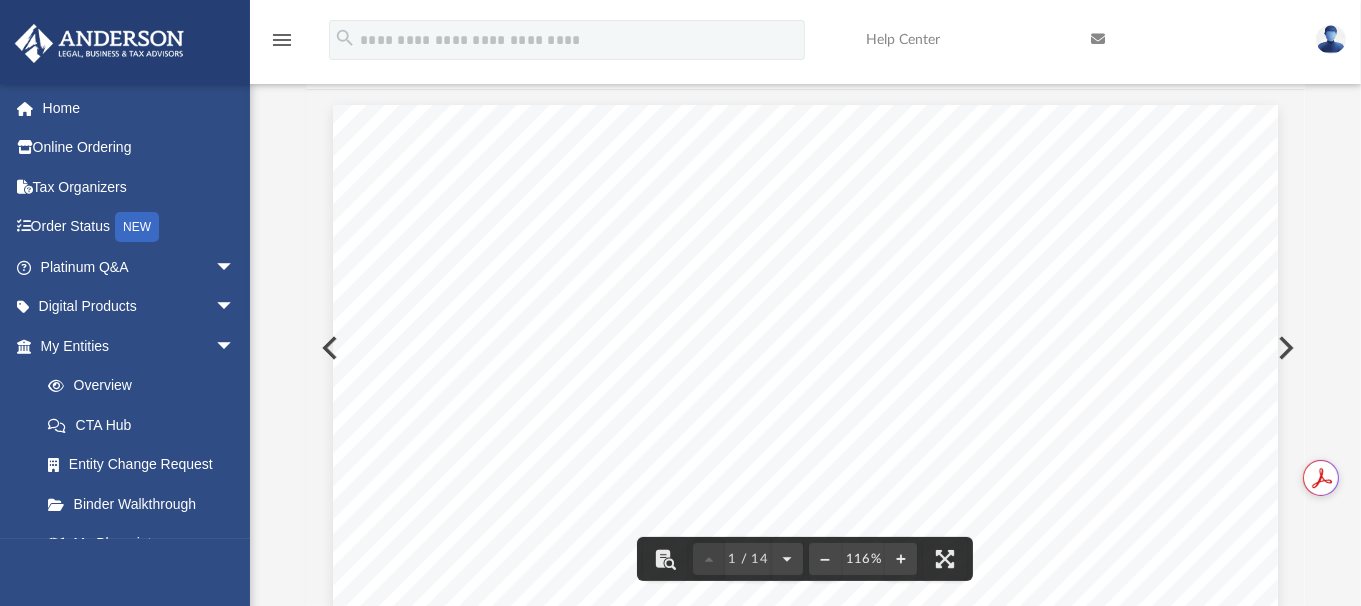 click on "1 PARTICIPATING LOAN AGREEMENT Entered   into   by: Loan   Number: Dated:" at bounding box center (805, 716) 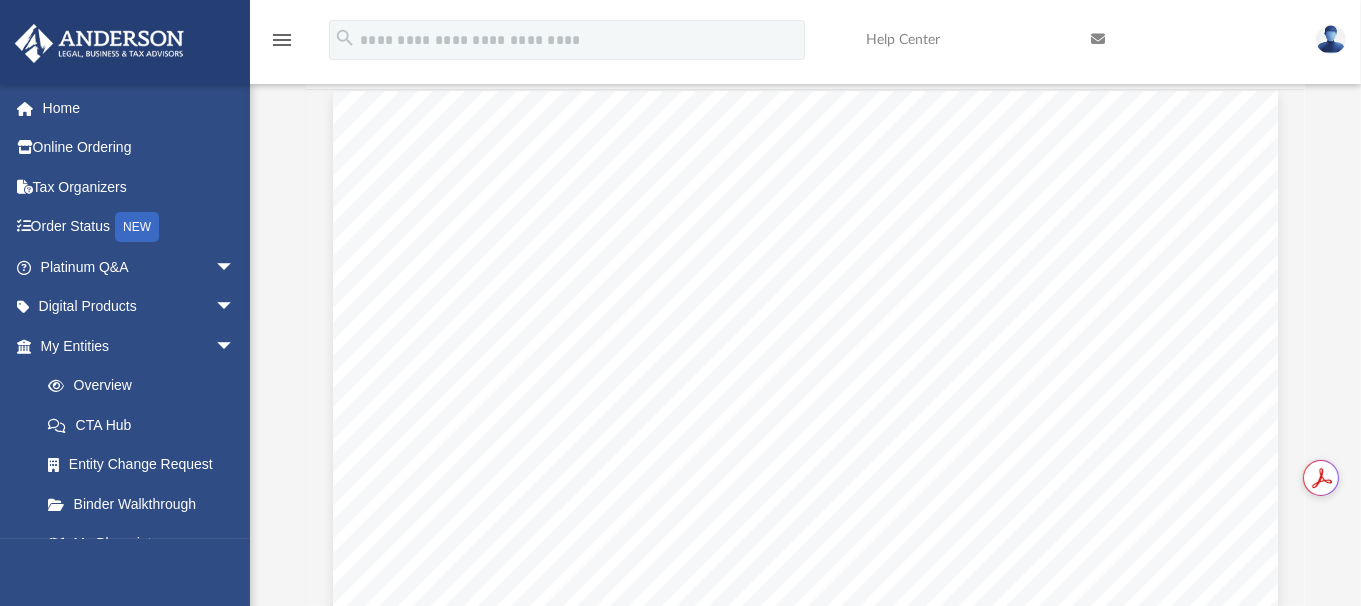 scroll, scrollTop: 0, scrollLeft: 0, axis: both 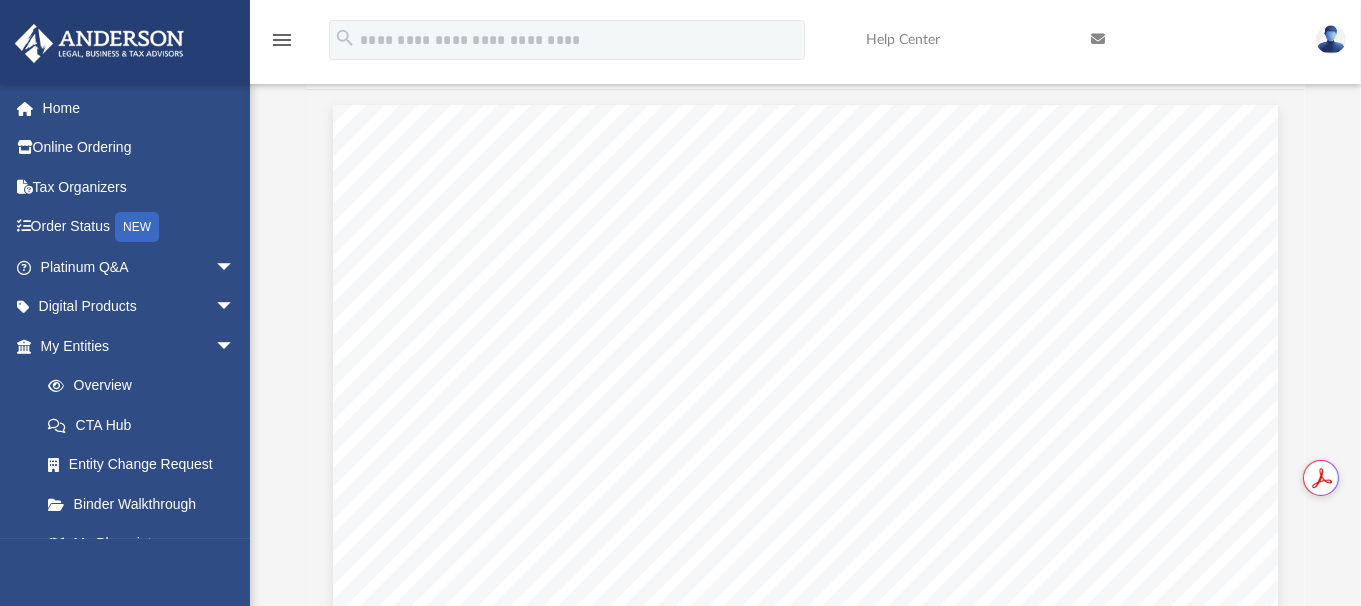 click on "1 PARTICIPATING LOAN AGREEMENT Entered   into   by: Loan   Number: Dated:" at bounding box center (805, 716) 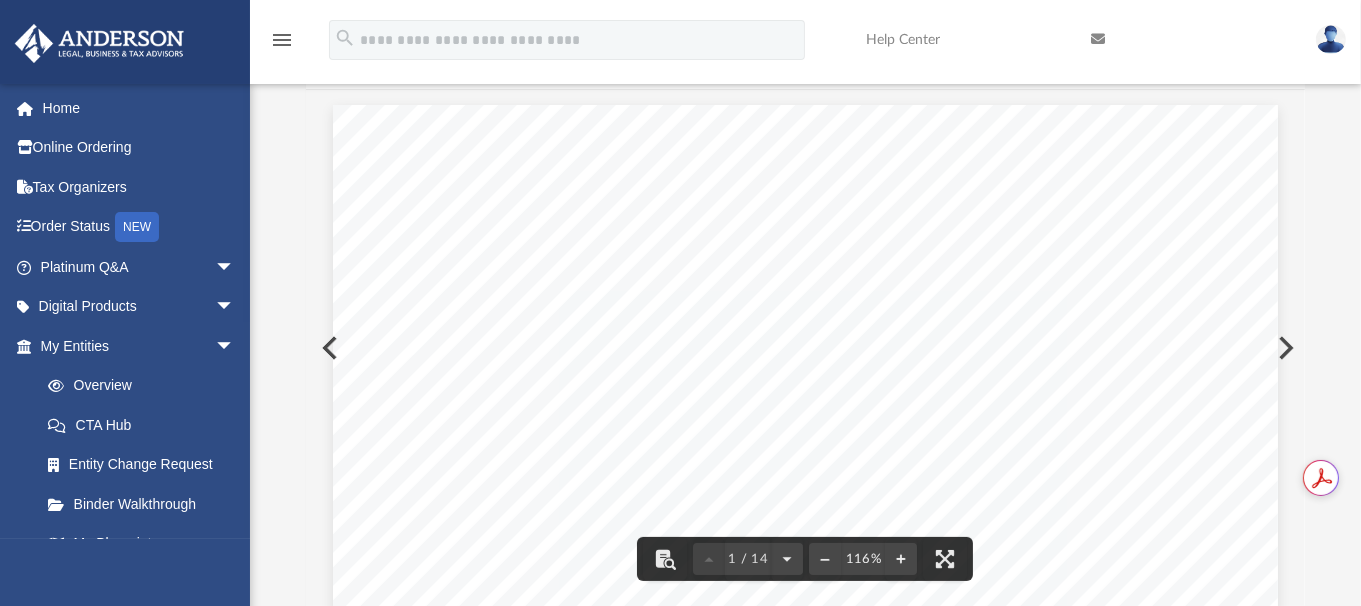 click on "1 PARTICIPATING LOAN AGREEMENT Entered   into   by: Loan   Number: Dated:" at bounding box center [805, 716] 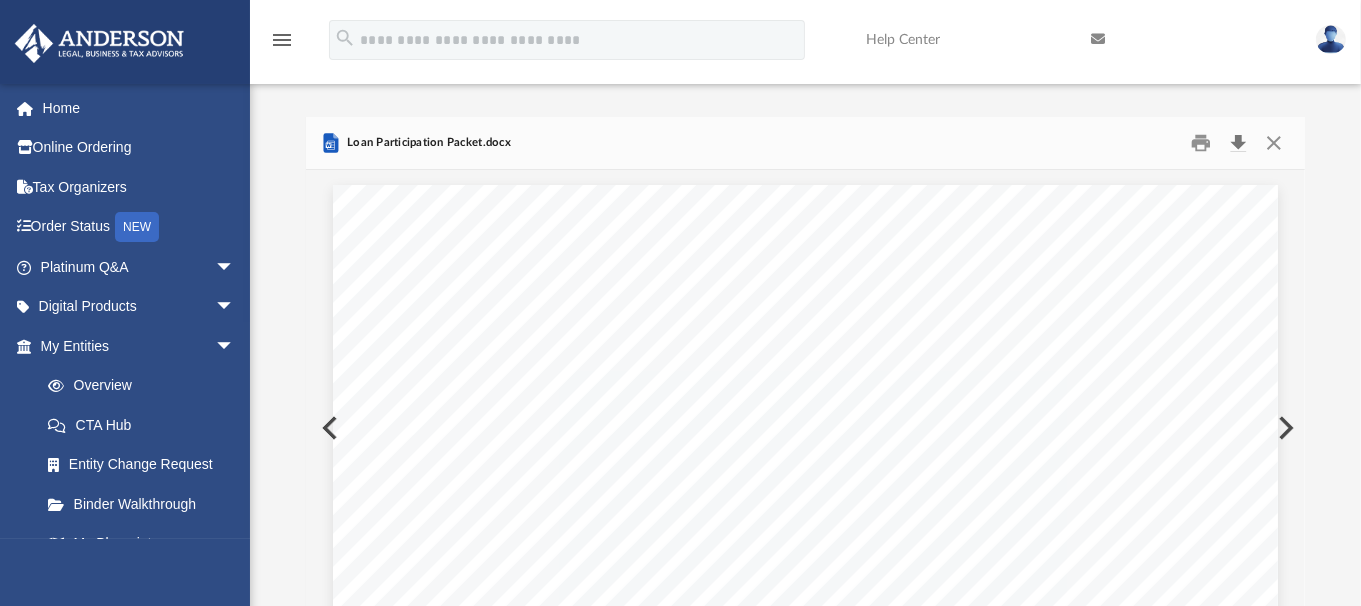 click at bounding box center [1239, 143] 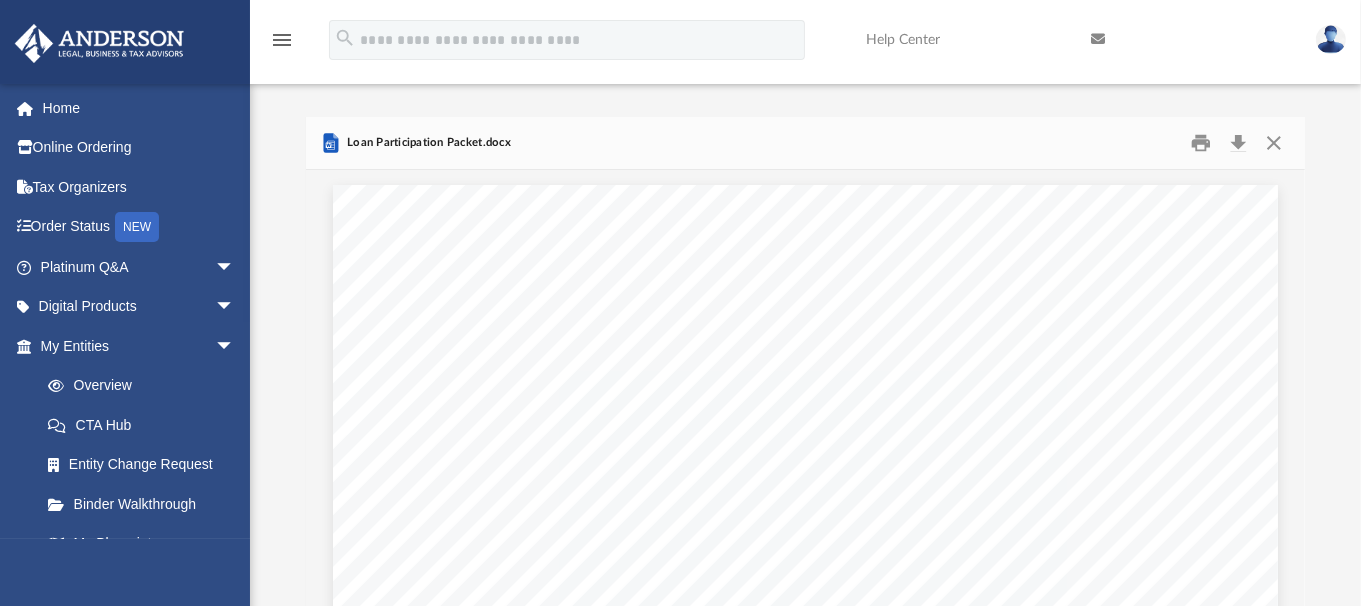 click on "menu" at bounding box center [282, 40] 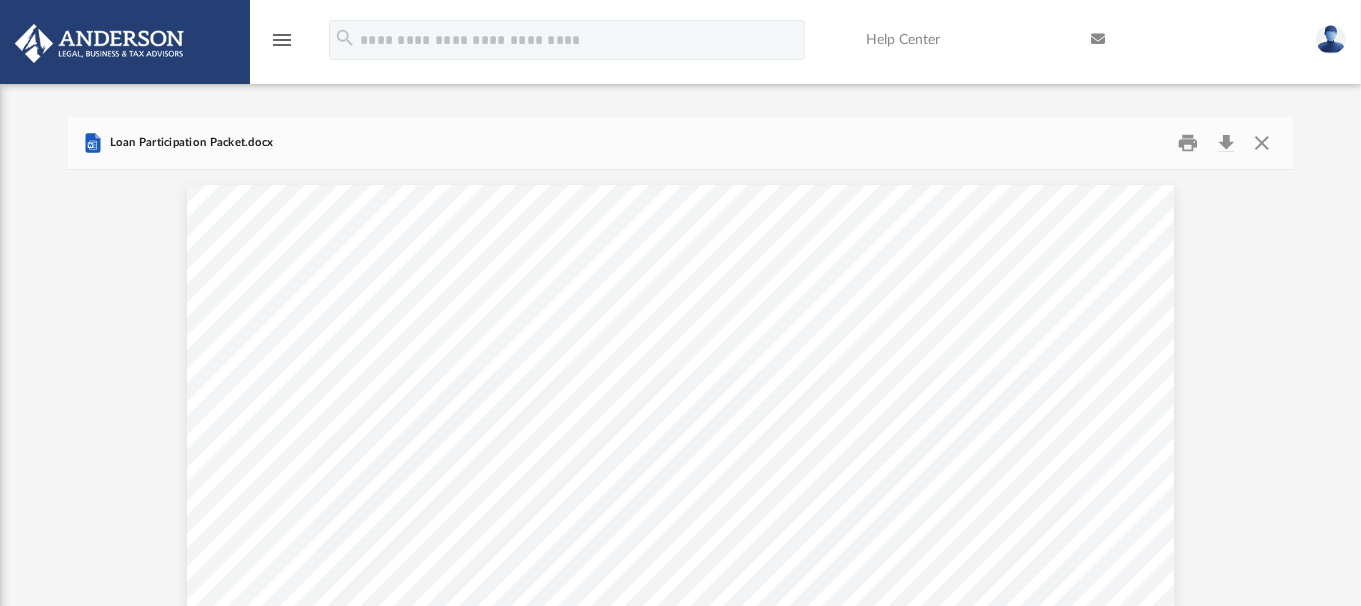 scroll, scrollTop: 15, scrollLeft: 15, axis: both 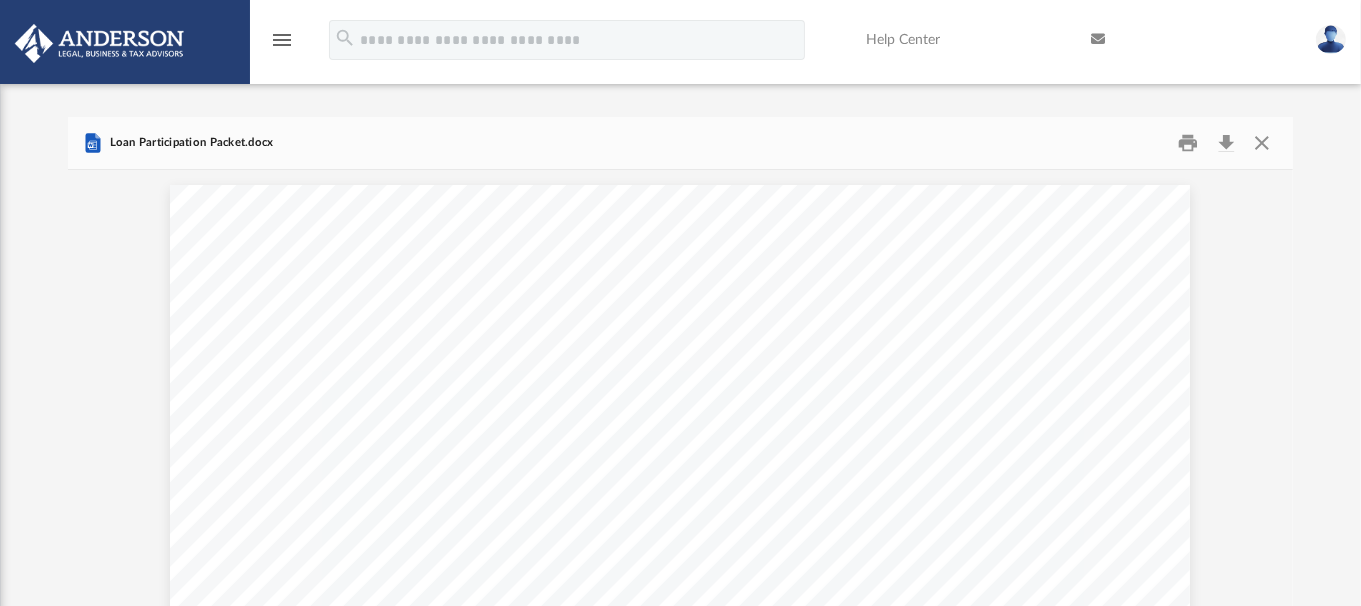 click on "menu" at bounding box center (282, 40) 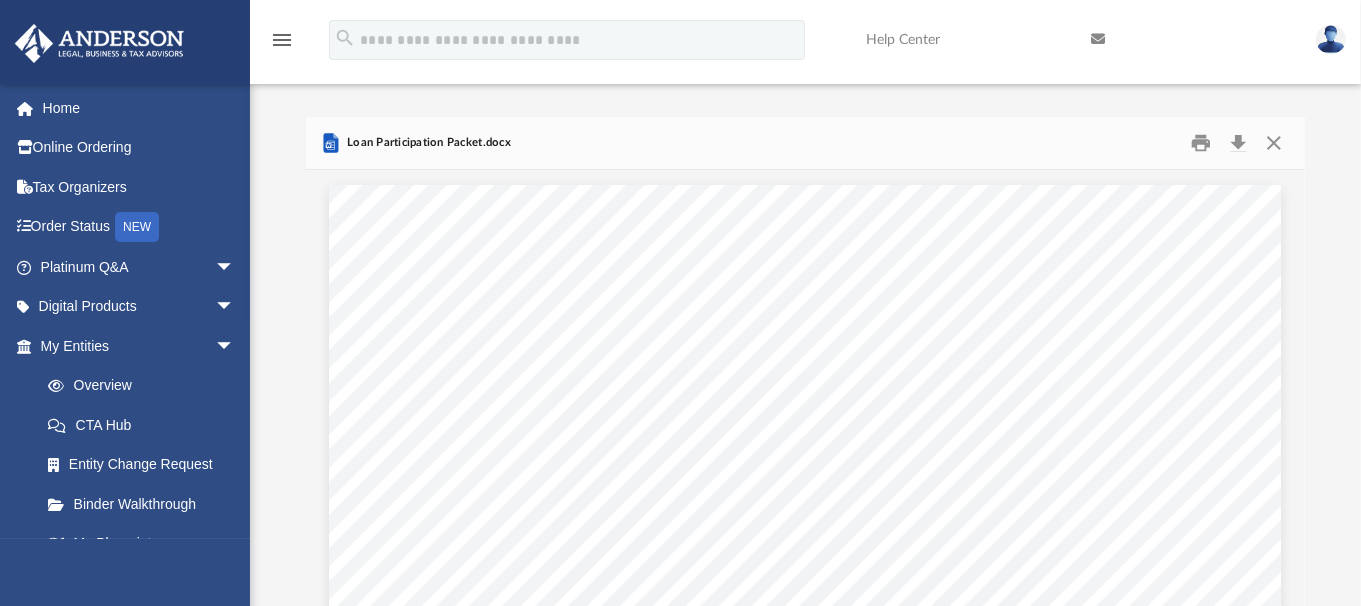 scroll, scrollTop: 378, scrollLeft: 985, axis: both 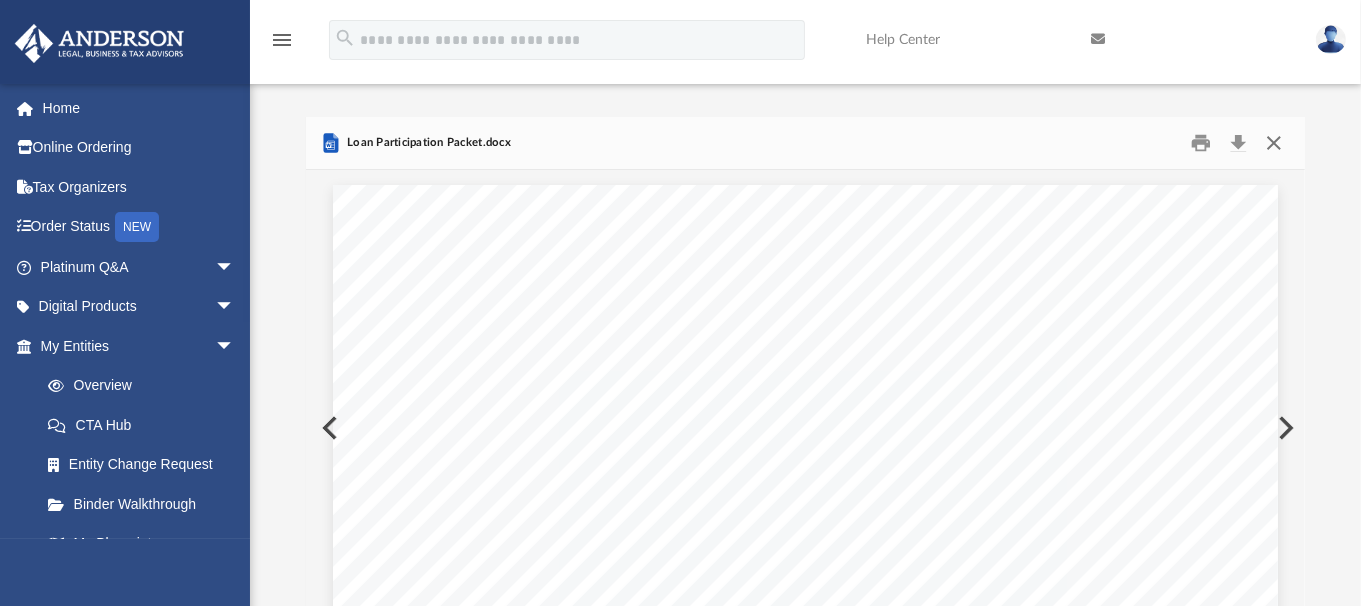 click at bounding box center [1274, 143] 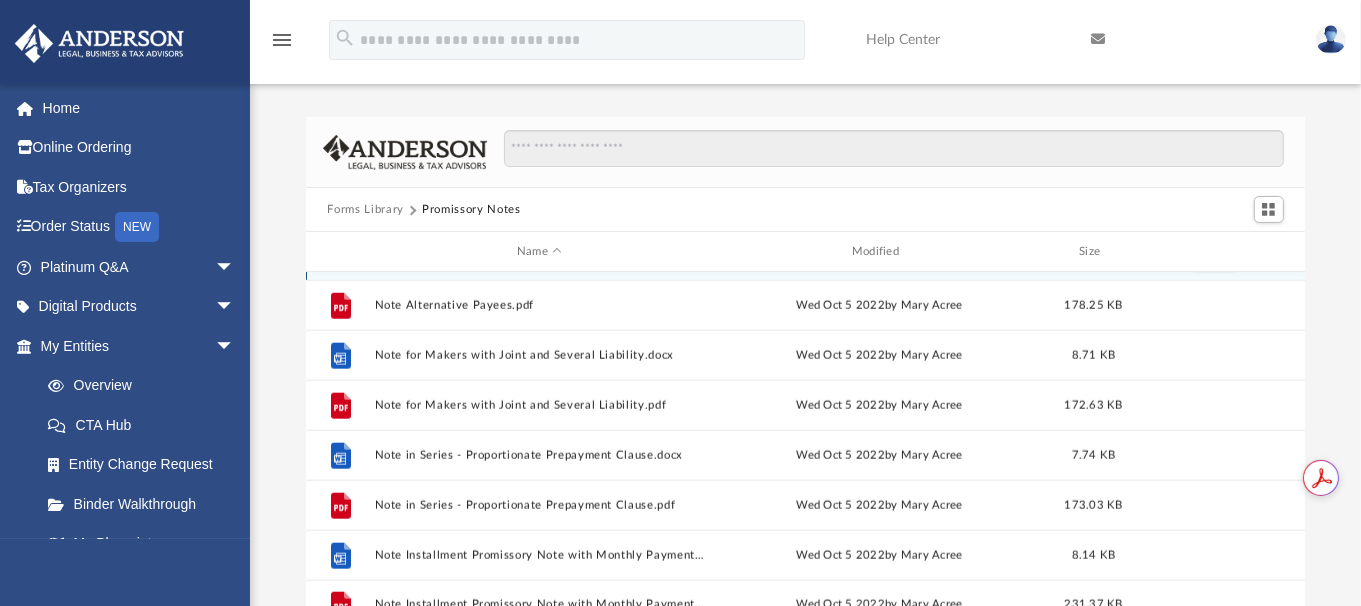 scroll, scrollTop: 2147, scrollLeft: 0, axis: vertical 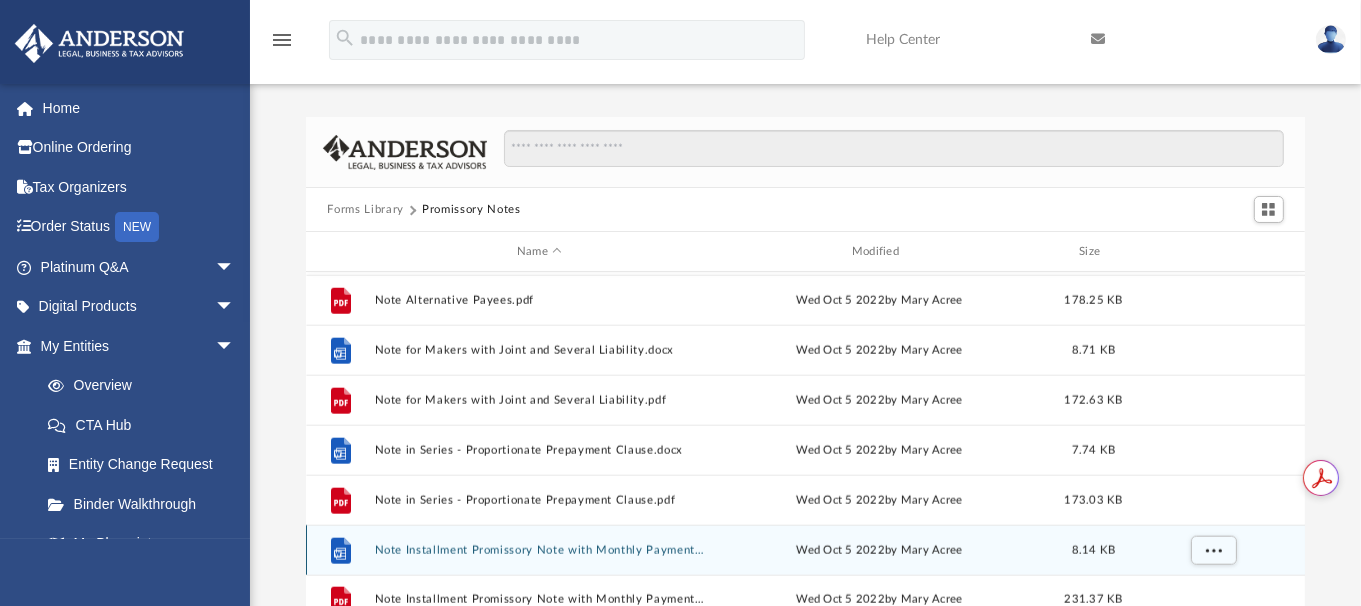 click on "Wed Oct 5 2022  by [NAME] [NAME]" at bounding box center (879, 551) 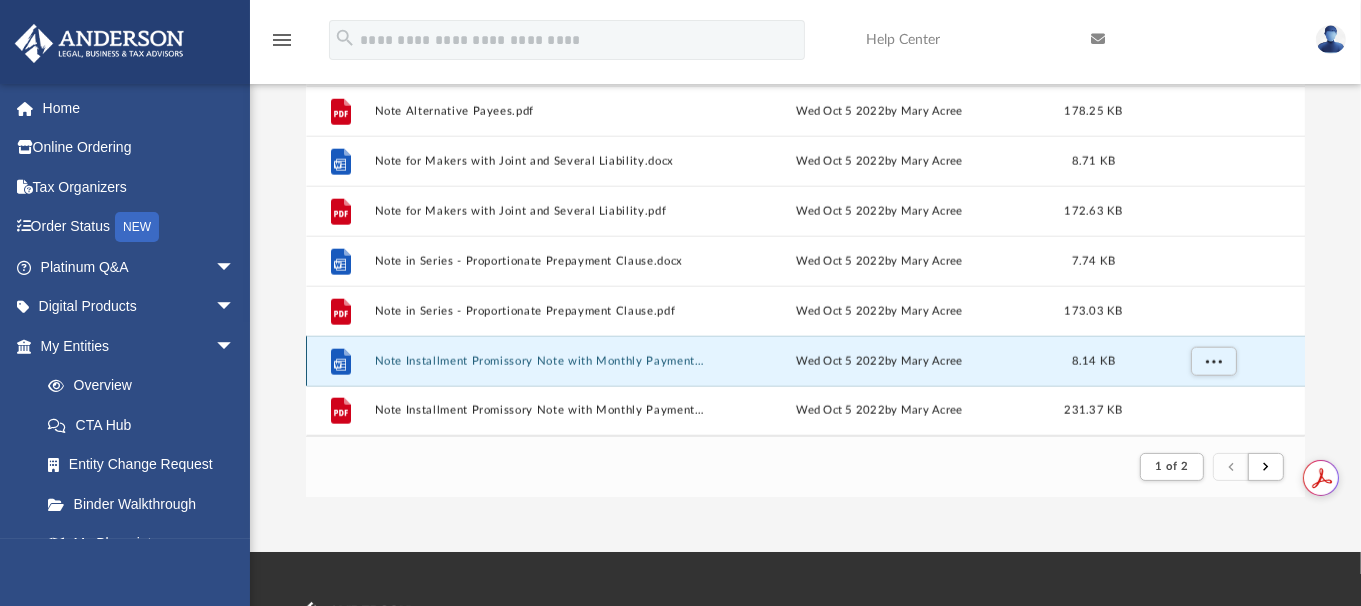 scroll, scrollTop: 199, scrollLeft: 0, axis: vertical 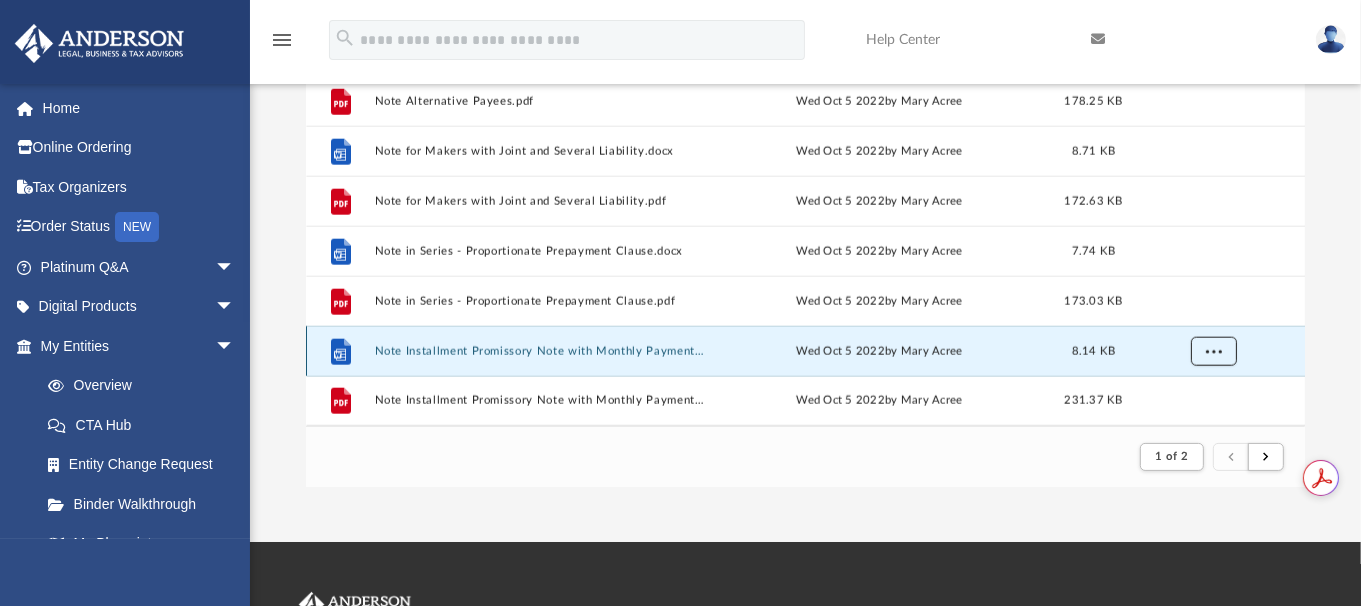 click at bounding box center (1213, 352) 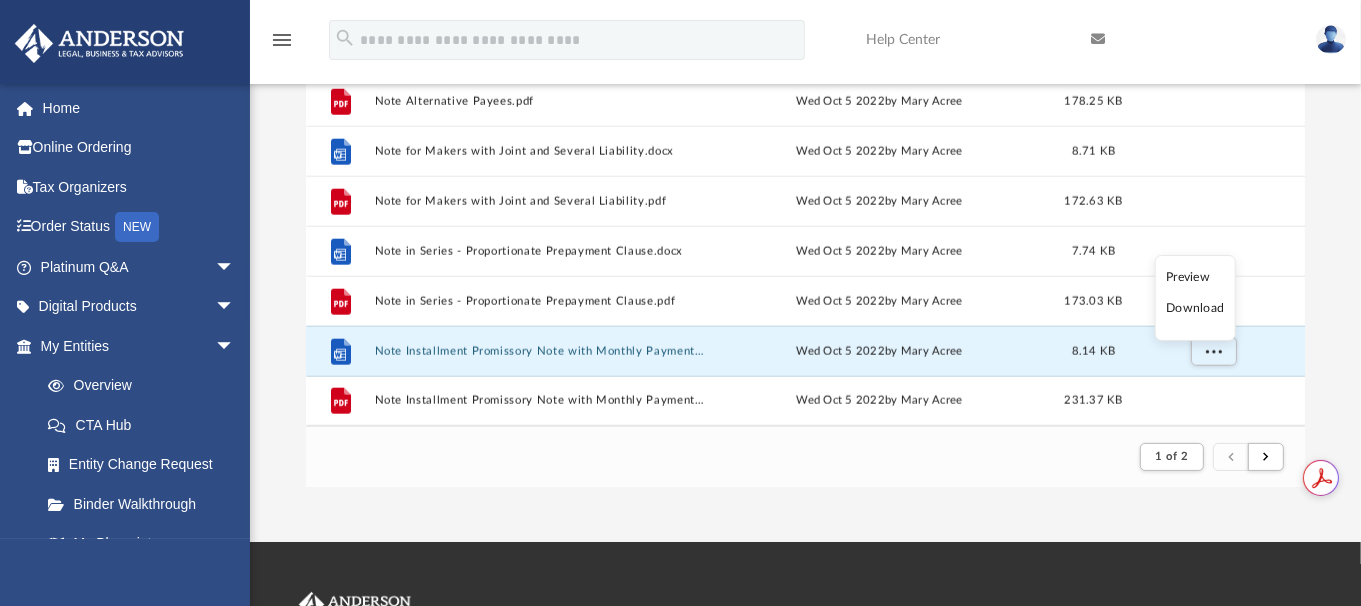 click on "Download" at bounding box center [1195, 308] 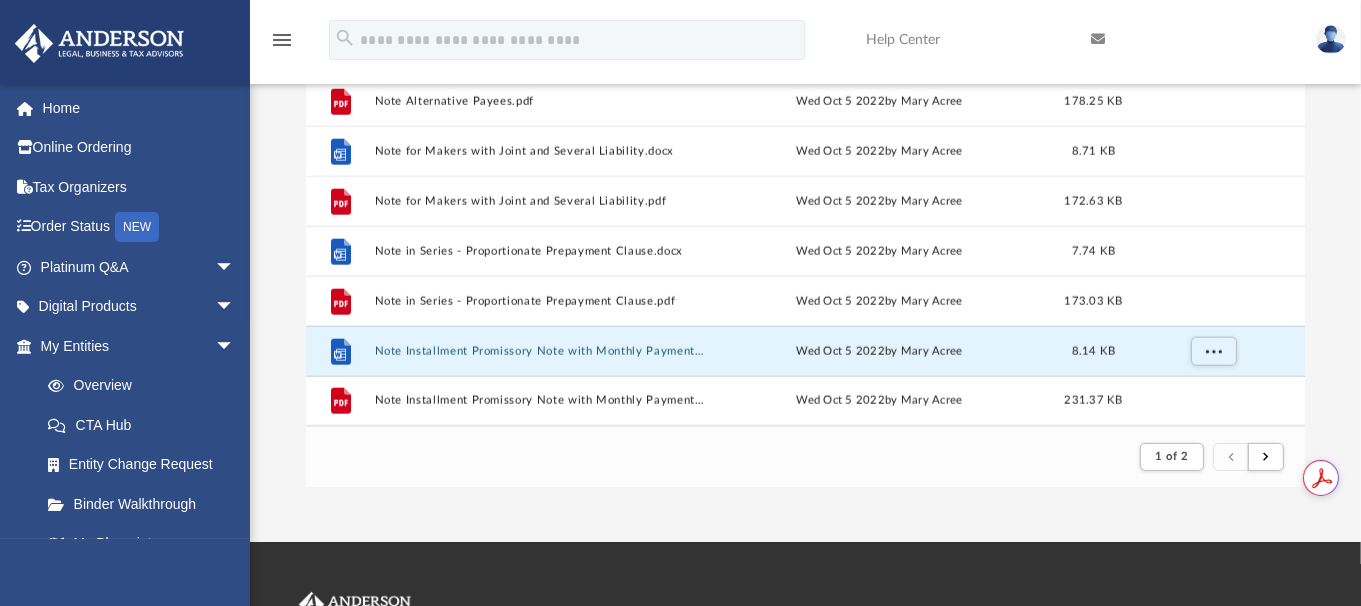 click at bounding box center [1331, 39] 